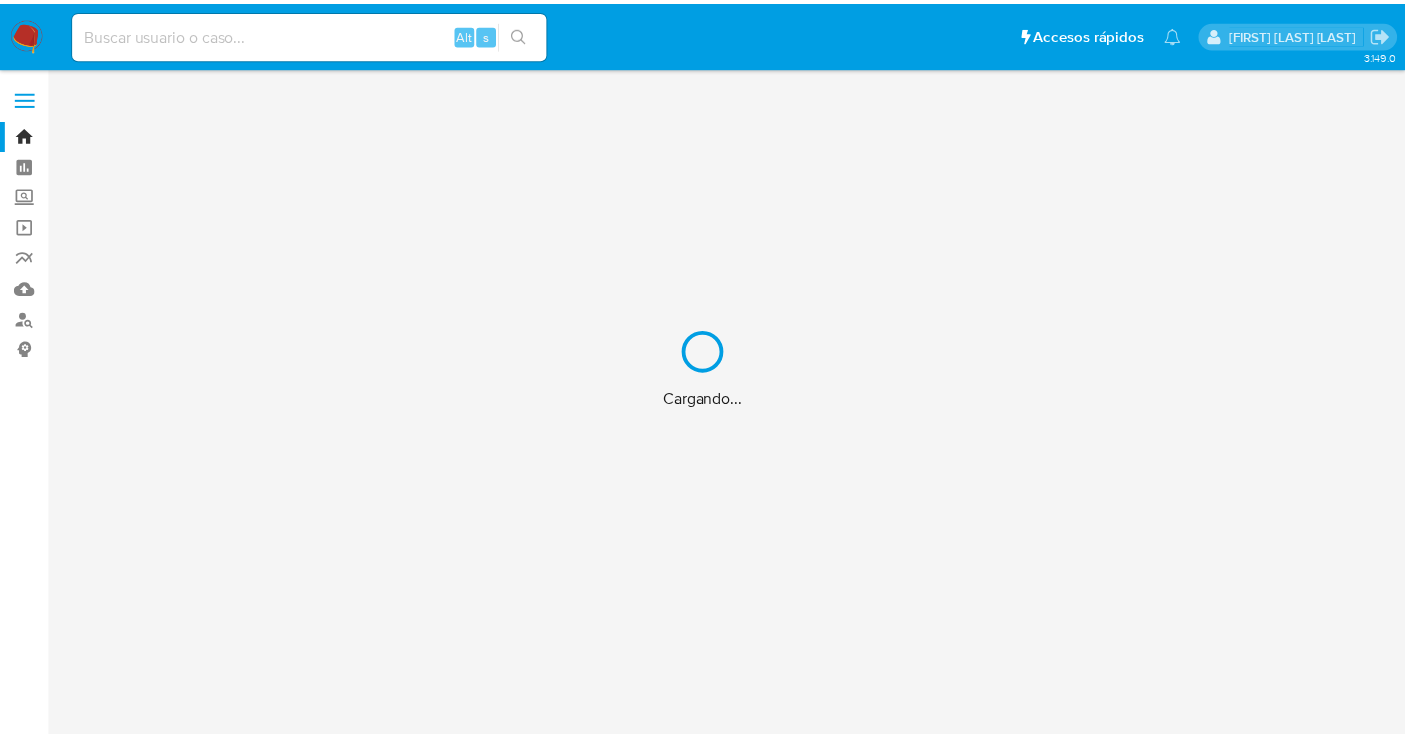 scroll, scrollTop: 0, scrollLeft: 0, axis: both 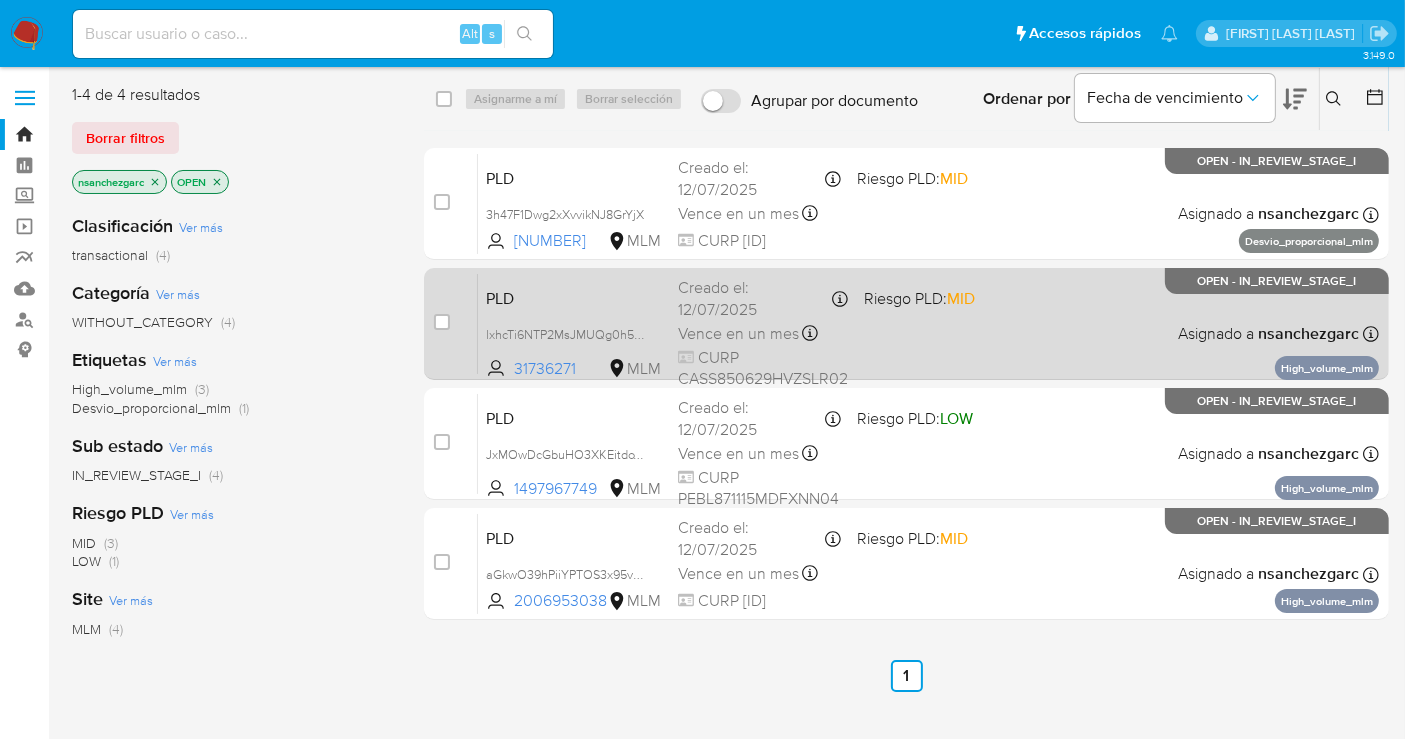 click on "Creado el: [DATE]   Creado el: [DATE] [TIME]" at bounding box center [763, 298] 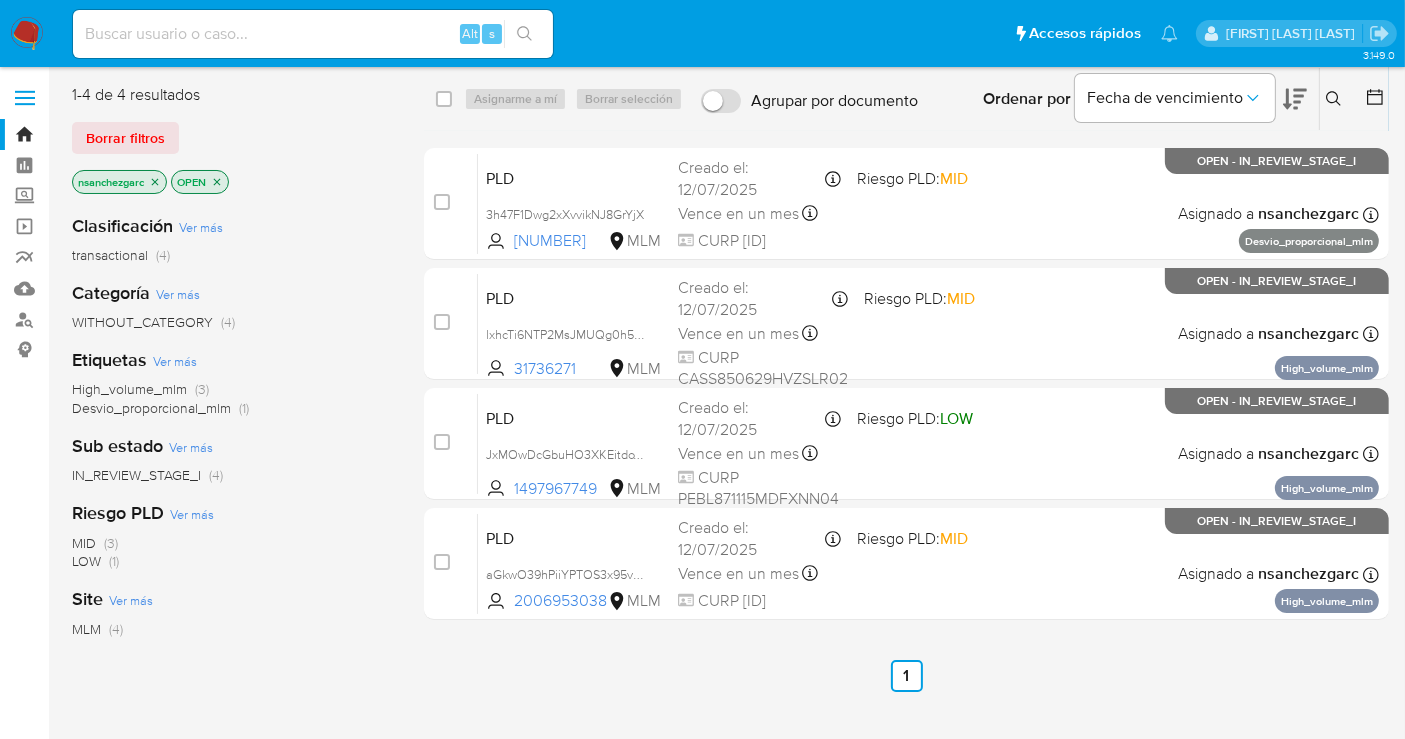 click at bounding box center [27, 34] 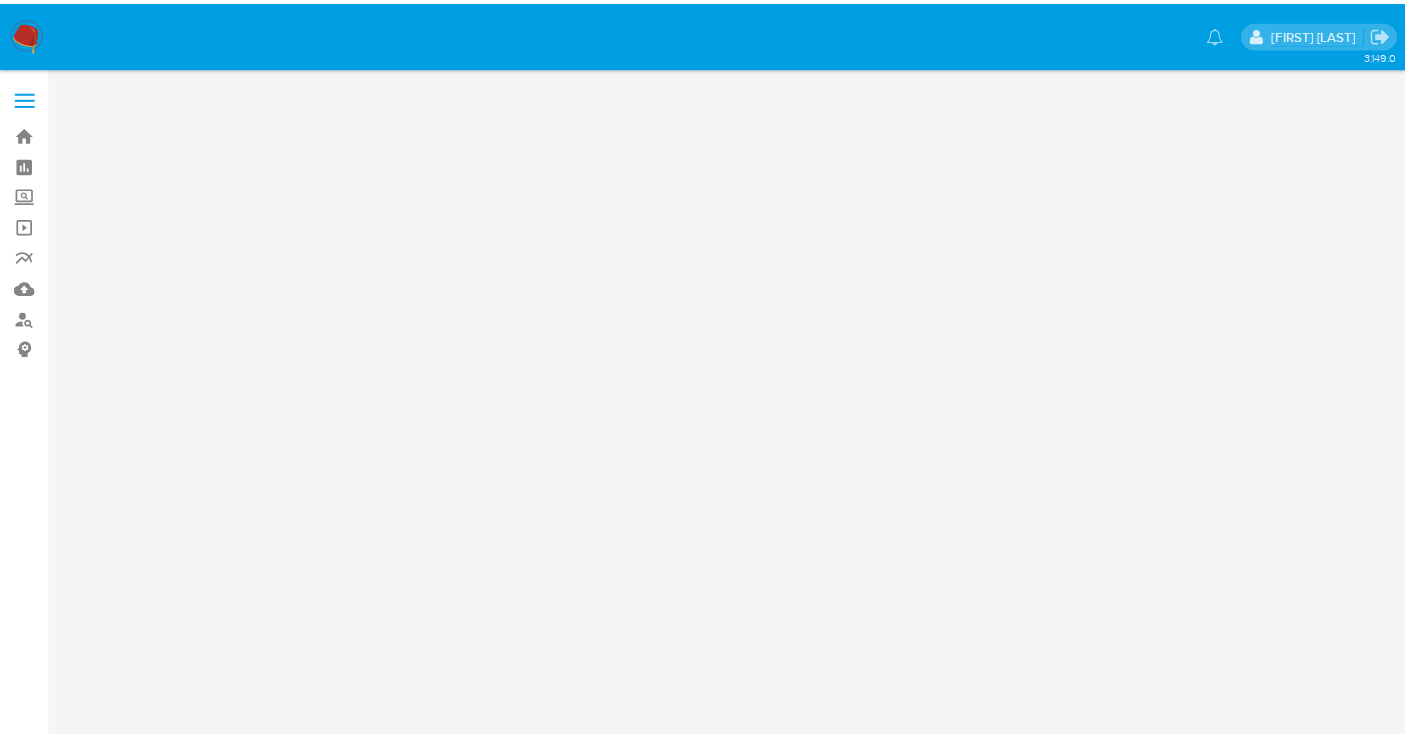 scroll, scrollTop: 0, scrollLeft: 0, axis: both 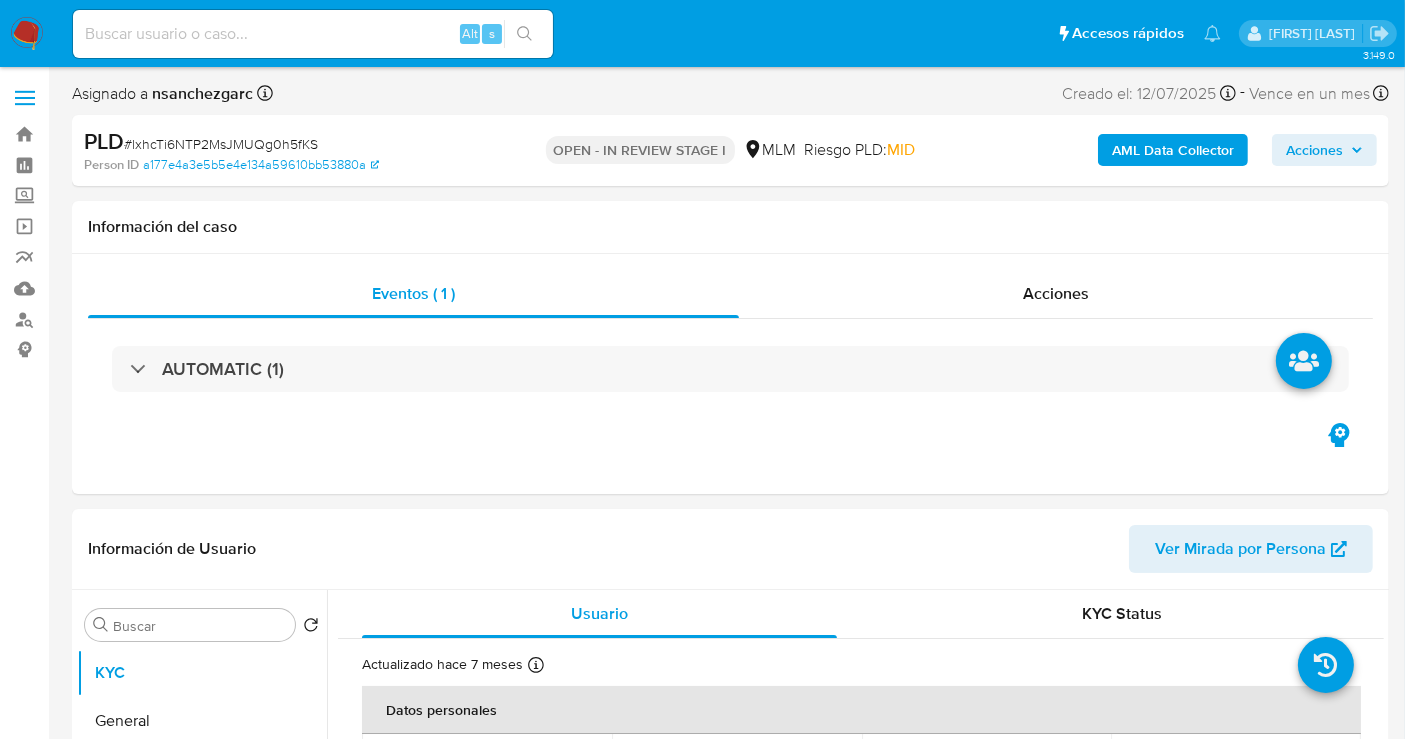 select on "10" 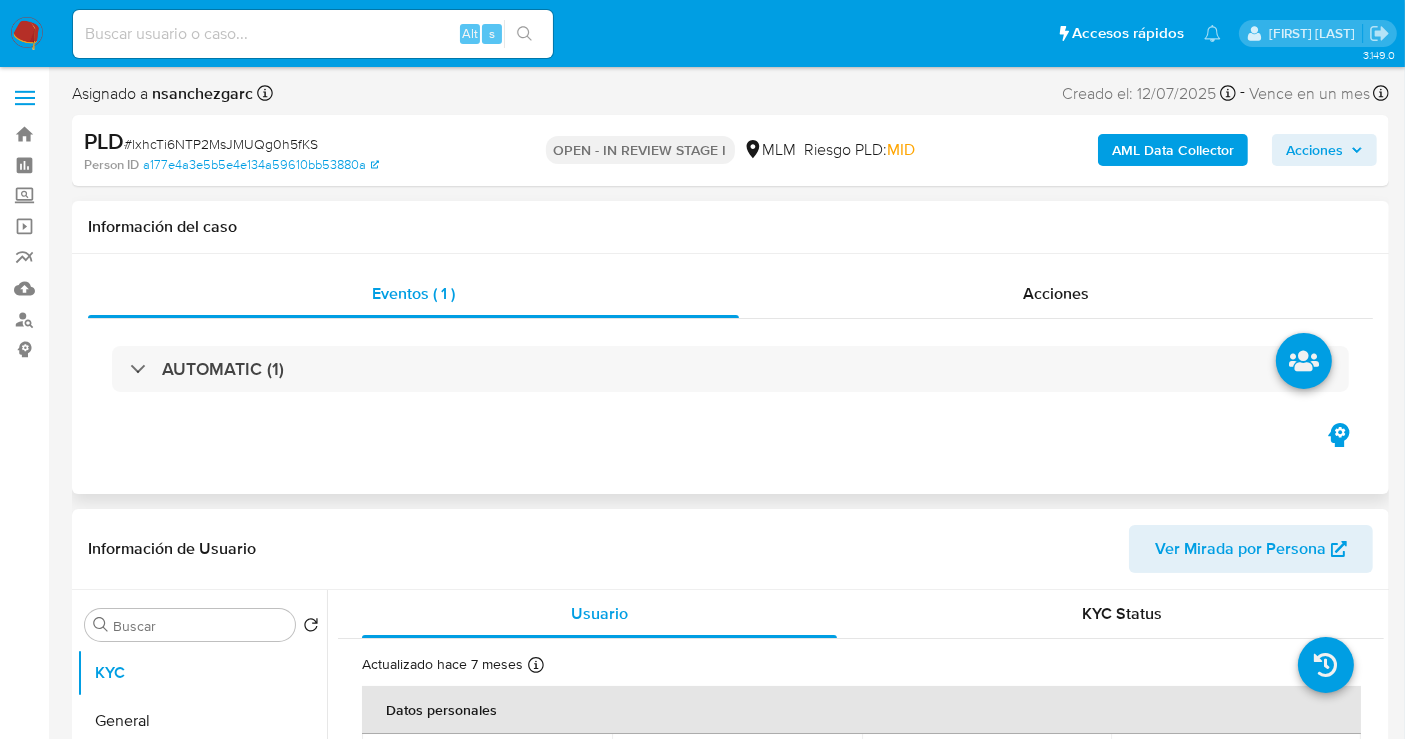 scroll, scrollTop: 444, scrollLeft: 0, axis: vertical 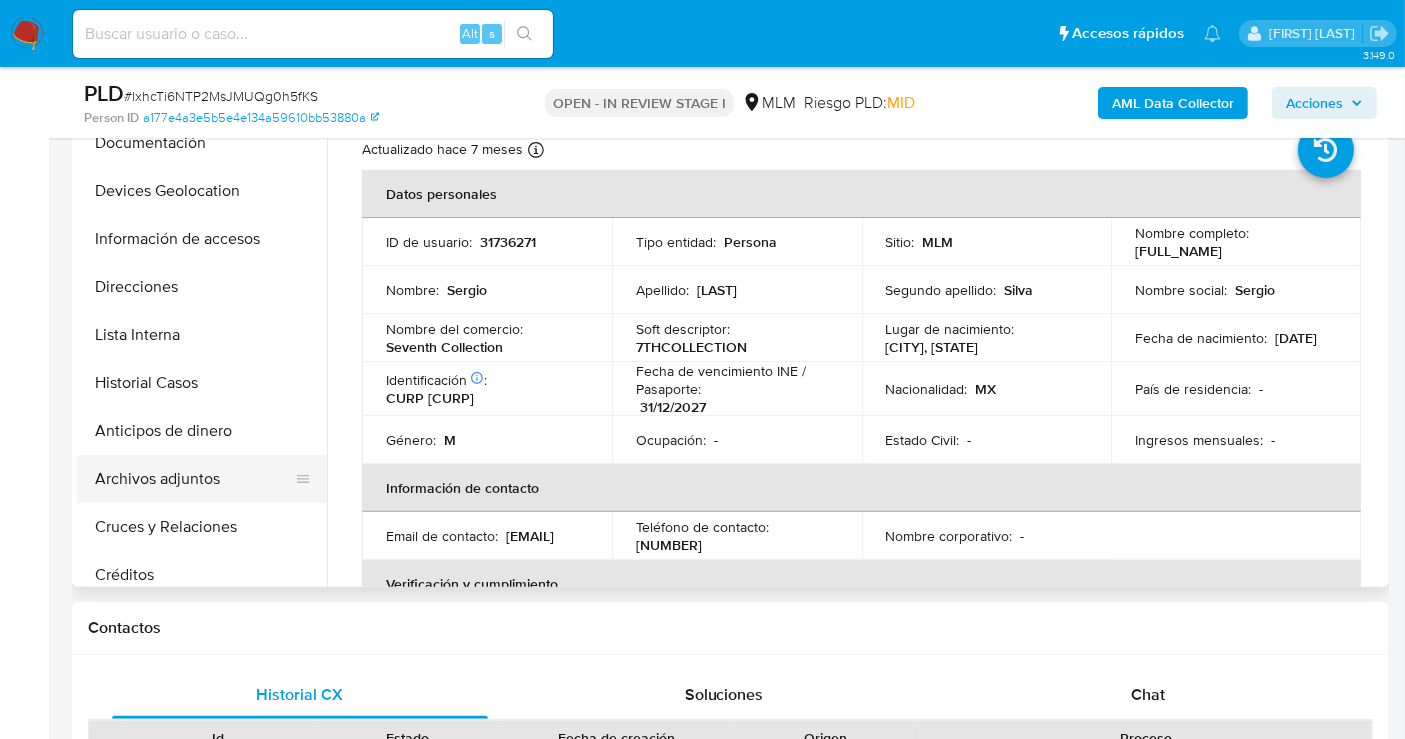 click on "Archivos adjuntos" at bounding box center [194, 479] 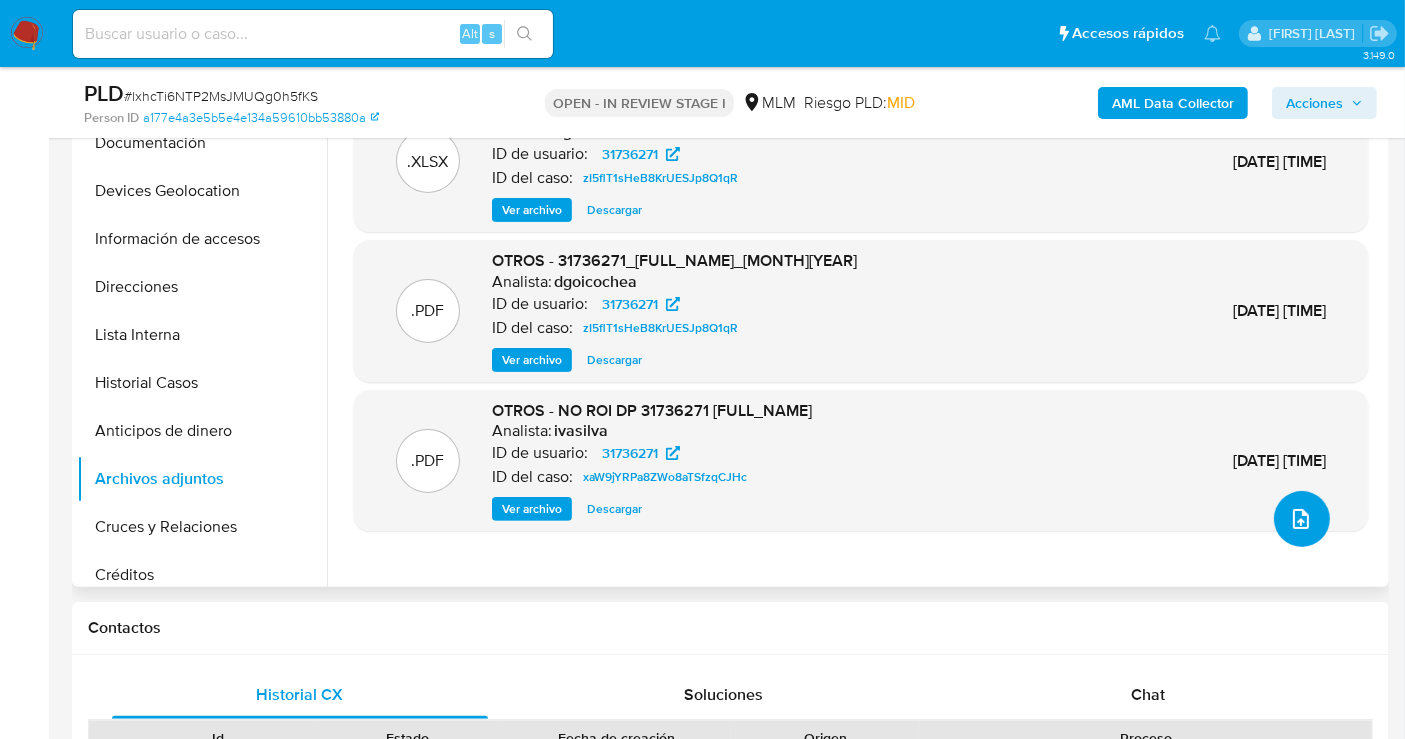 click 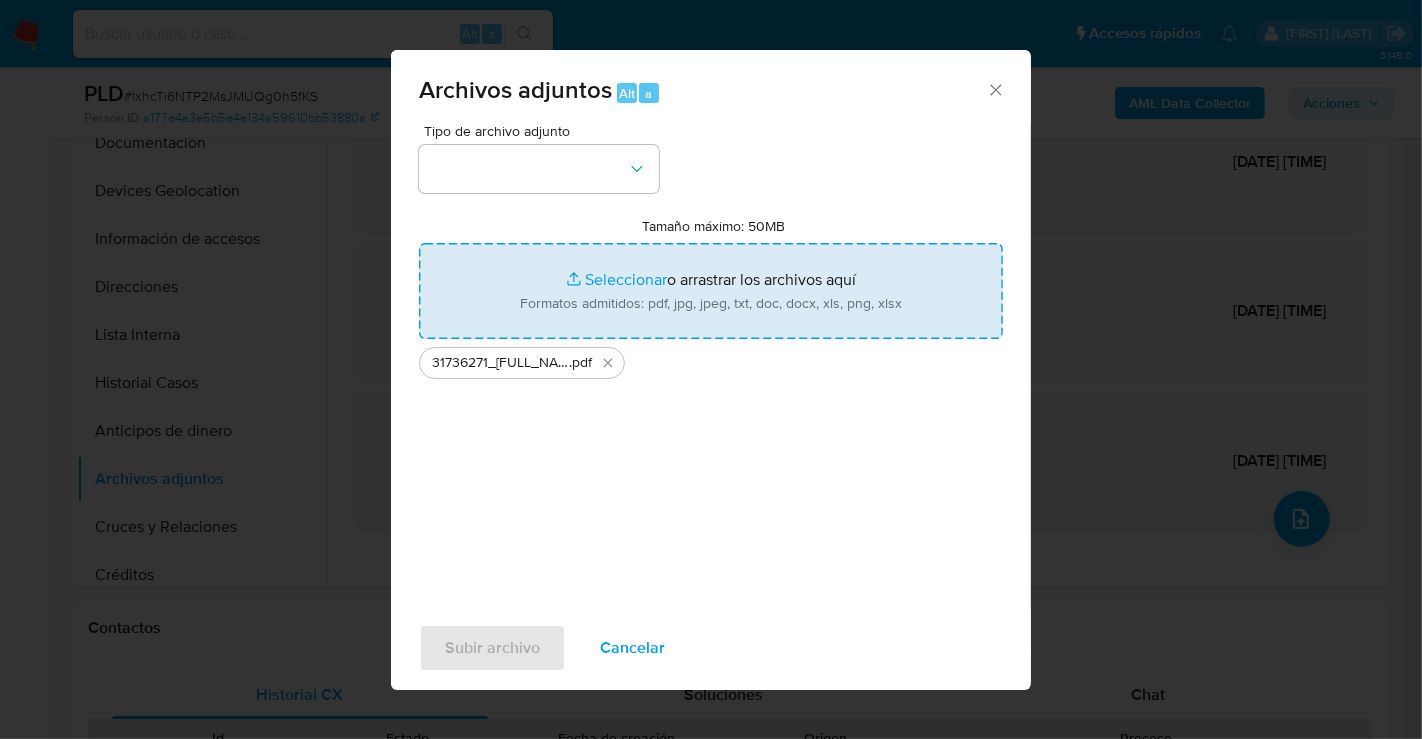 type on "C:\fakepath\31736271_SERGIO CASTELLANOS SILVA_JUL25.xlsx" 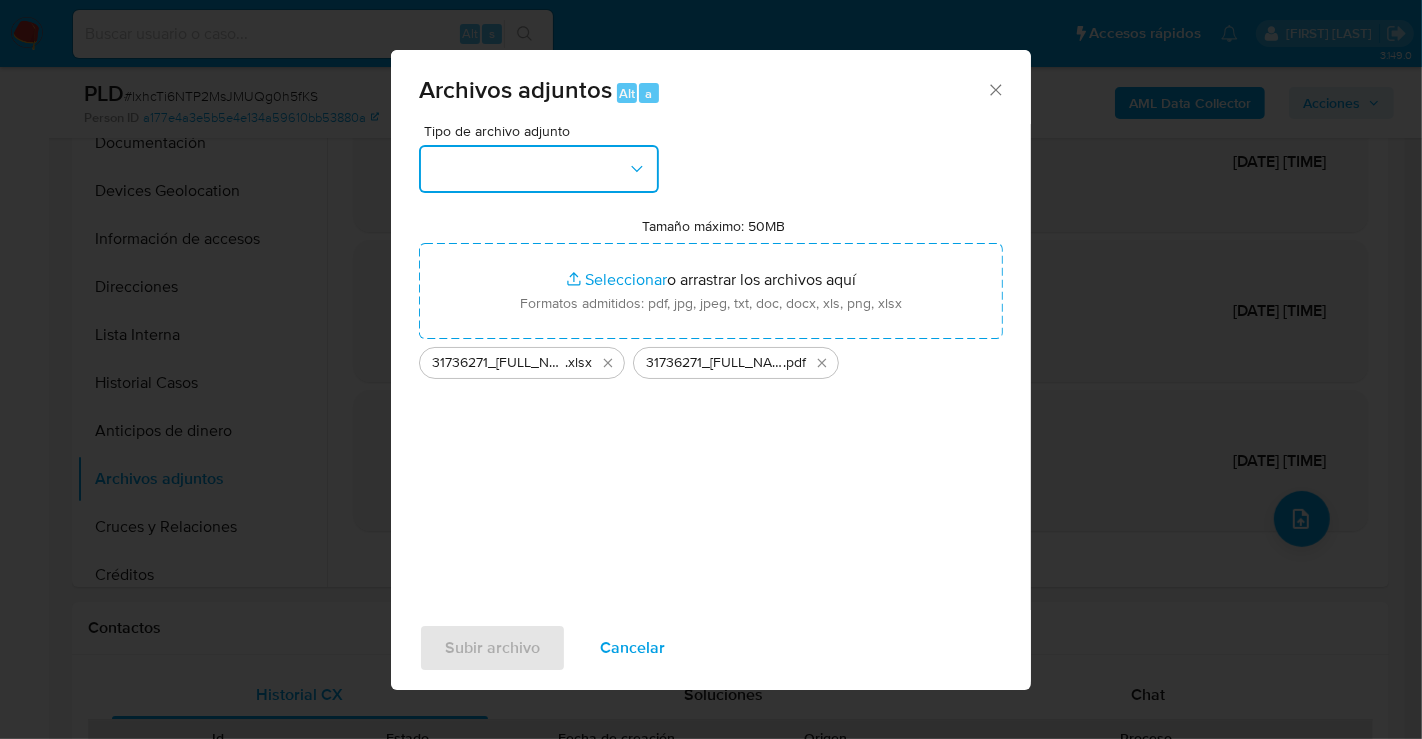 click at bounding box center (539, 169) 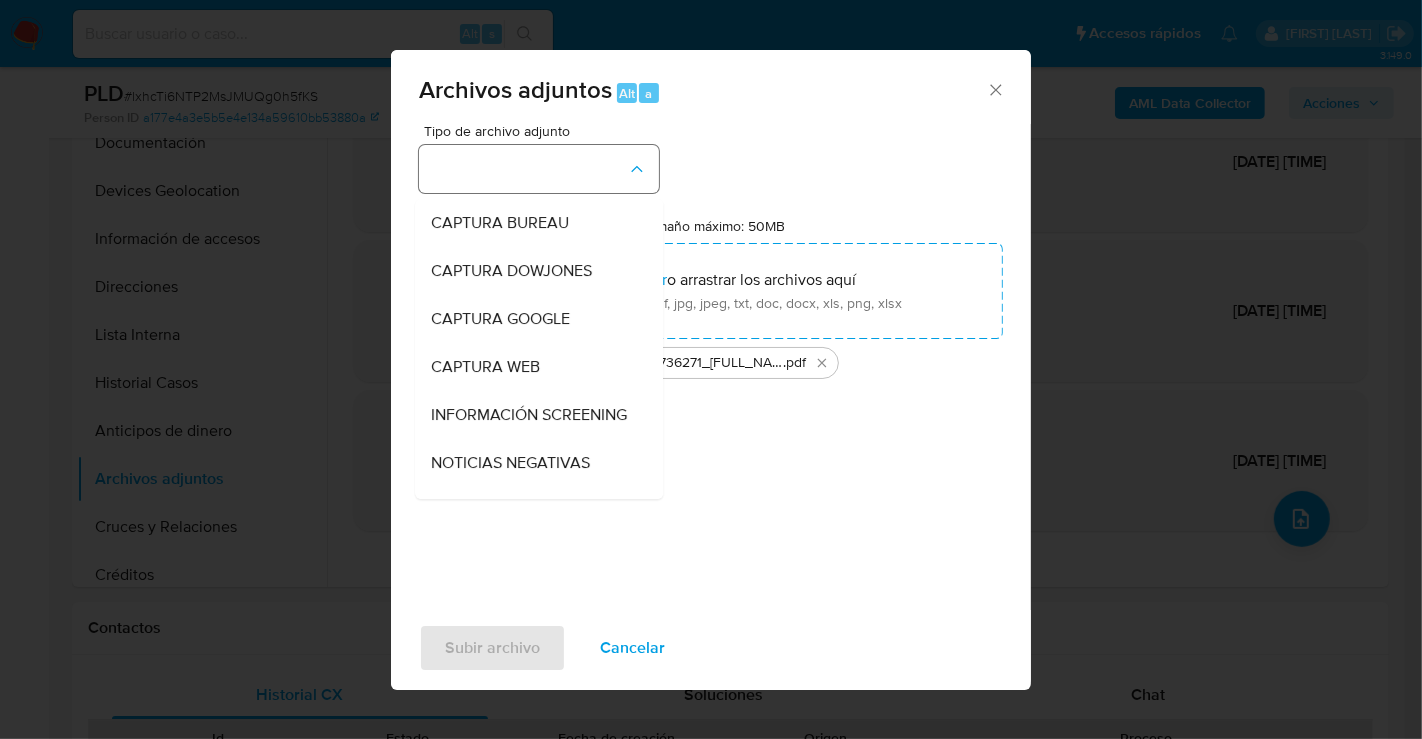 type 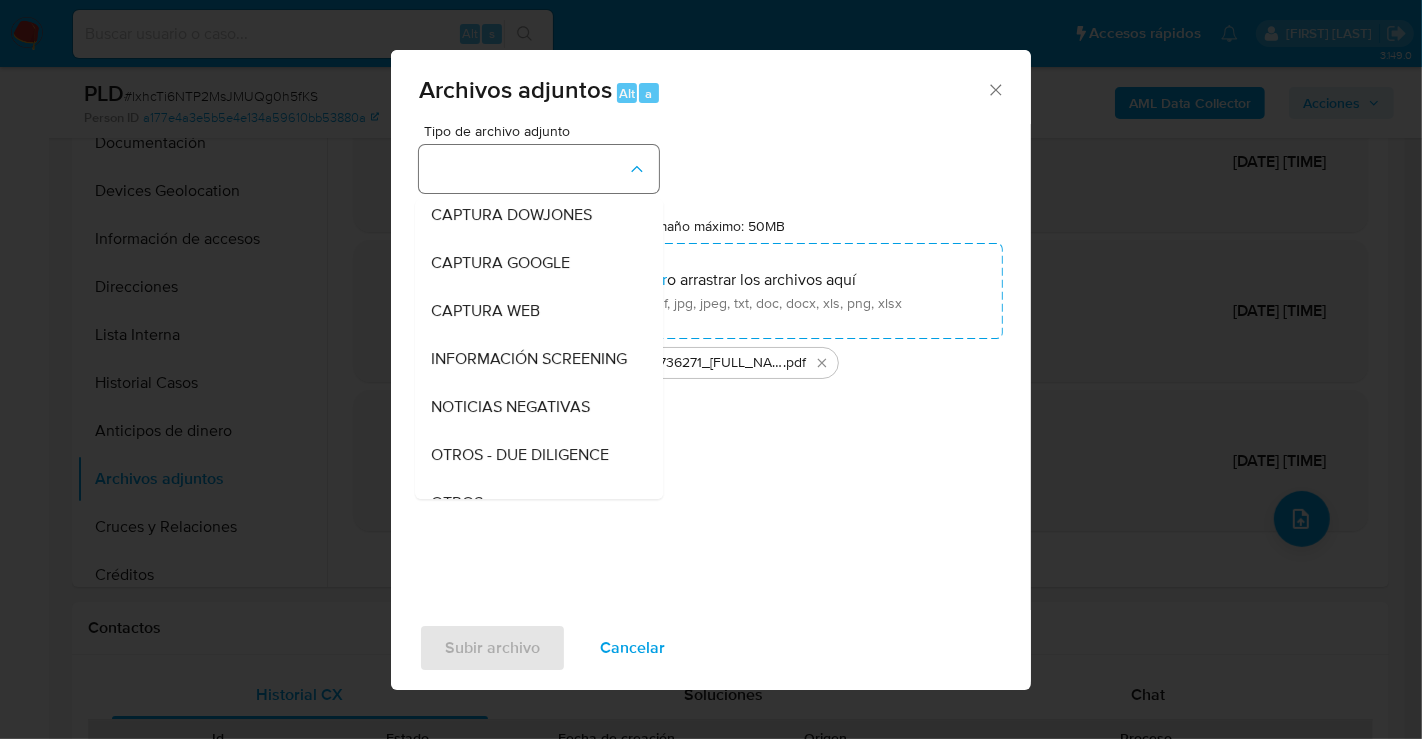 type 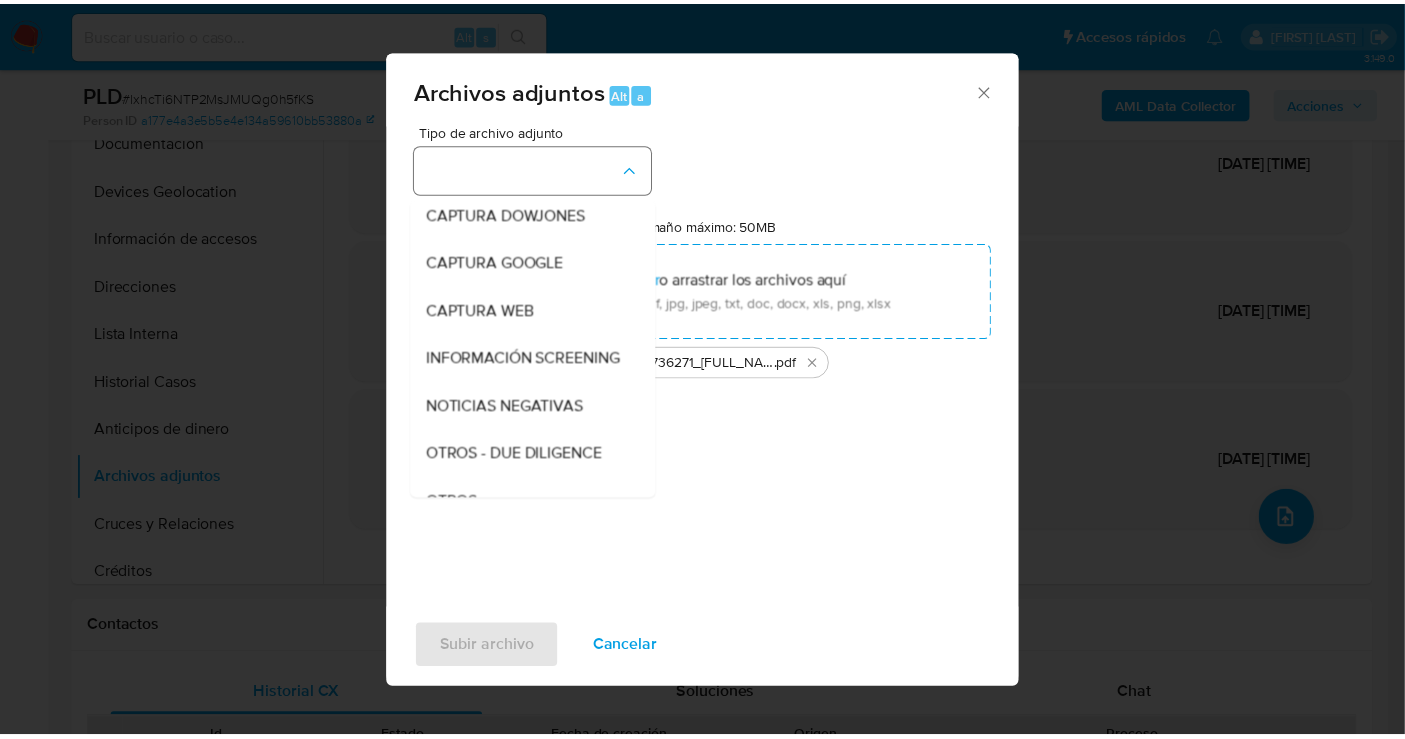 scroll, scrollTop: 103, scrollLeft: 0, axis: vertical 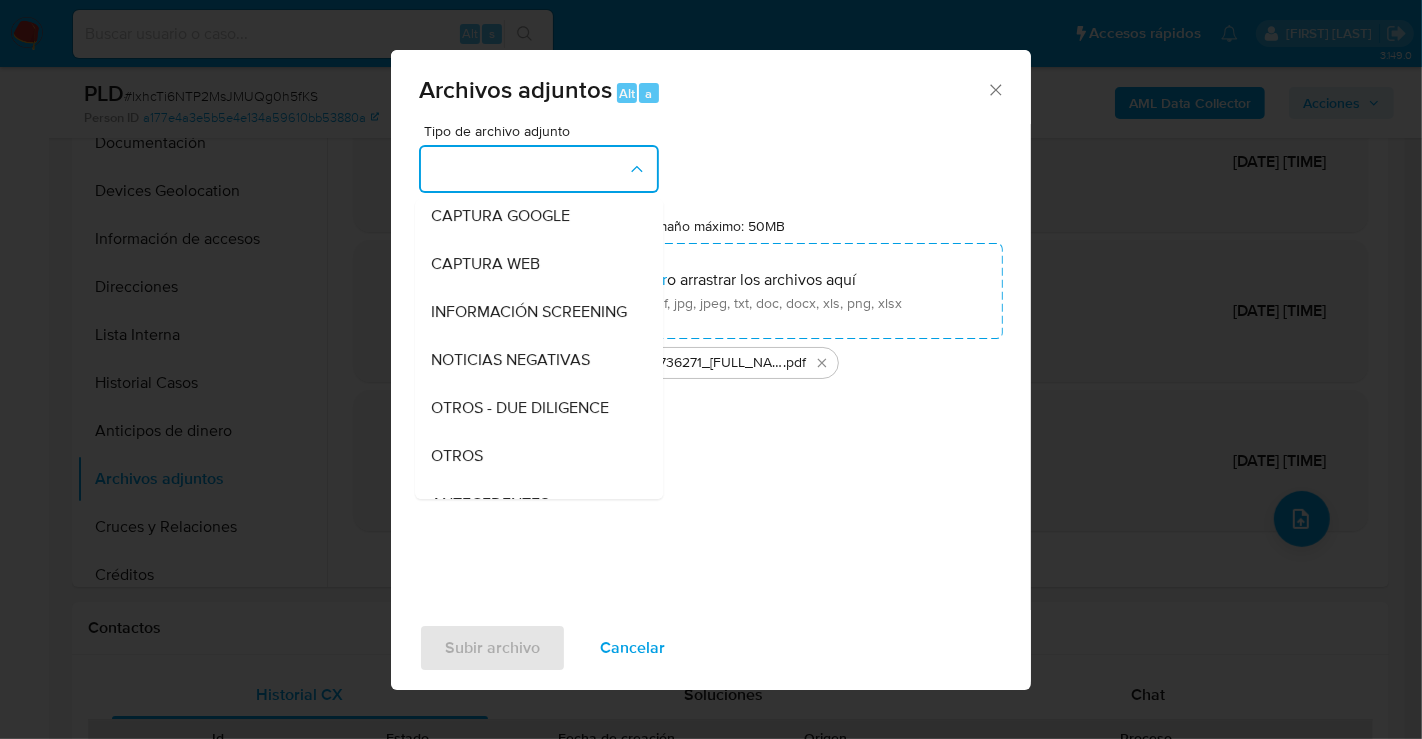 type 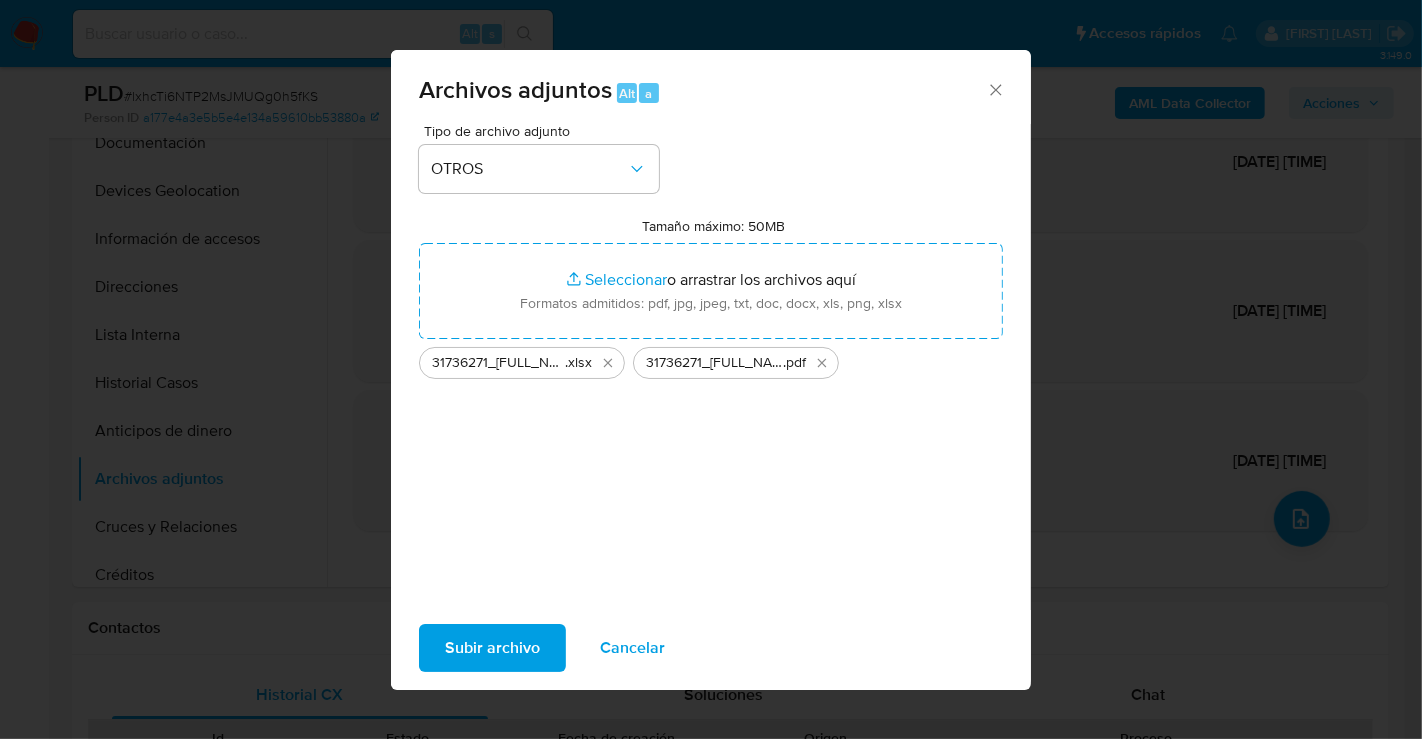 click on "Subir archivo" at bounding box center (492, 648) 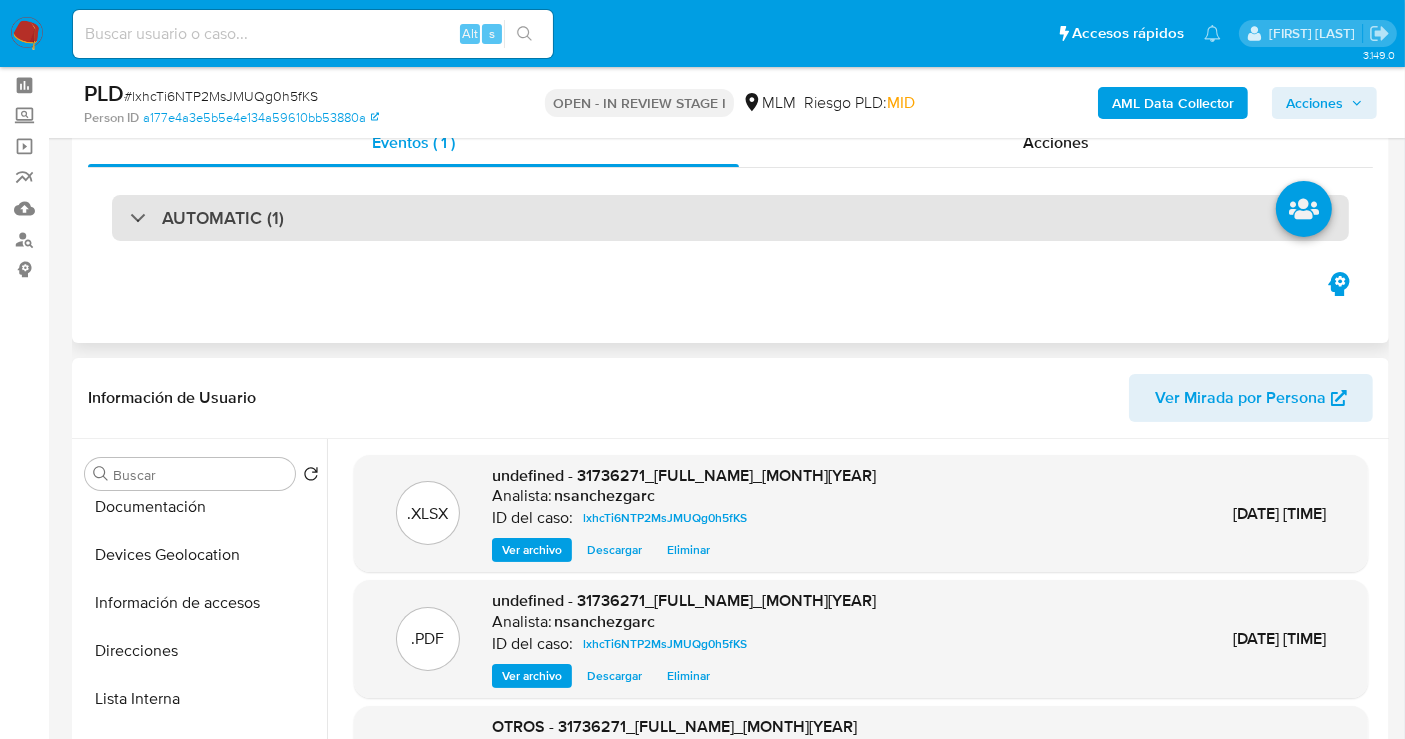 scroll, scrollTop: 111, scrollLeft: 0, axis: vertical 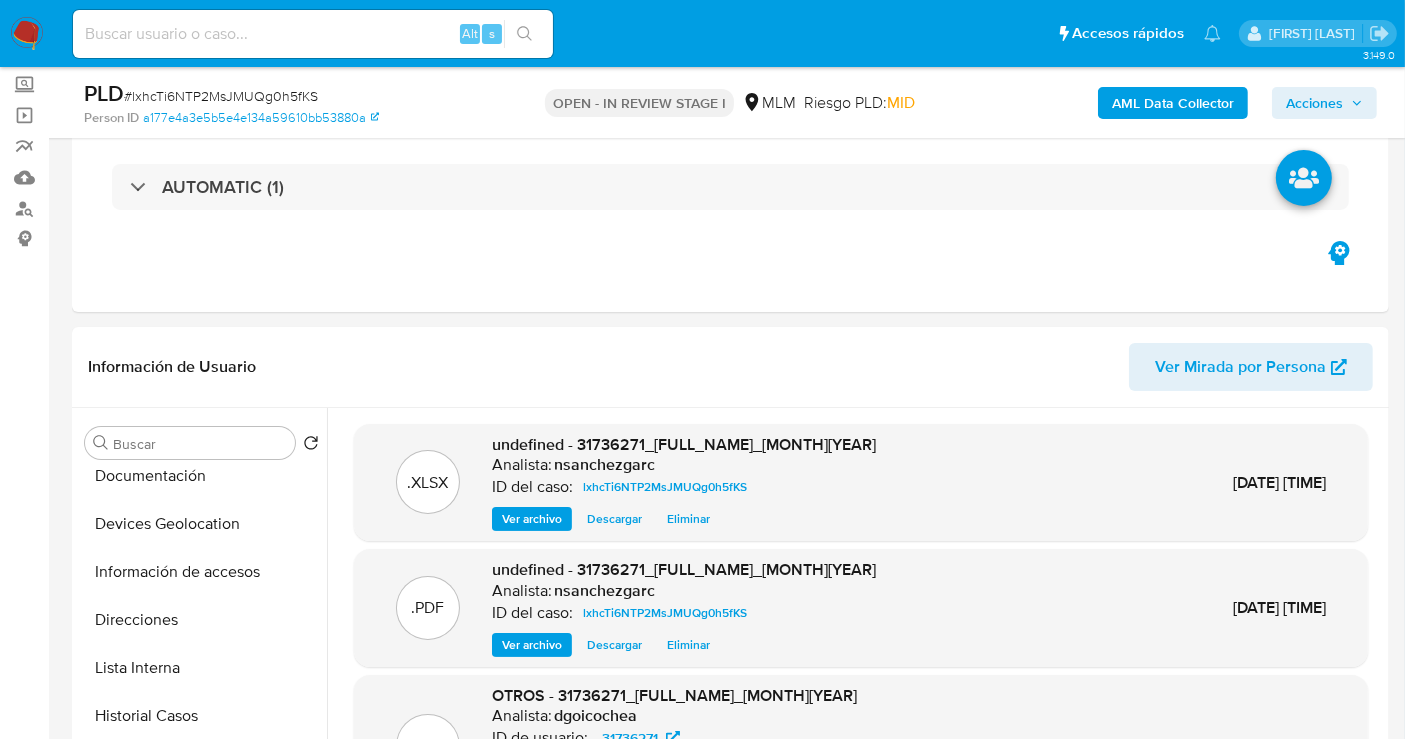 click on "Acciones" at bounding box center [1314, 103] 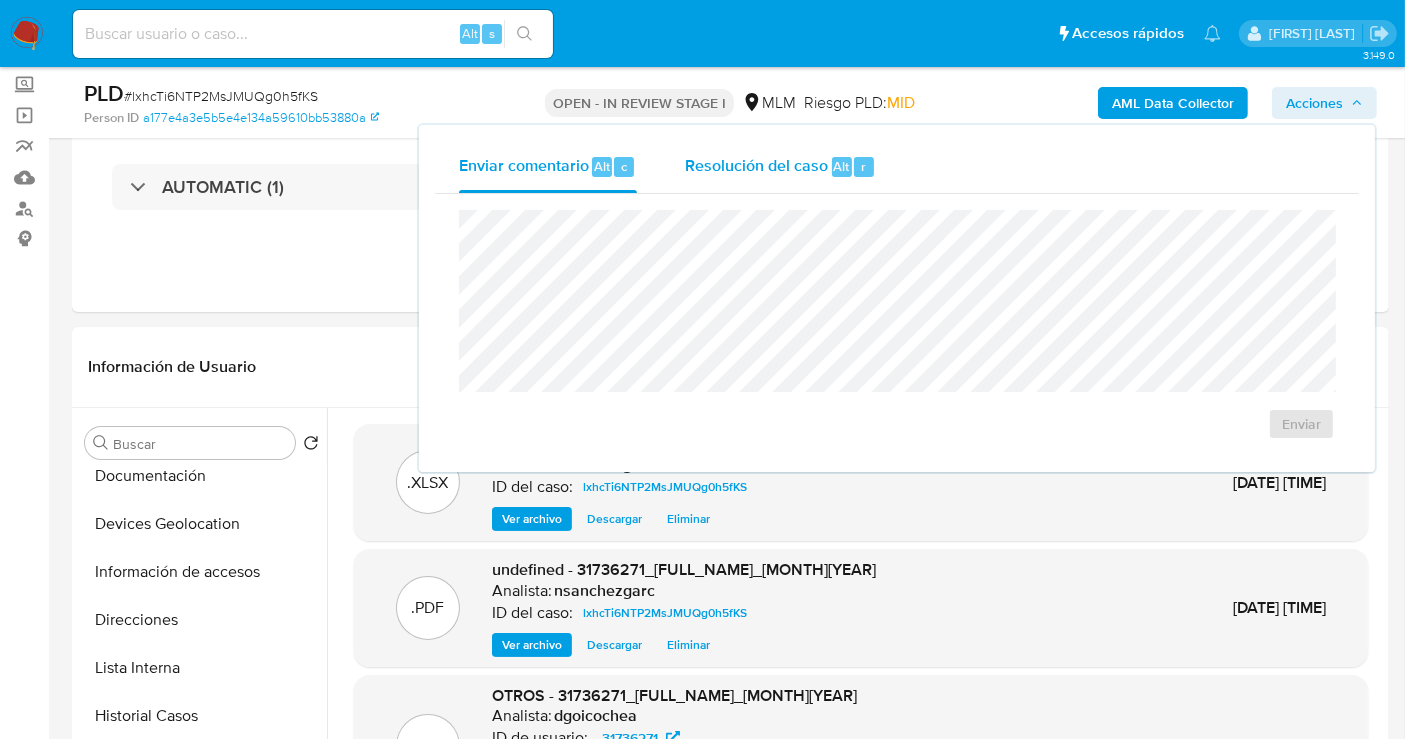 click on "Resolución del caso" at bounding box center (756, 165) 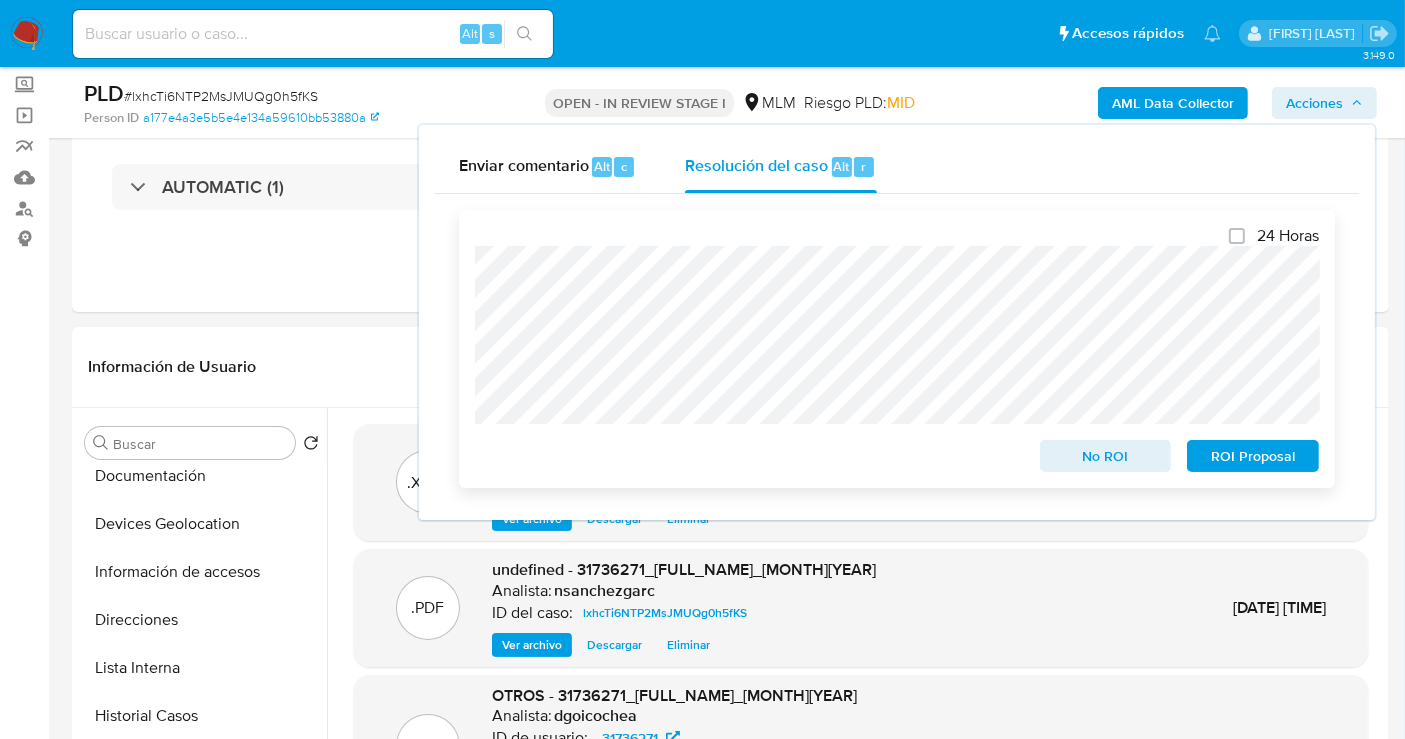 click on "ROI Proposal" at bounding box center (1253, 456) 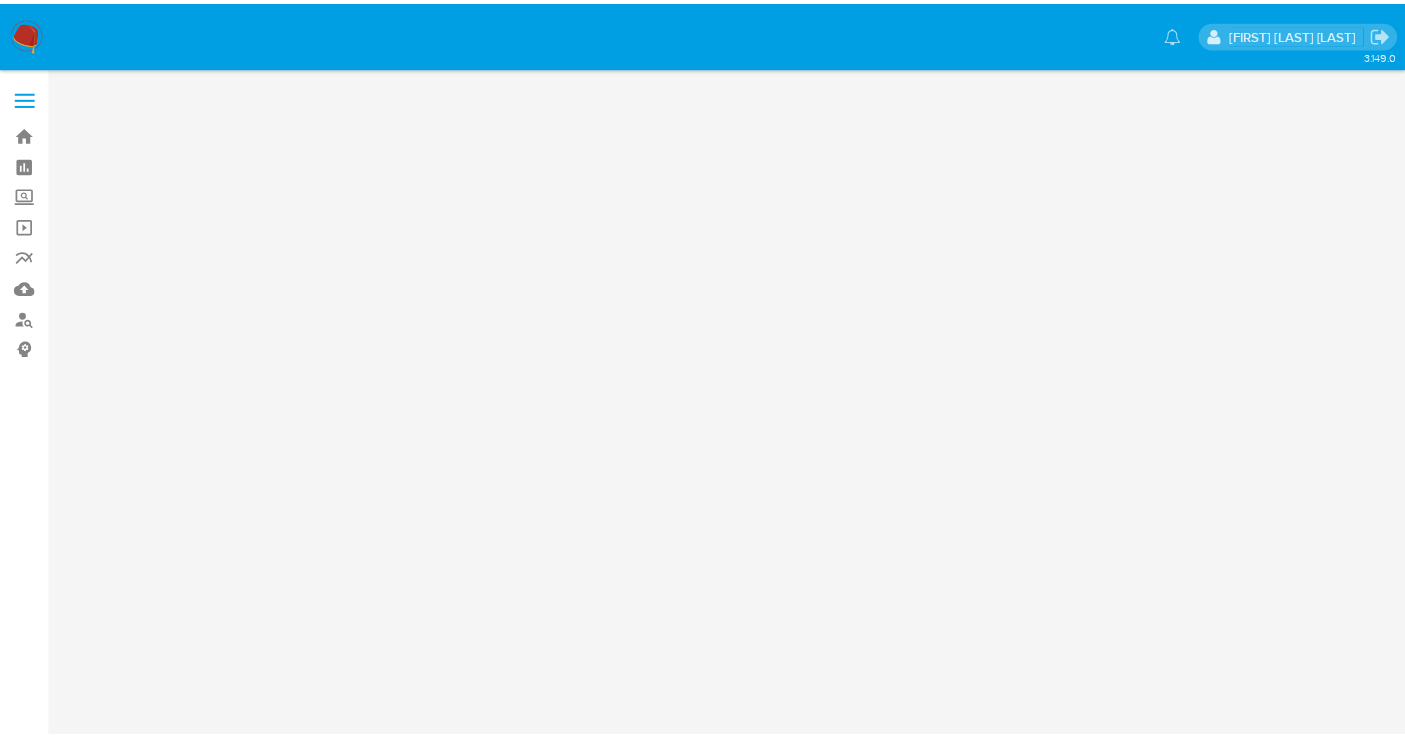 scroll, scrollTop: 0, scrollLeft: 0, axis: both 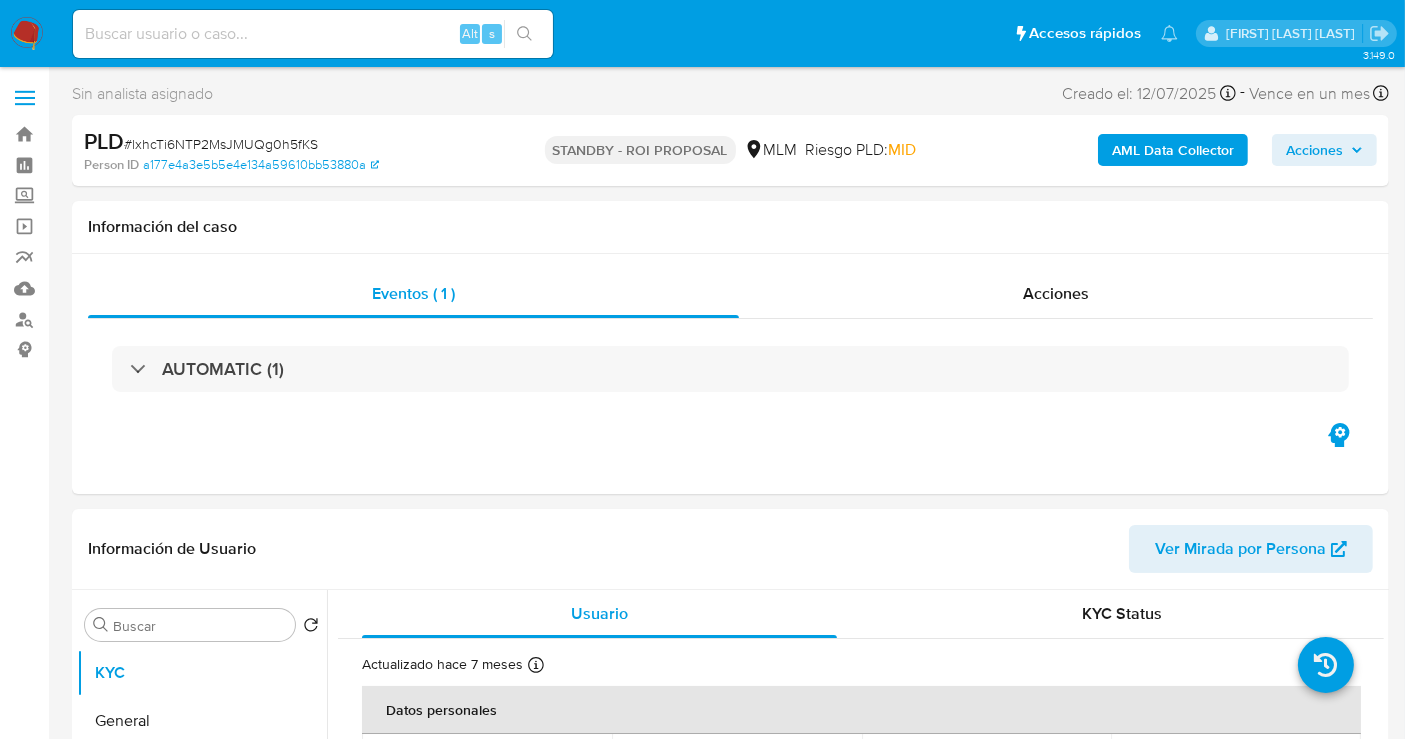 select on "10" 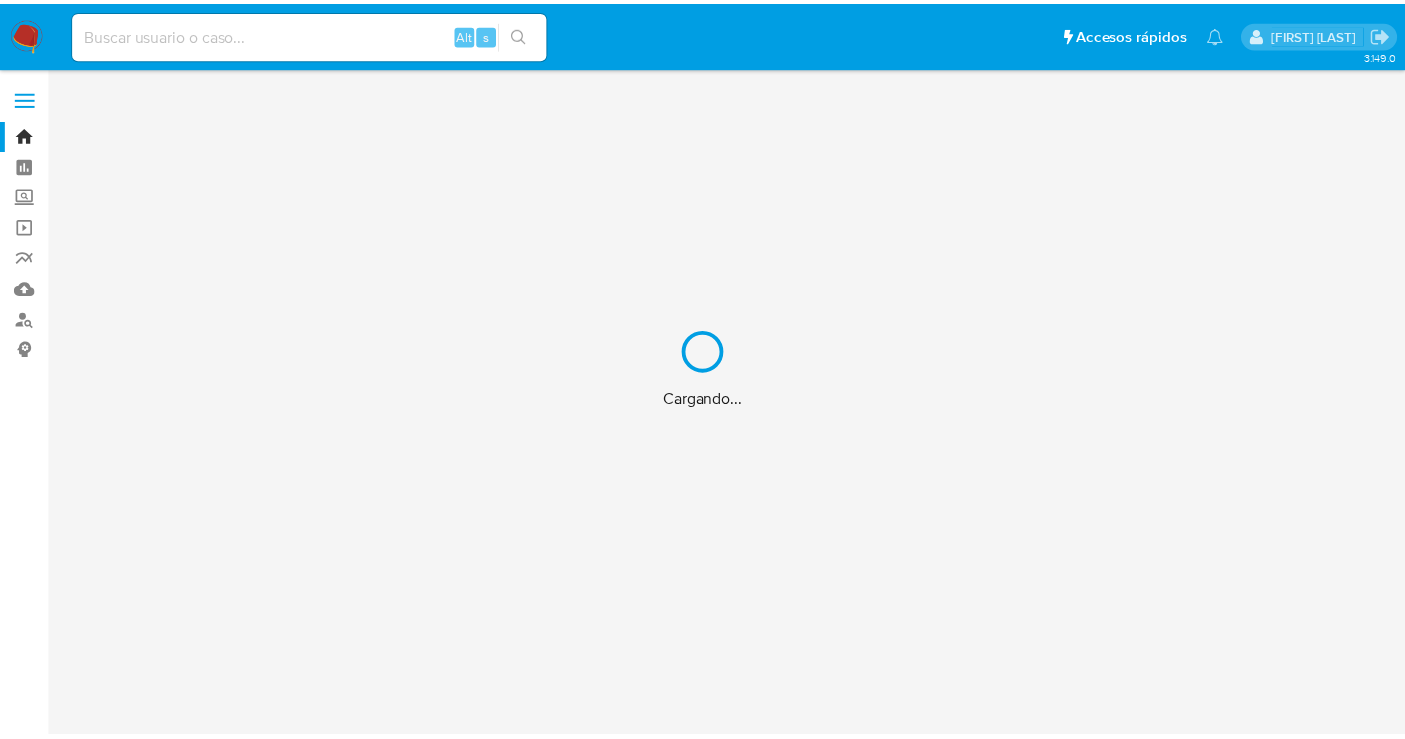scroll, scrollTop: 0, scrollLeft: 0, axis: both 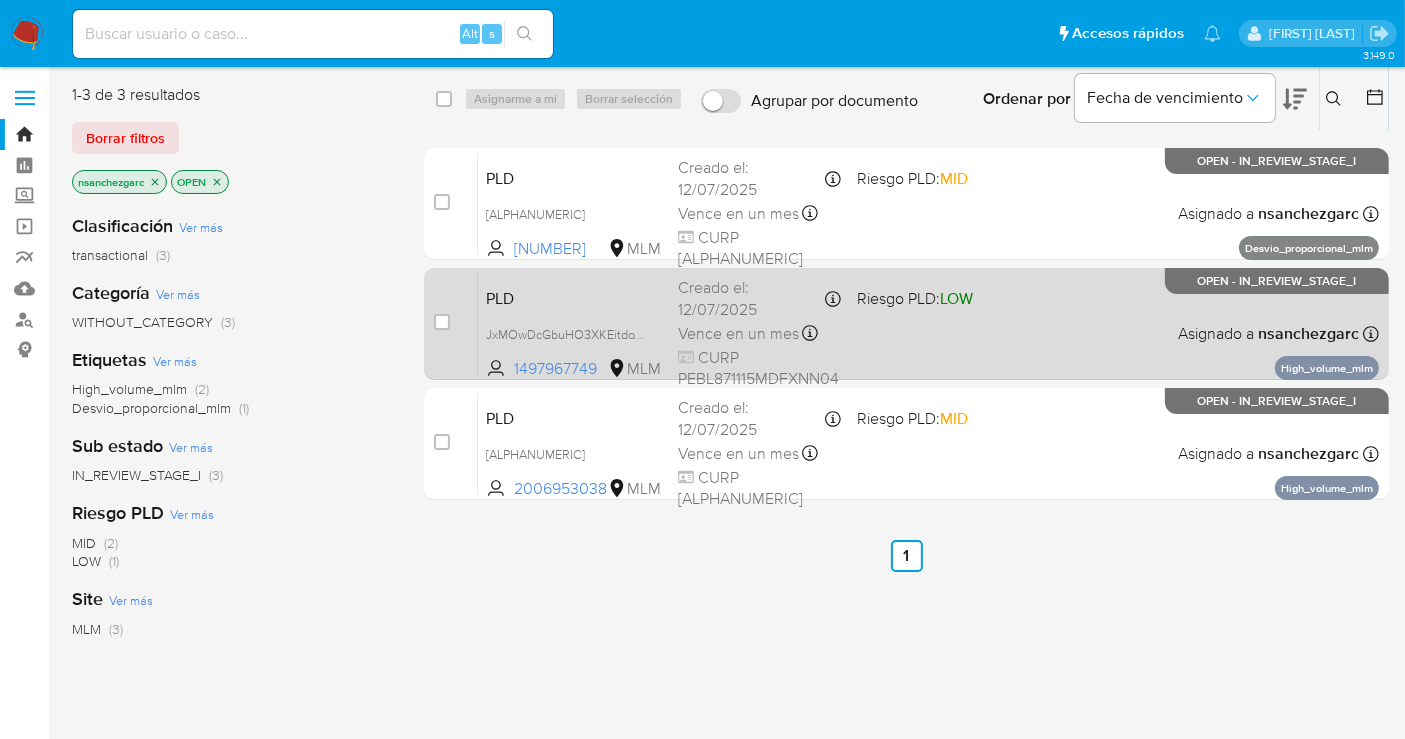click on "Vence en un mes" at bounding box center (738, 334) 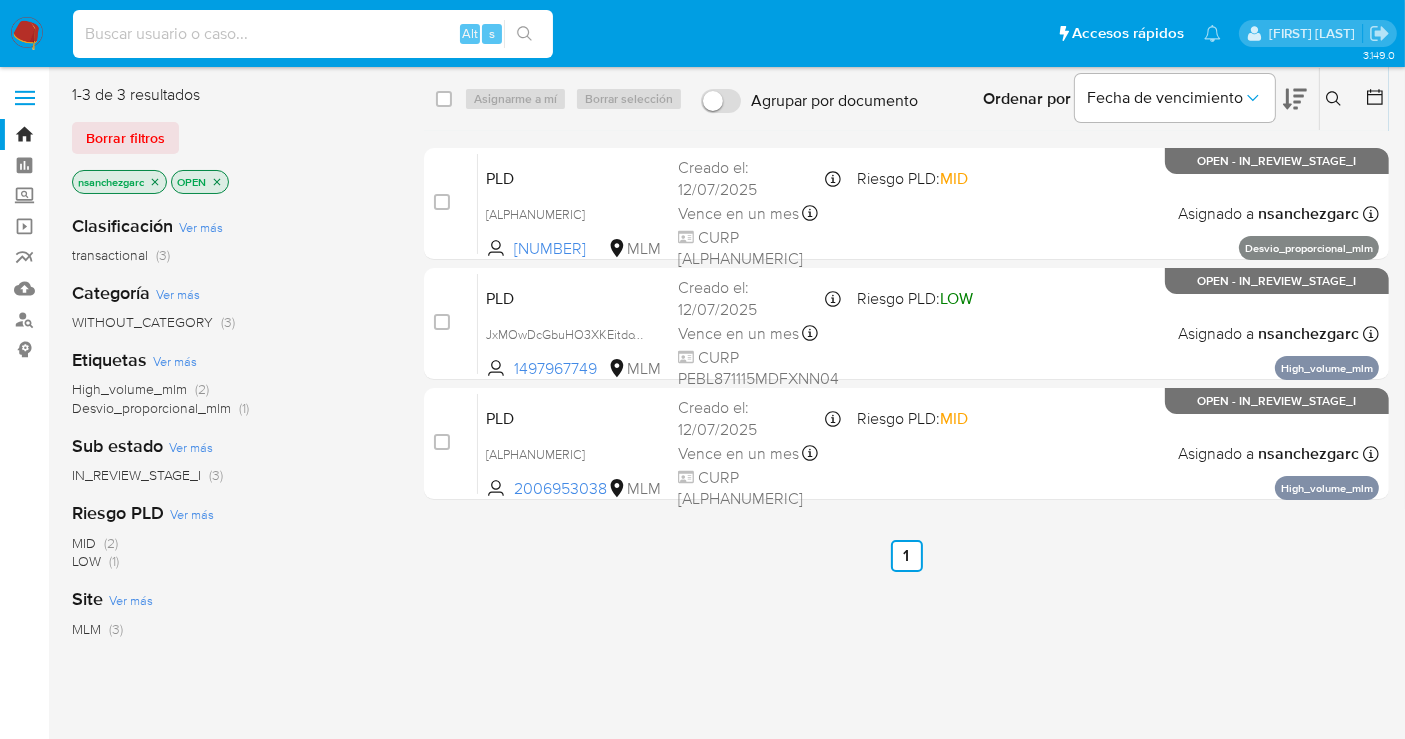 click at bounding box center [313, 34] 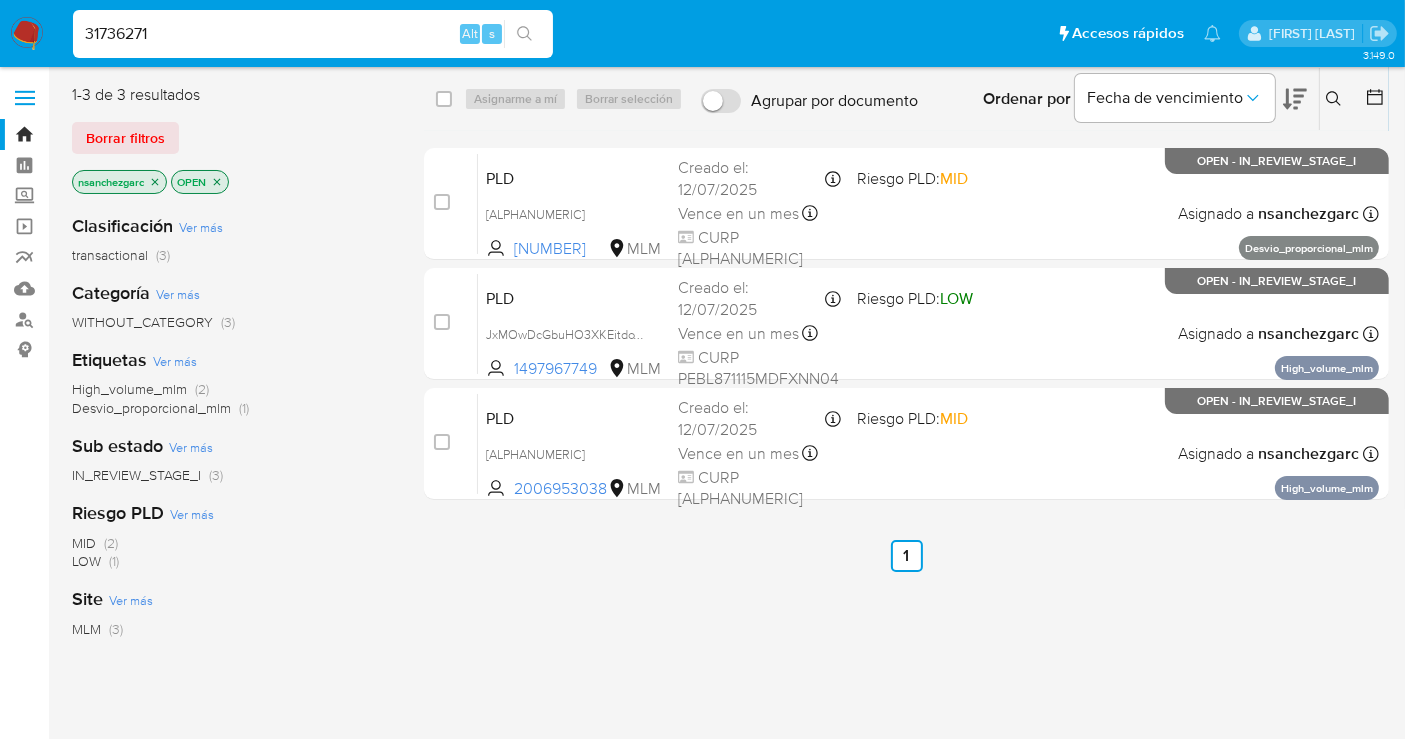 type on "31736271" 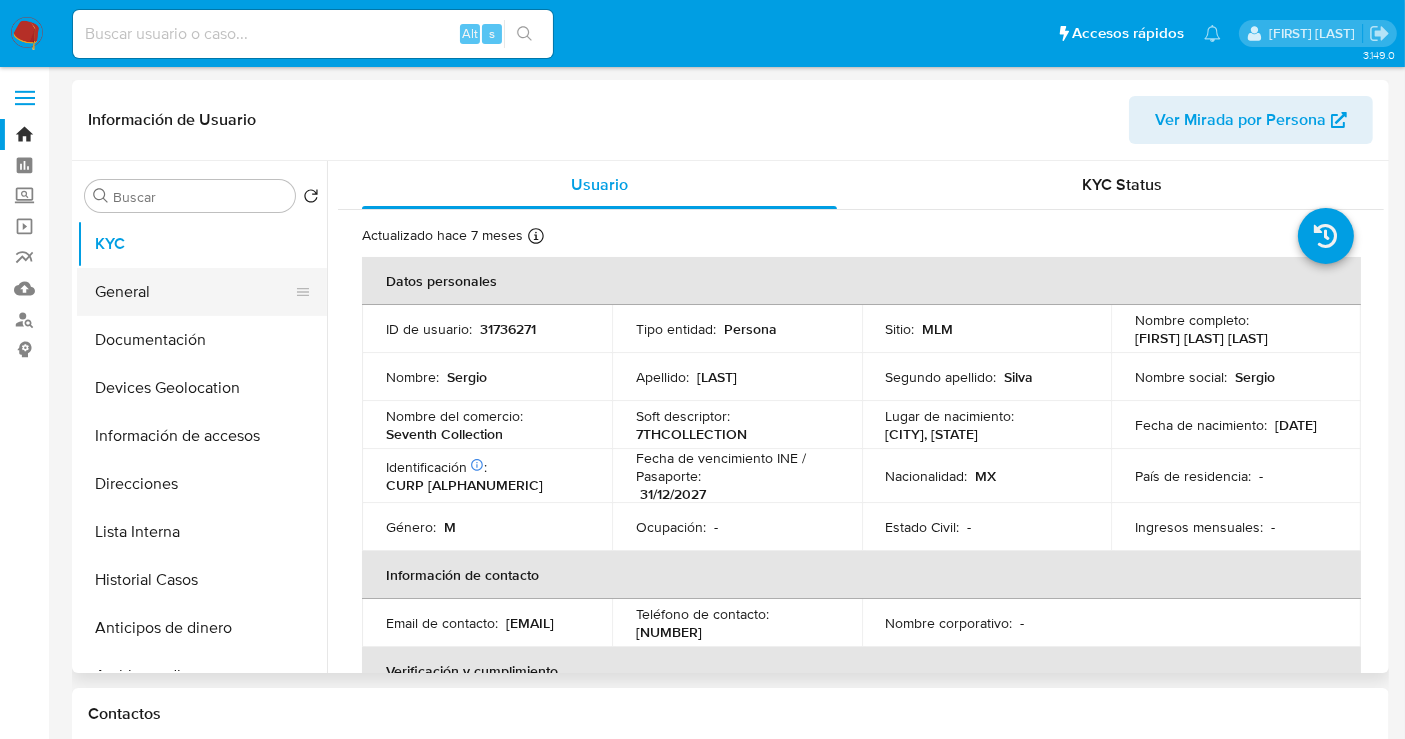 select on "10" 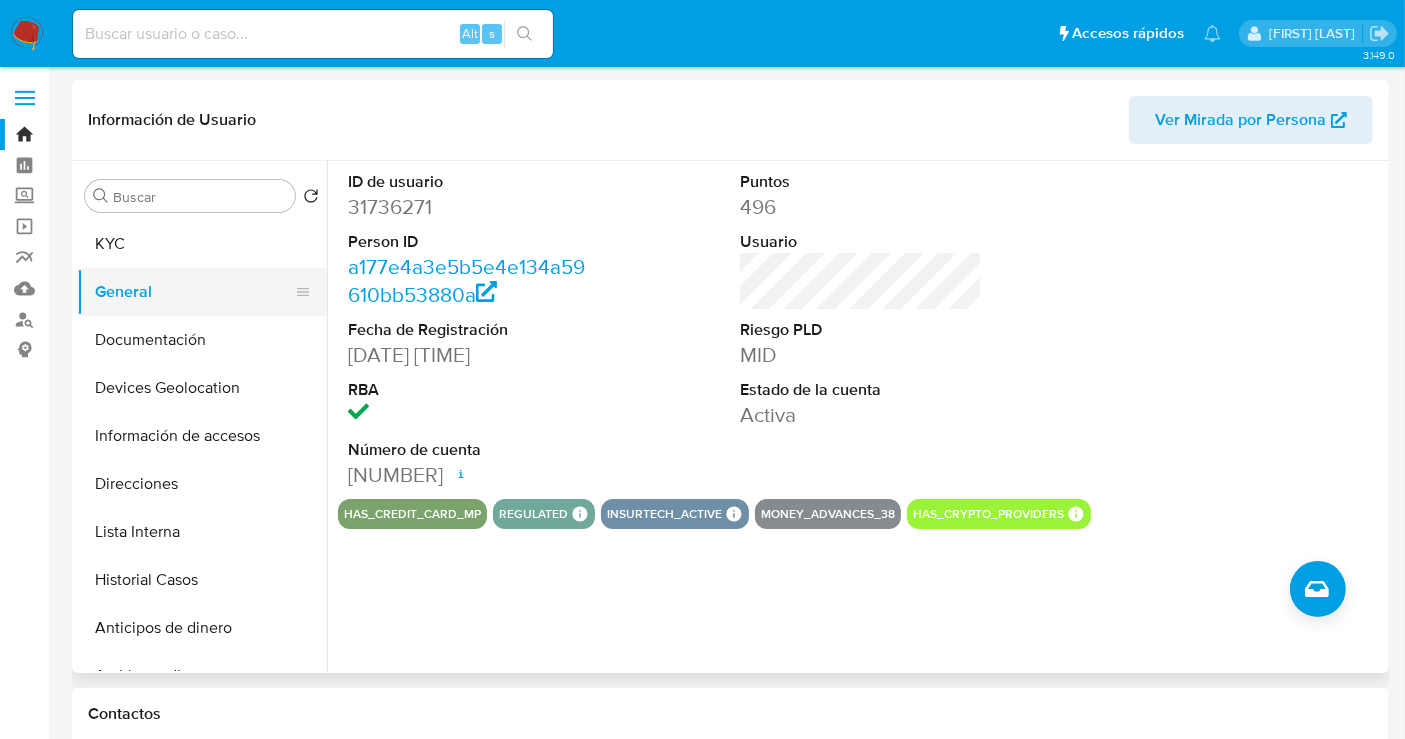 type 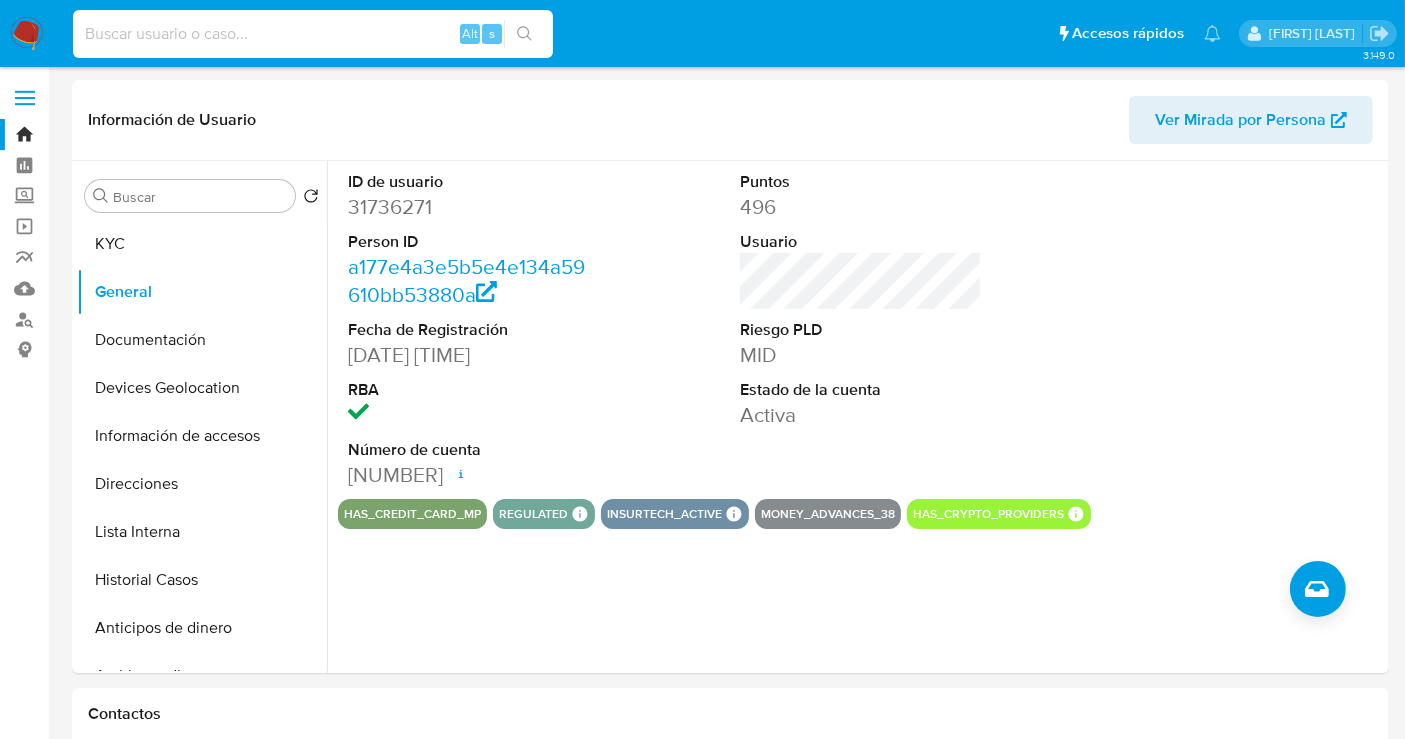 click at bounding box center [313, 34] 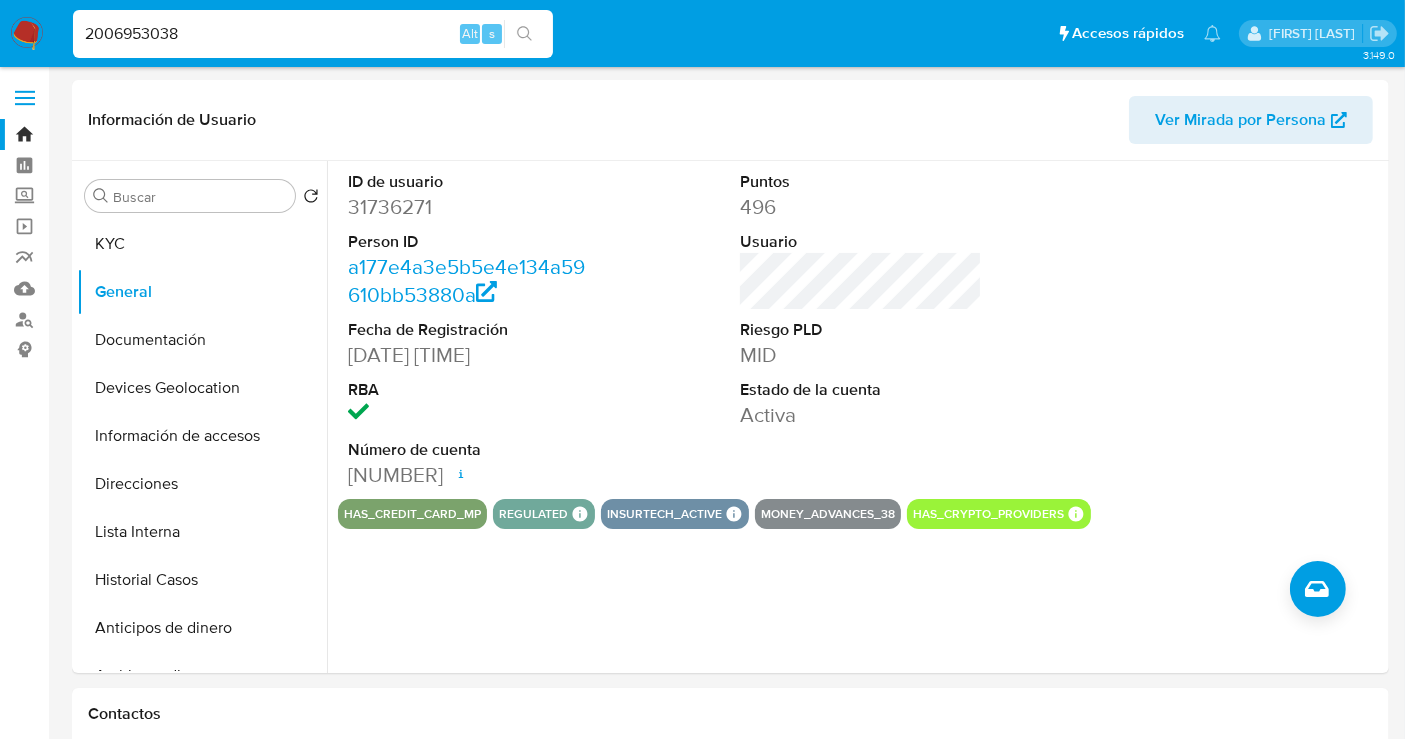 type on "2006953038" 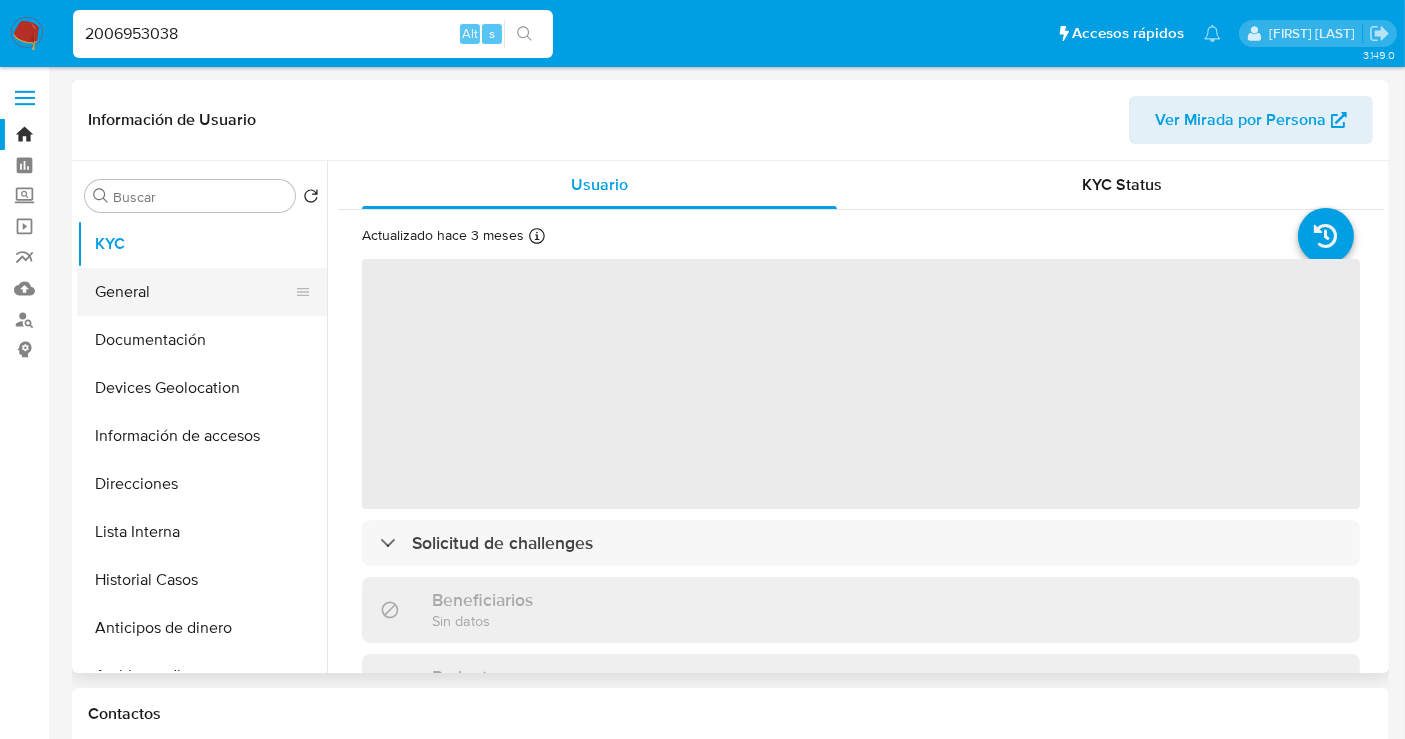 click on "General" at bounding box center (194, 292) 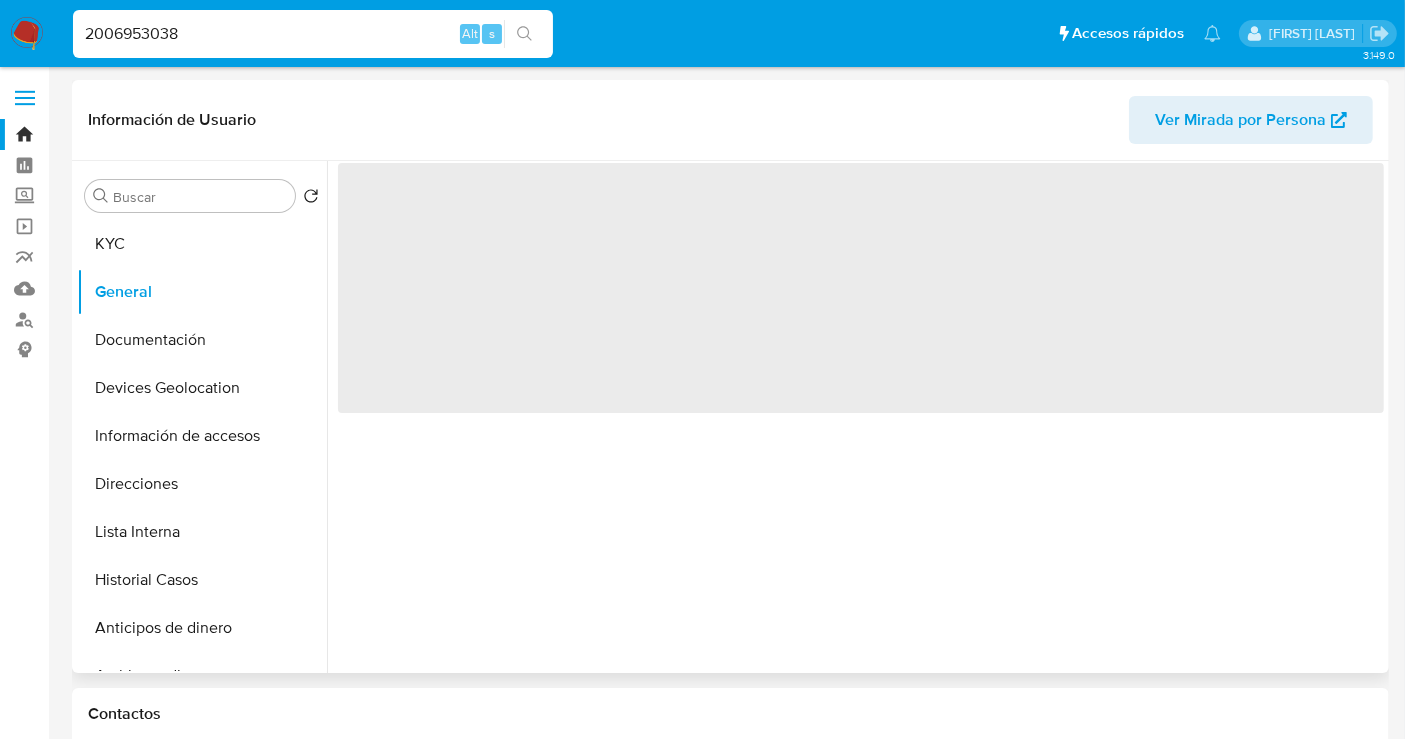 select on "10" 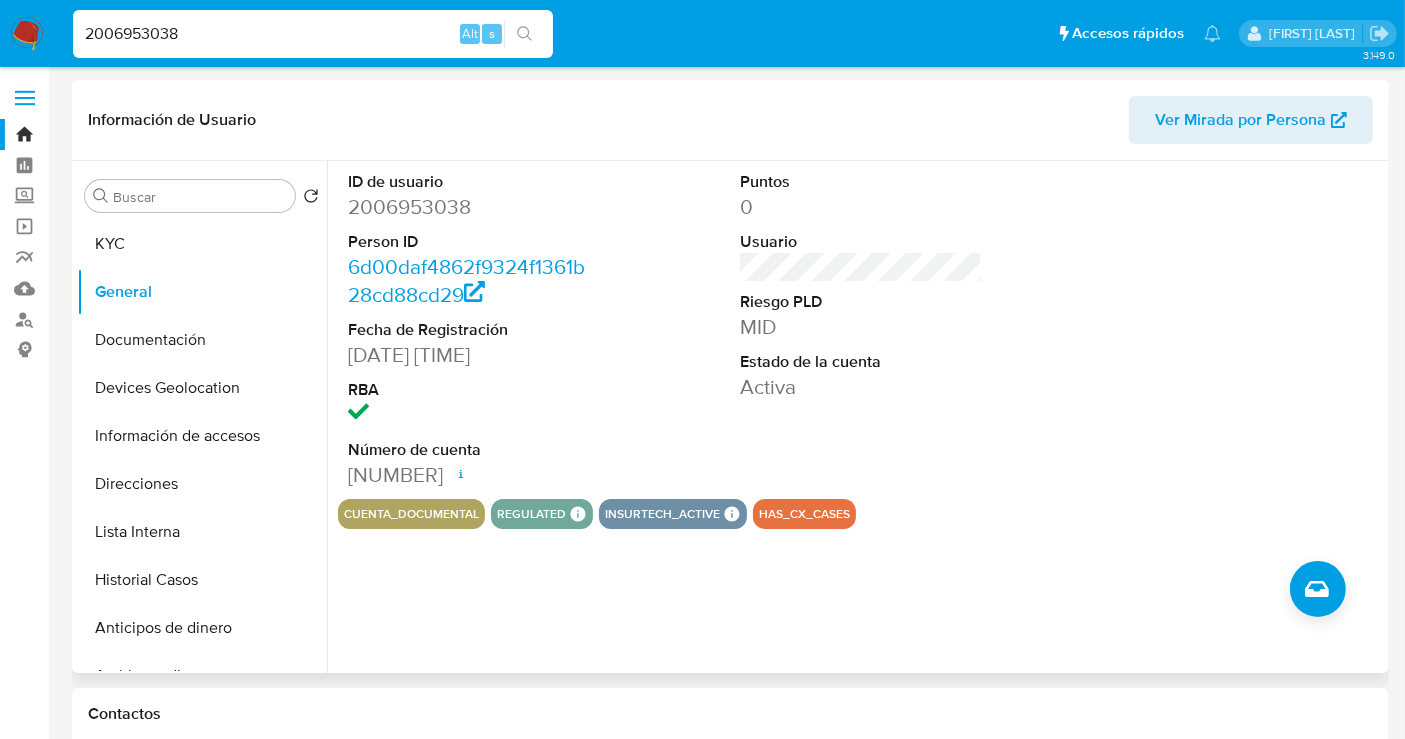 type 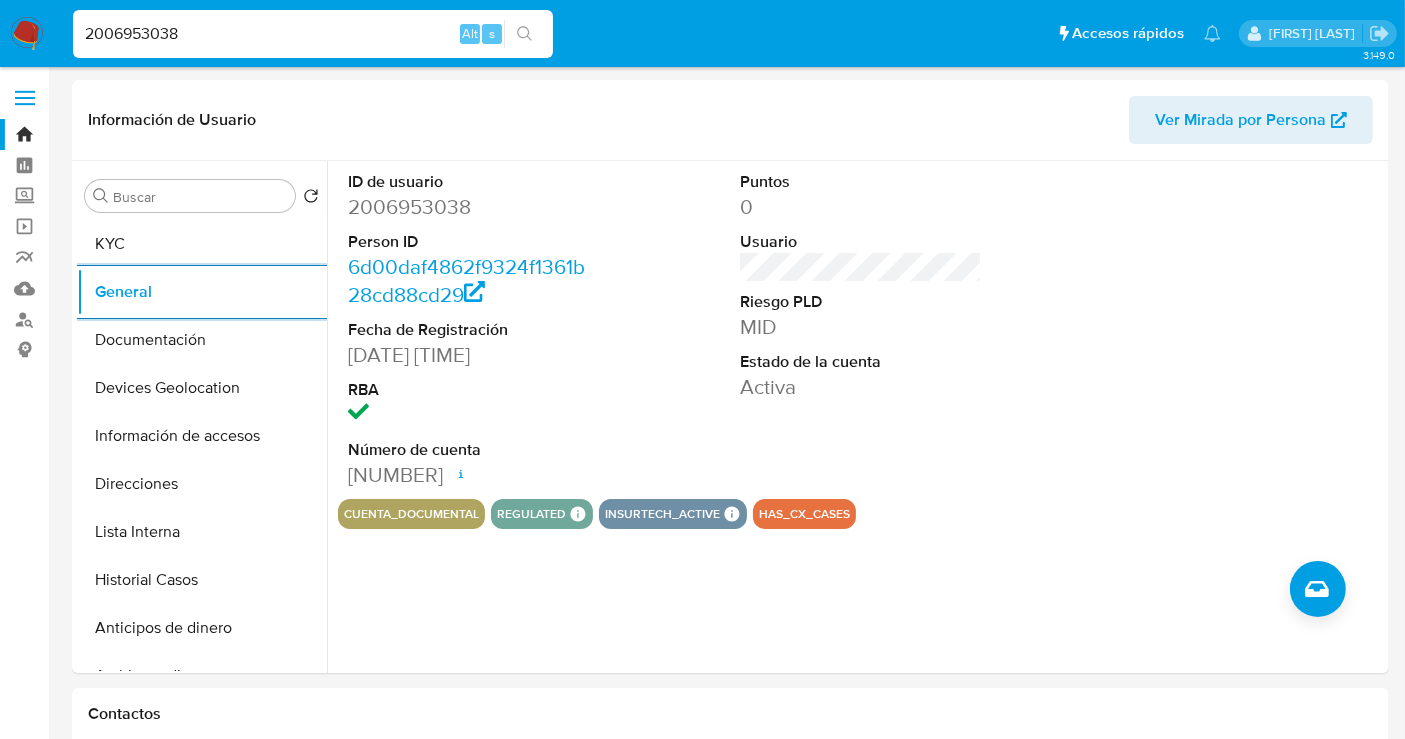 click at bounding box center (27, 34) 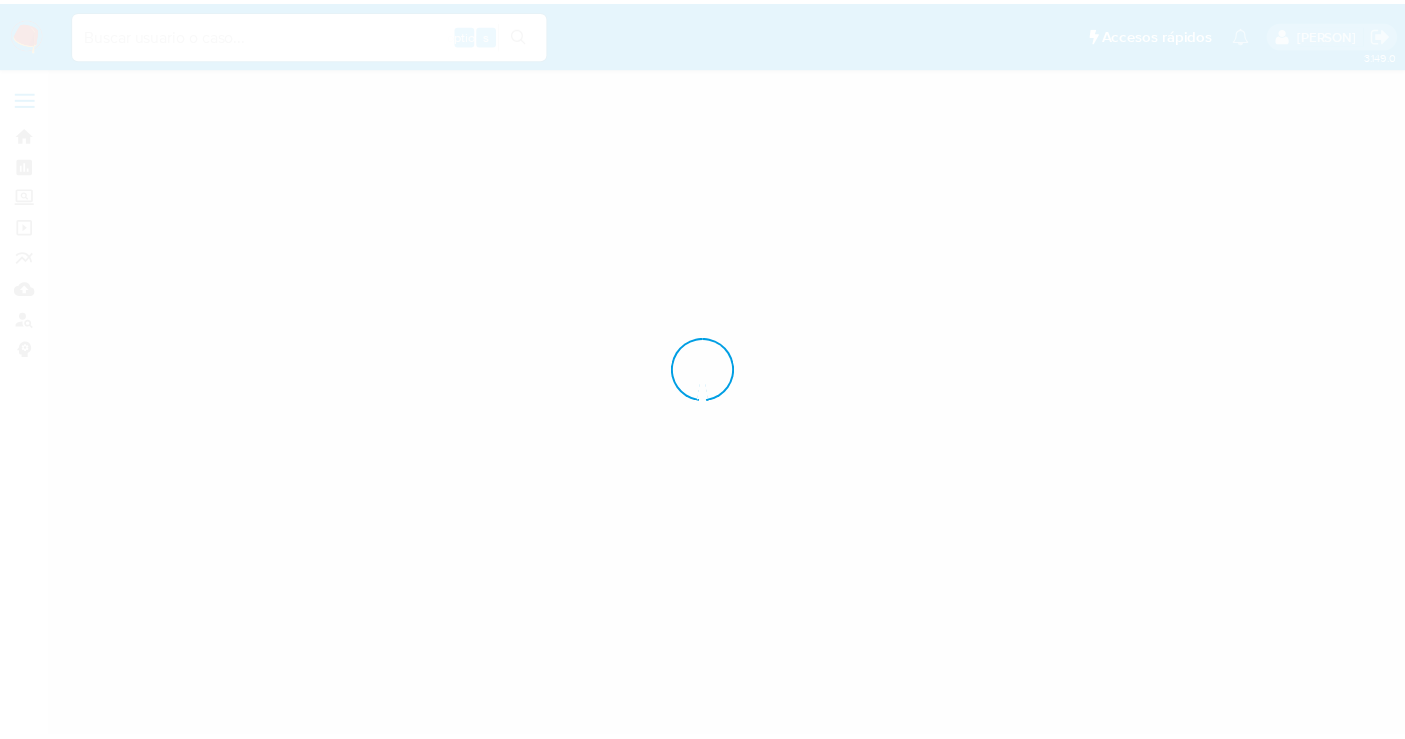 scroll, scrollTop: 0, scrollLeft: 0, axis: both 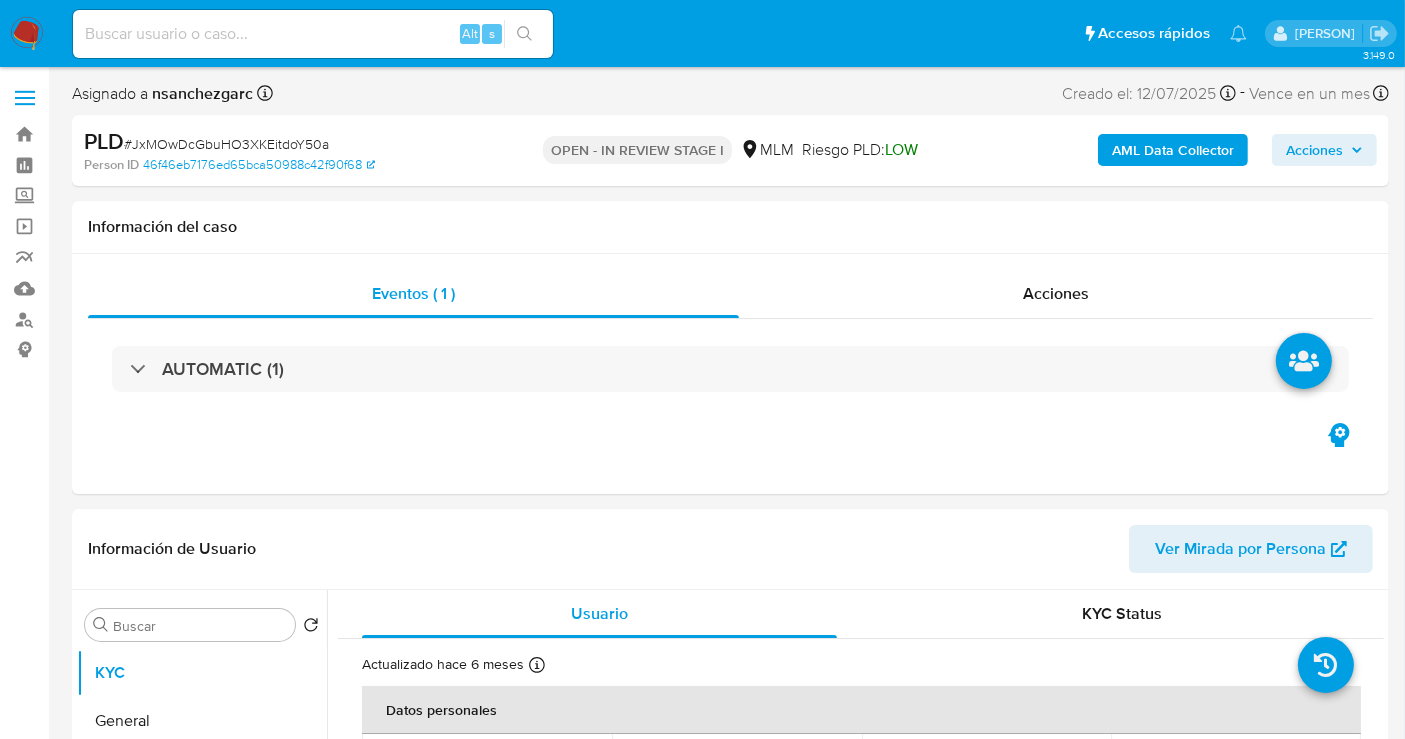 select on "10" 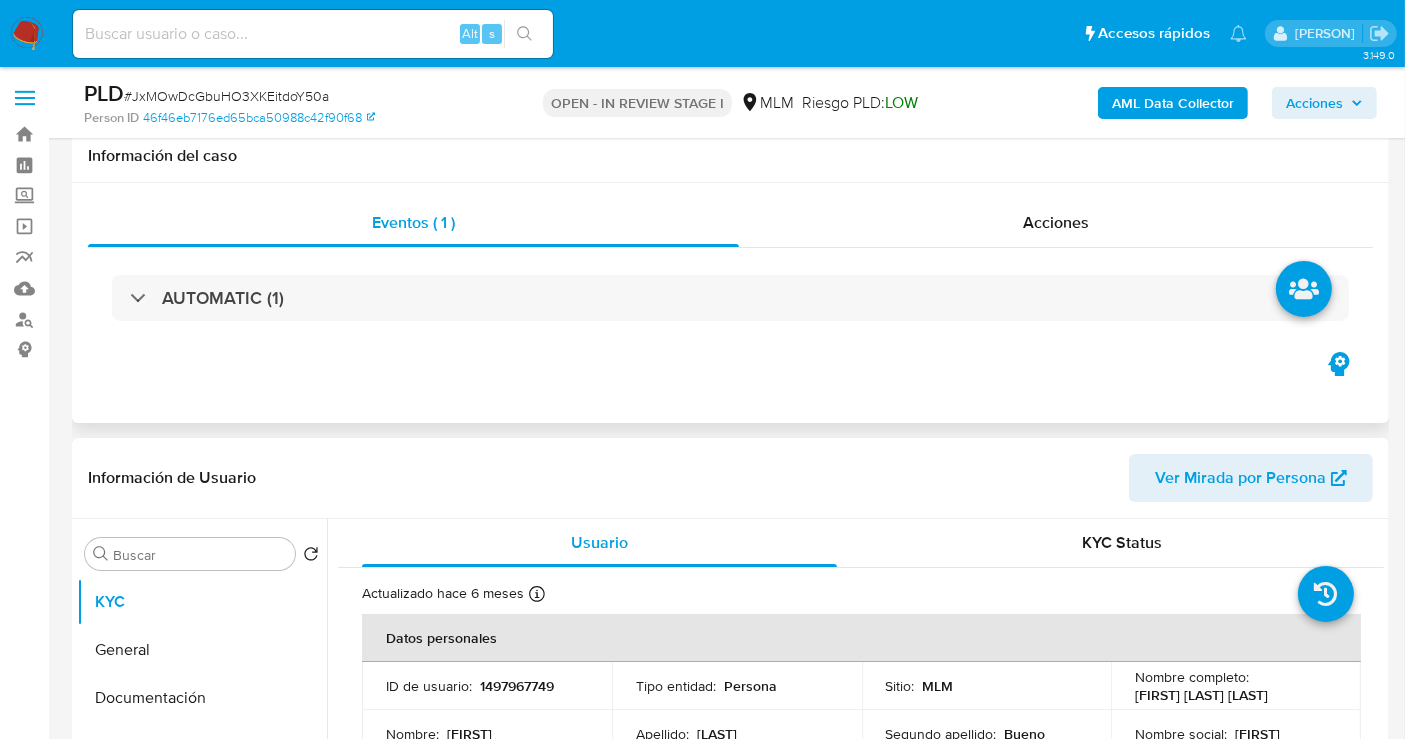 scroll, scrollTop: 333, scrollLeft: 0, axis: vertical 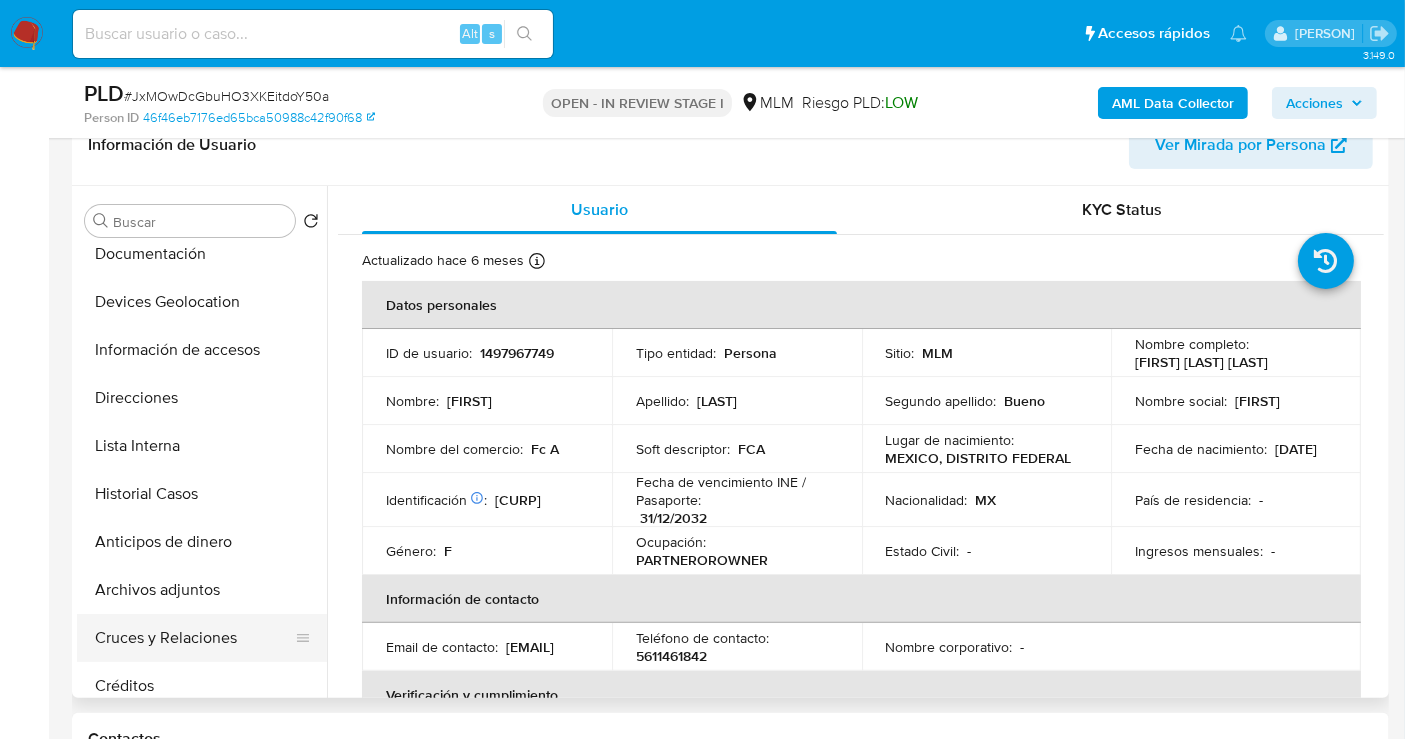 drag, startPoint x: 165, startPoint y: 491, endPoint x: 157, endPoint y: 628, distance: 137.23338 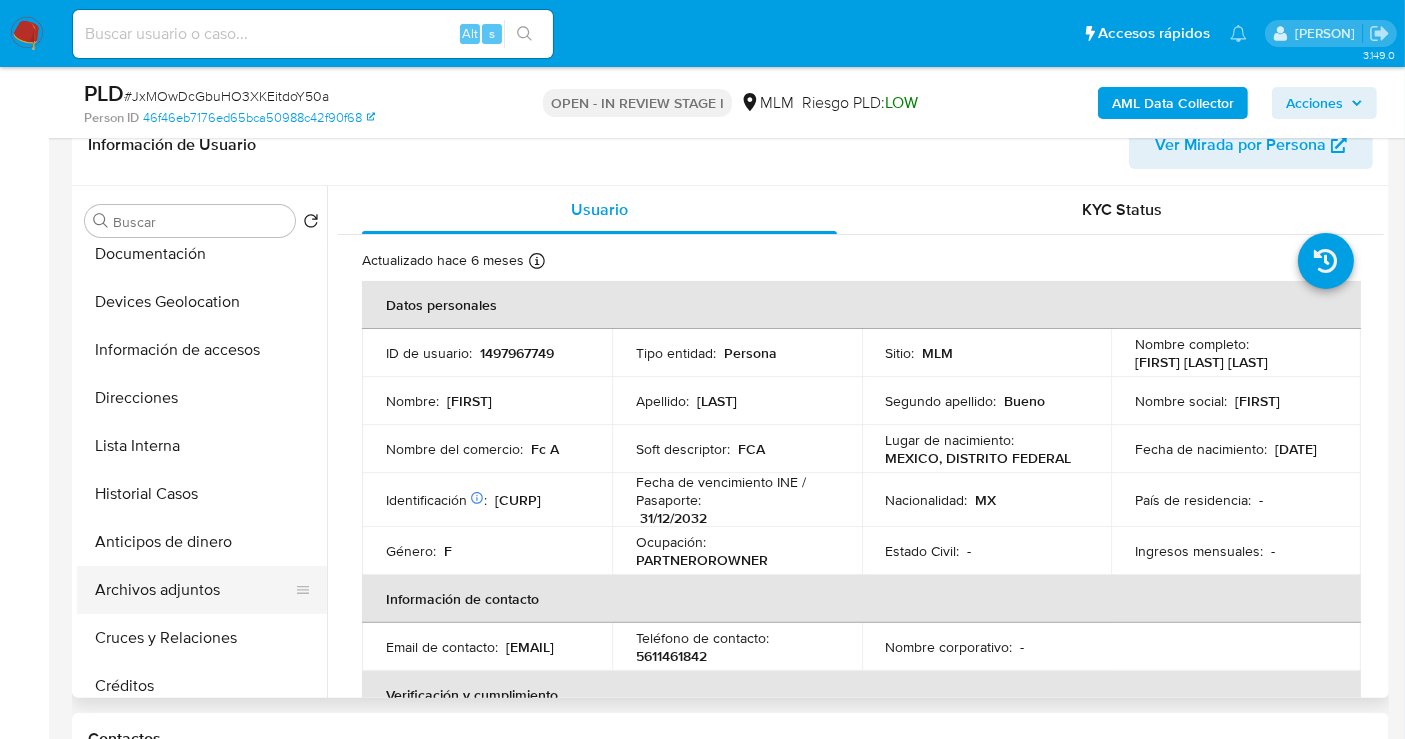 click on "Archivos adjuntos" at bounding box center [194, 590] 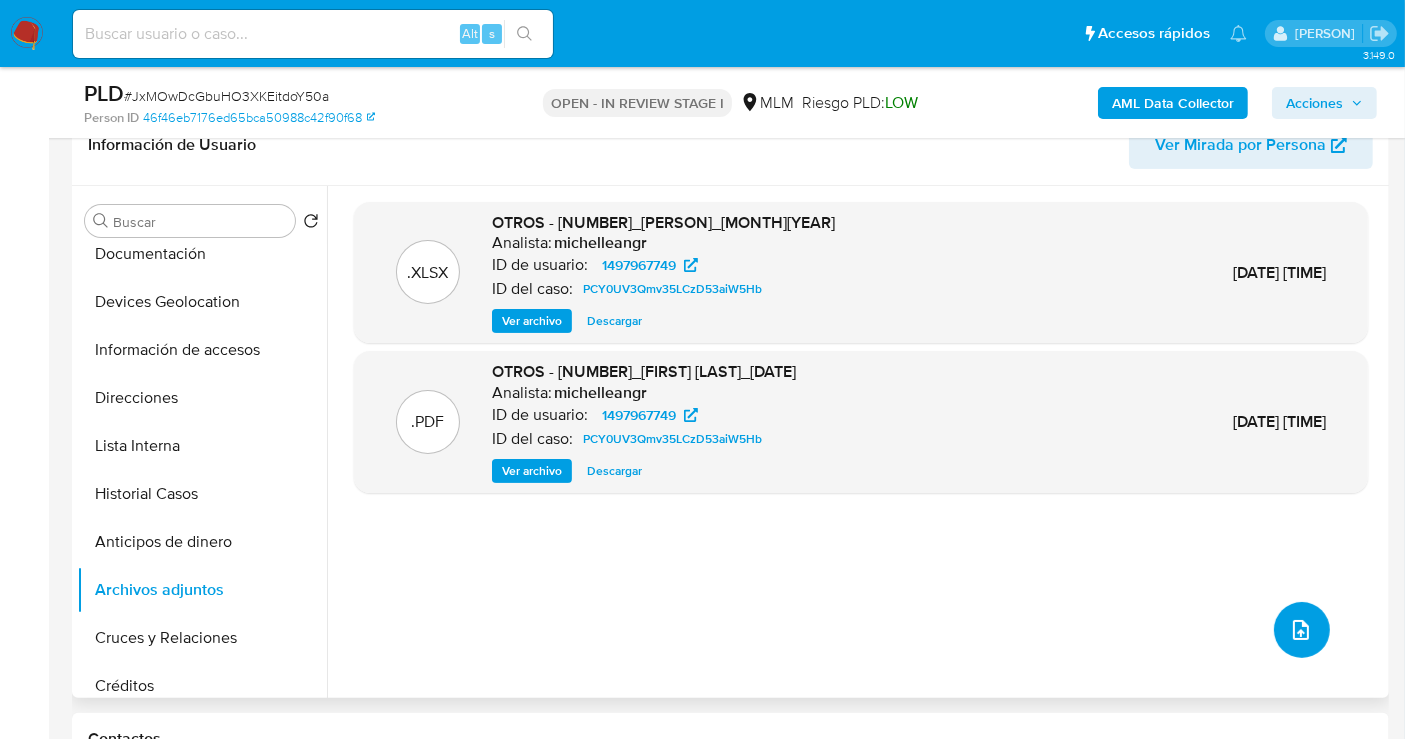 click 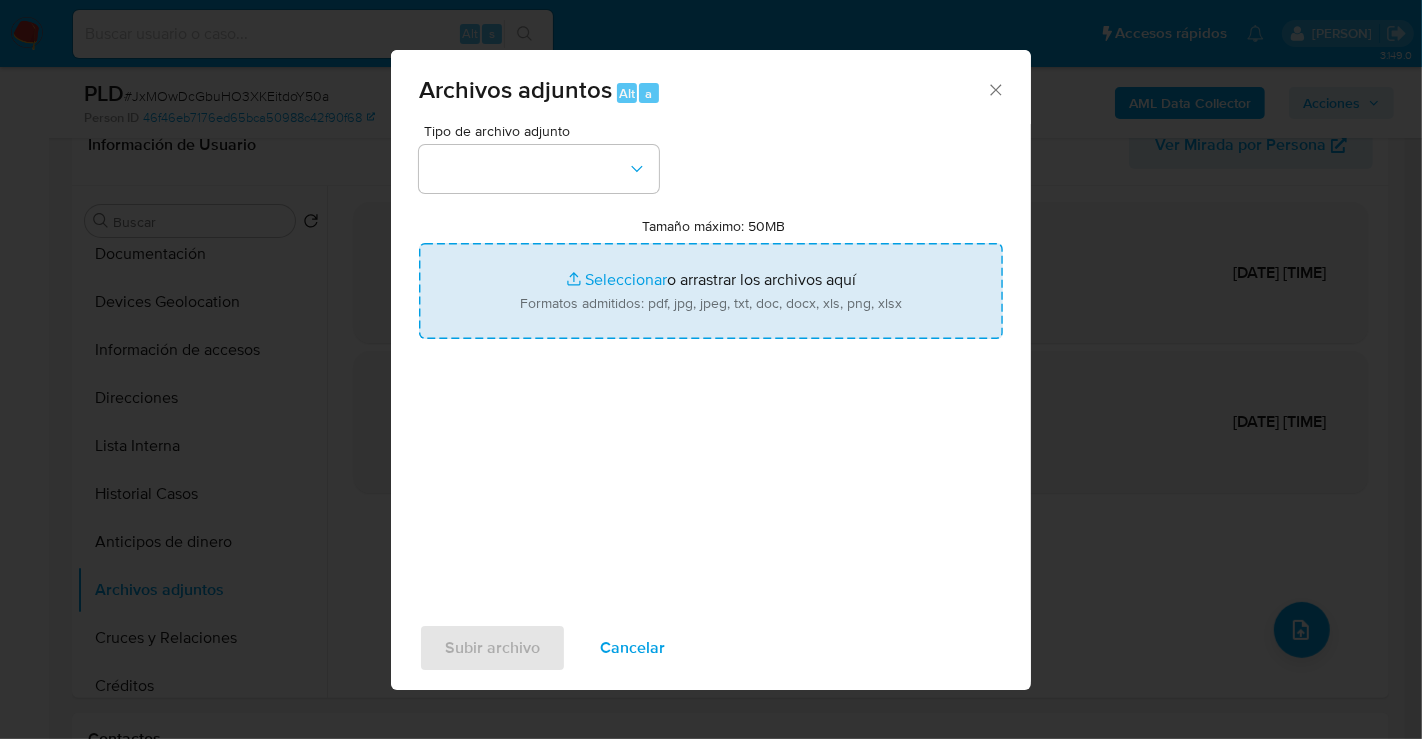 type on "C:\fakepath\[FILENAME]" 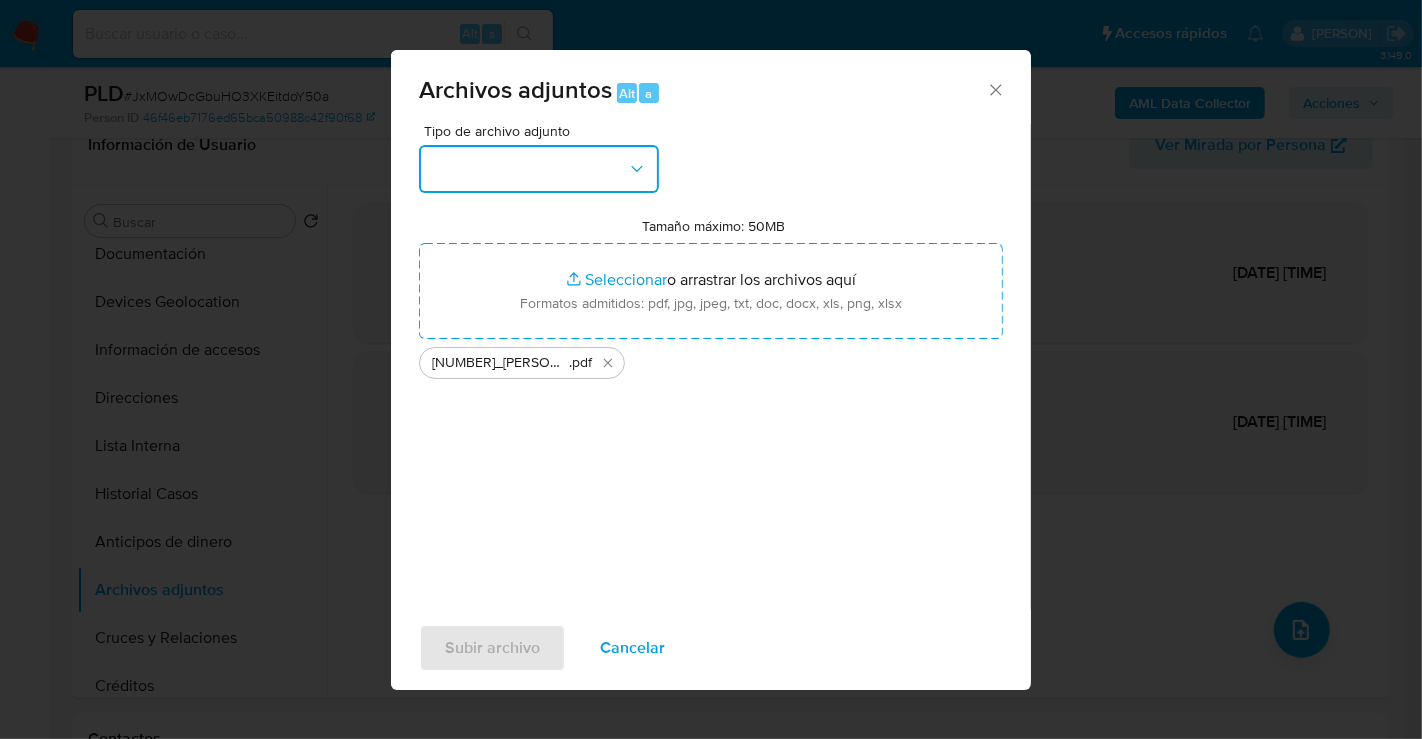 click 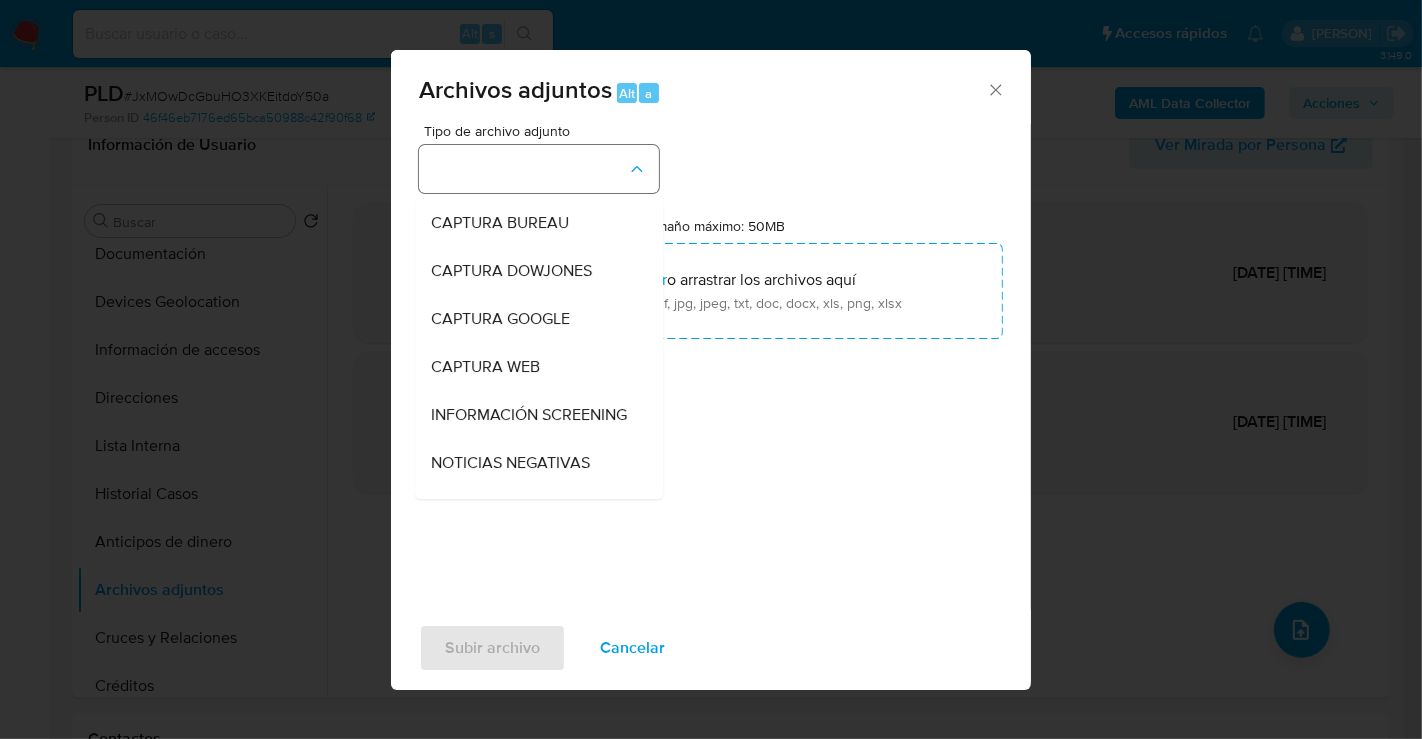 type 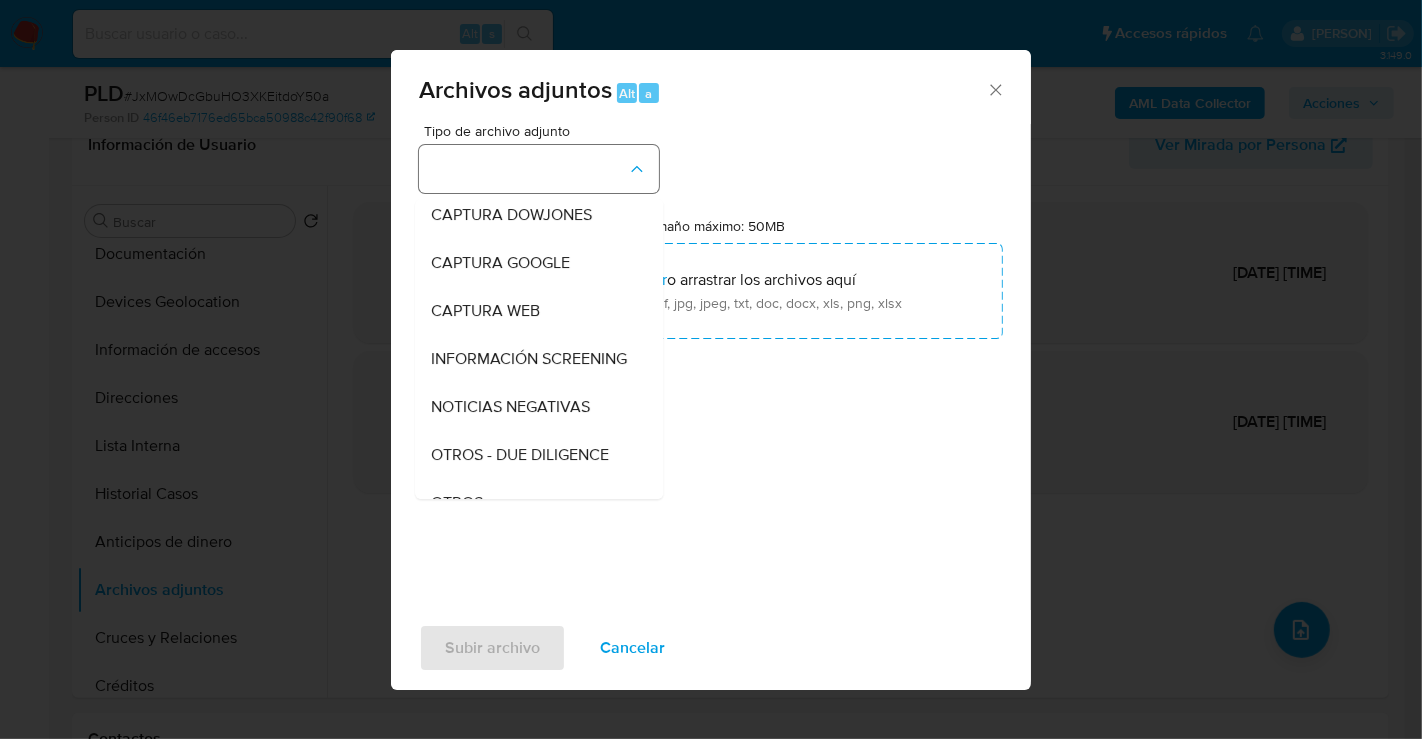 type 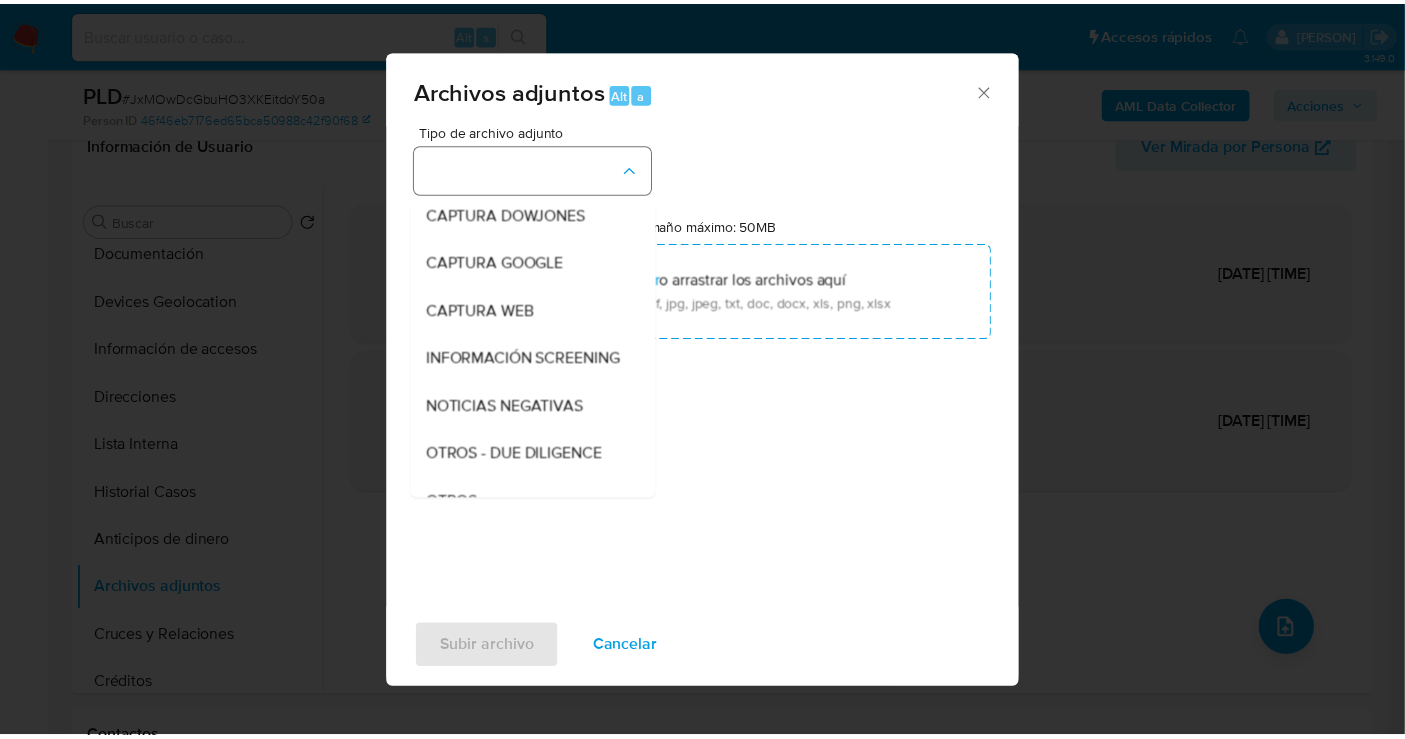 scroll, scrollTop: 103, scrollLeft: 0, axis: vertical 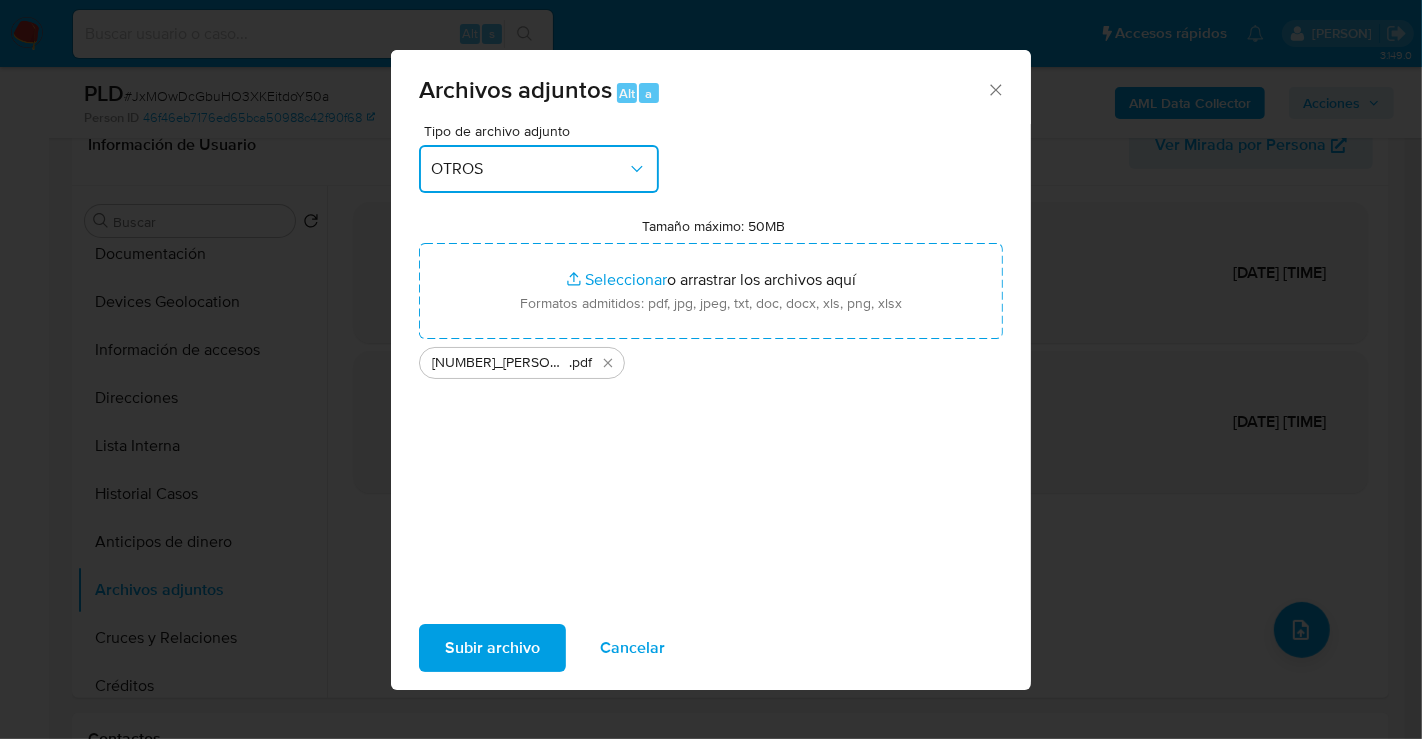 type 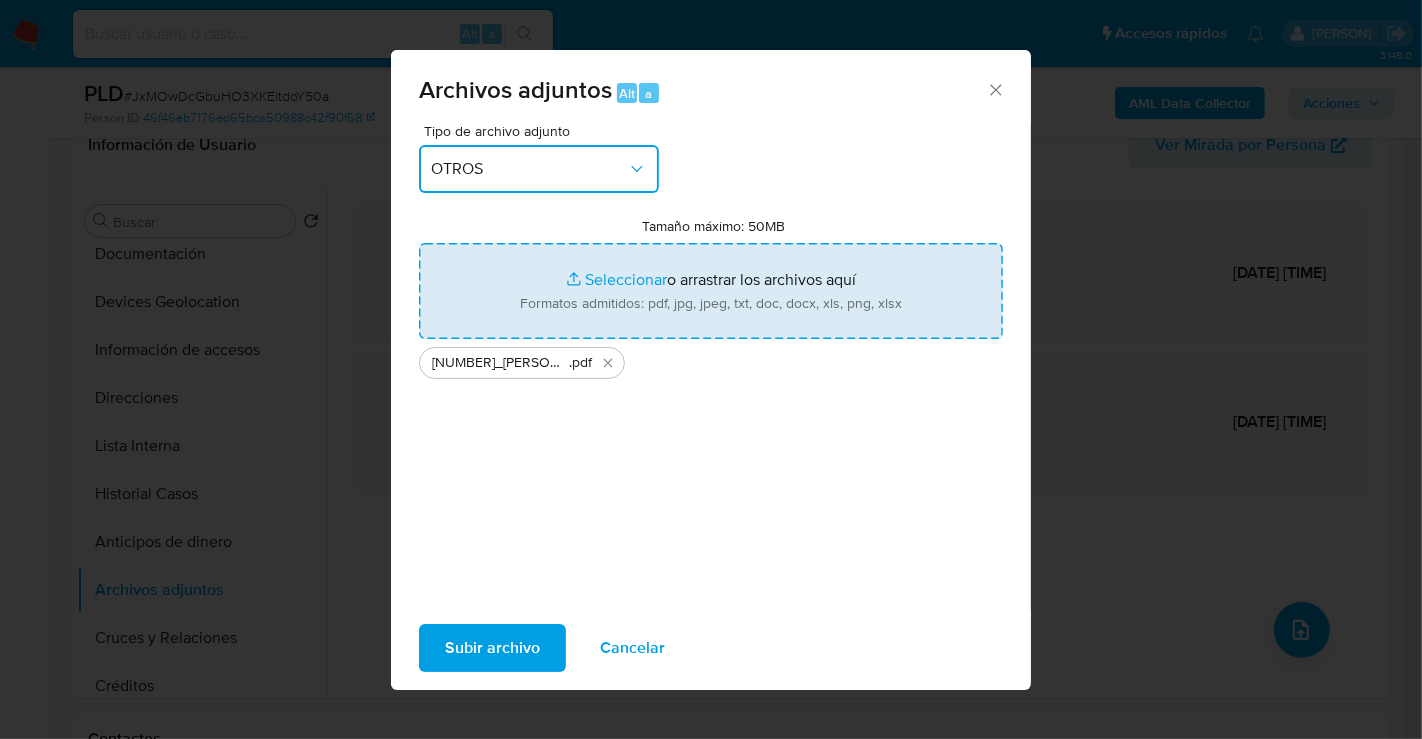type on "C:\fakepath\1497967749_LINDA RUBI PENA BUENO_JUL25.xlsx" 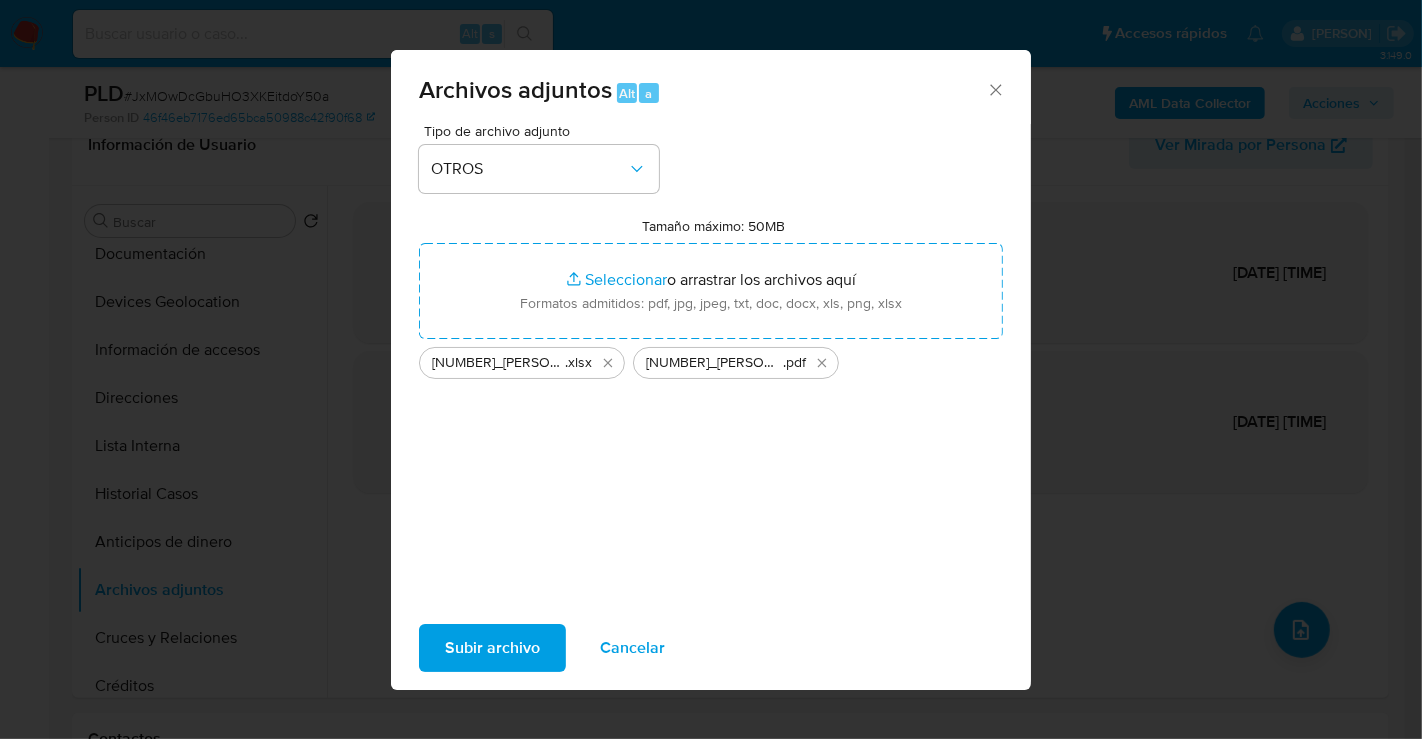 click on "Subir archivo" at bounding box center [492, 648] 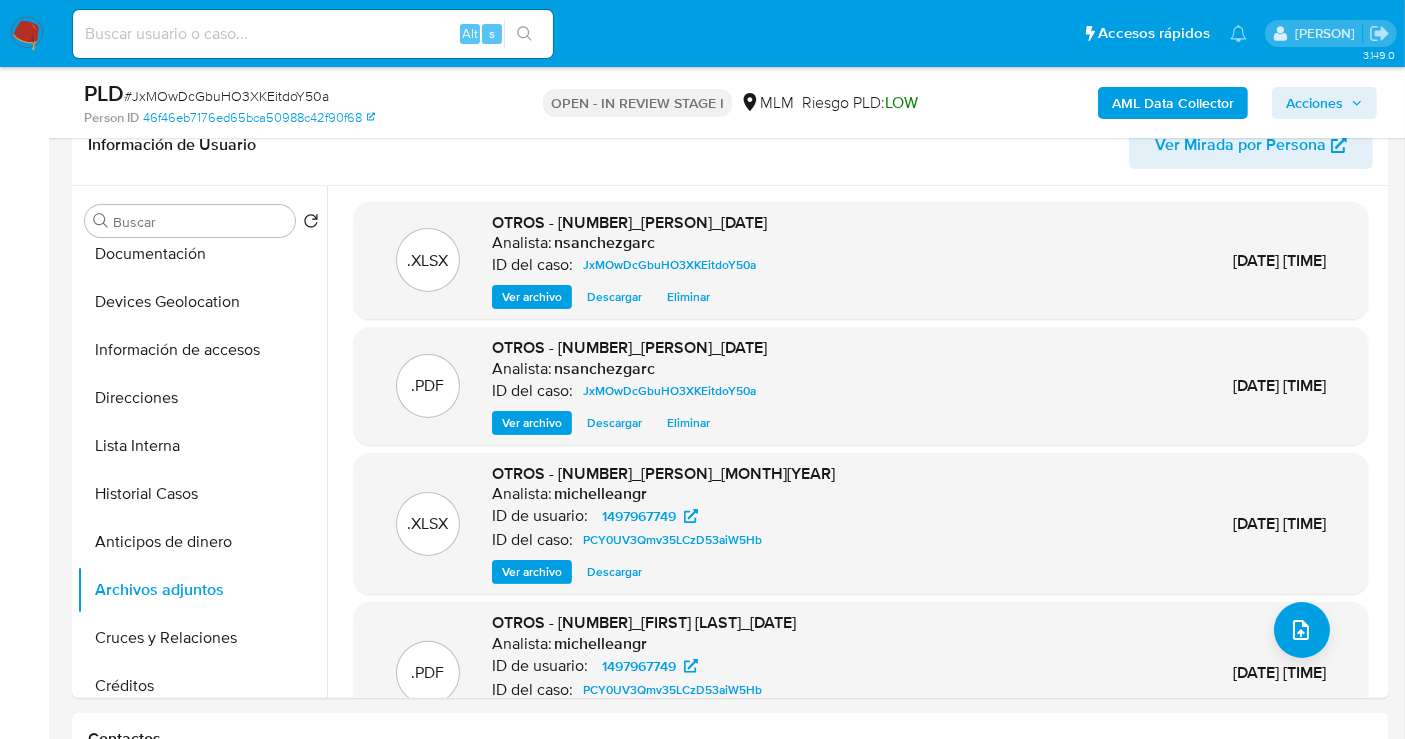 click on "Acciones" at bounding box center (1314, 103) 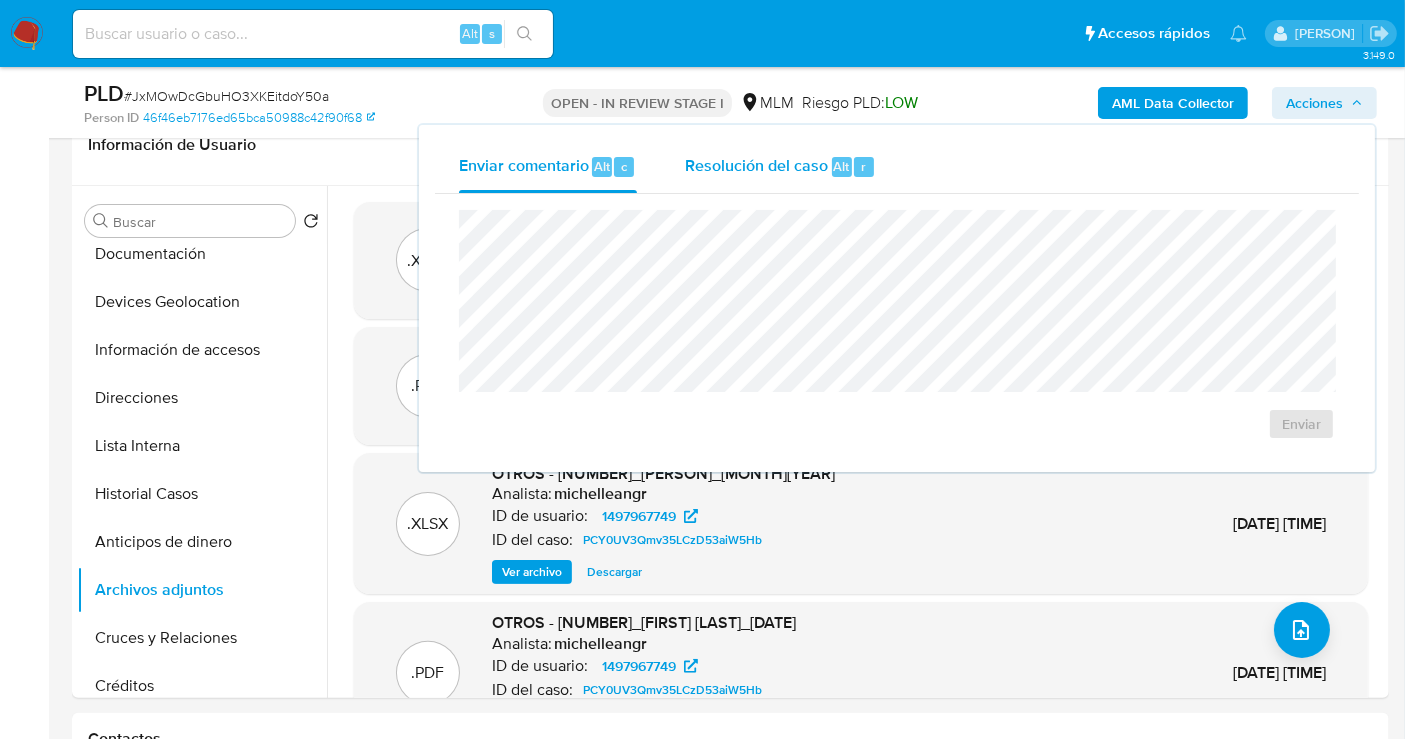 click on "Resolución del caso" at bounding box center [756, 165] 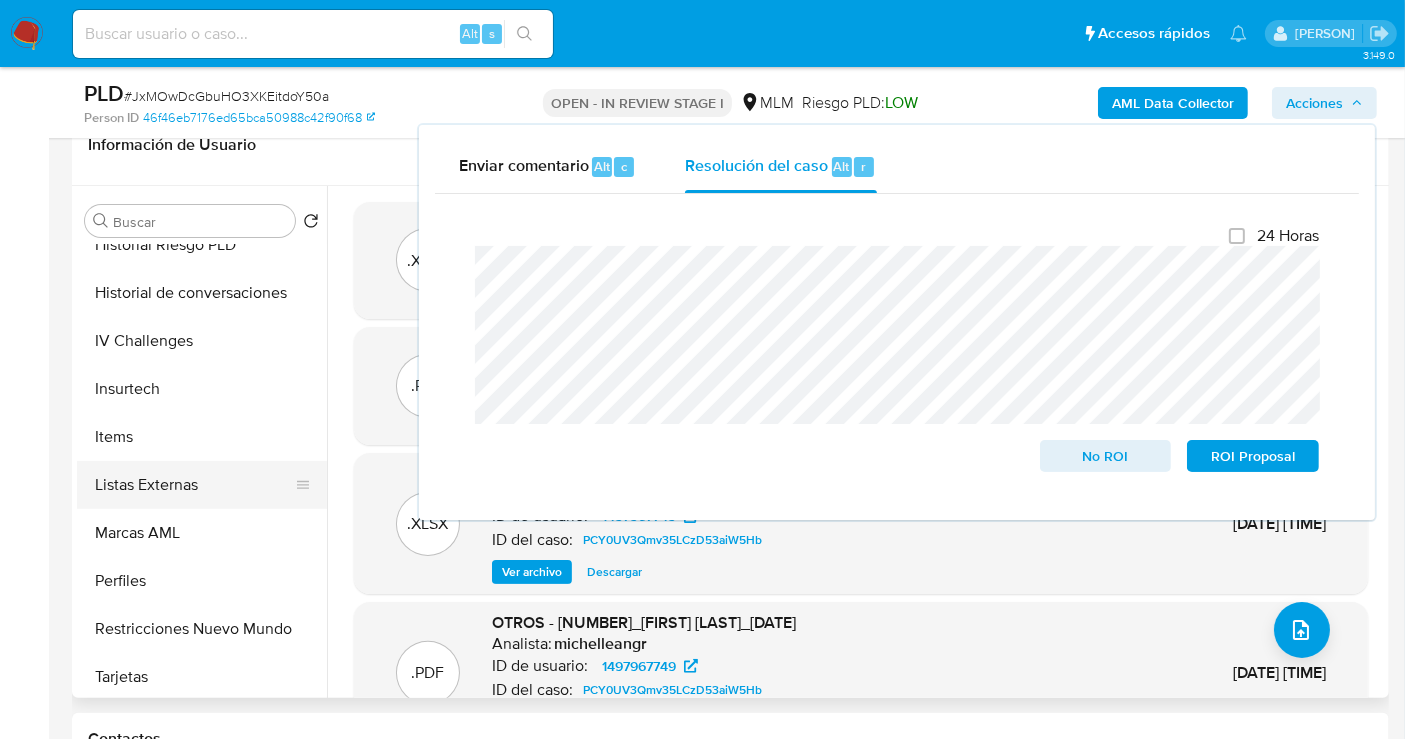 scroll, scrollTop: 797, scrollLeft: 0, axis: vertical 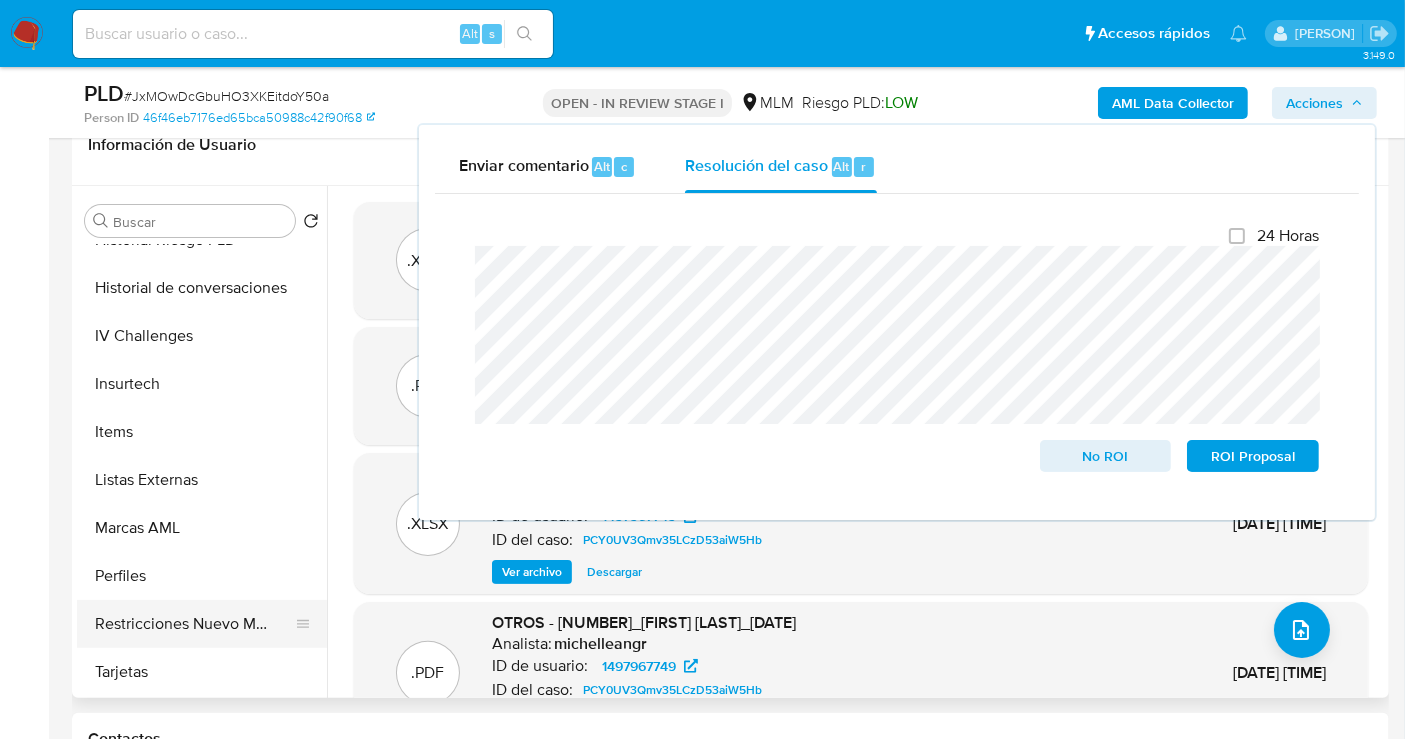 click on "Restricciones Nuevo Mundo" at bounding box center (194, 624) 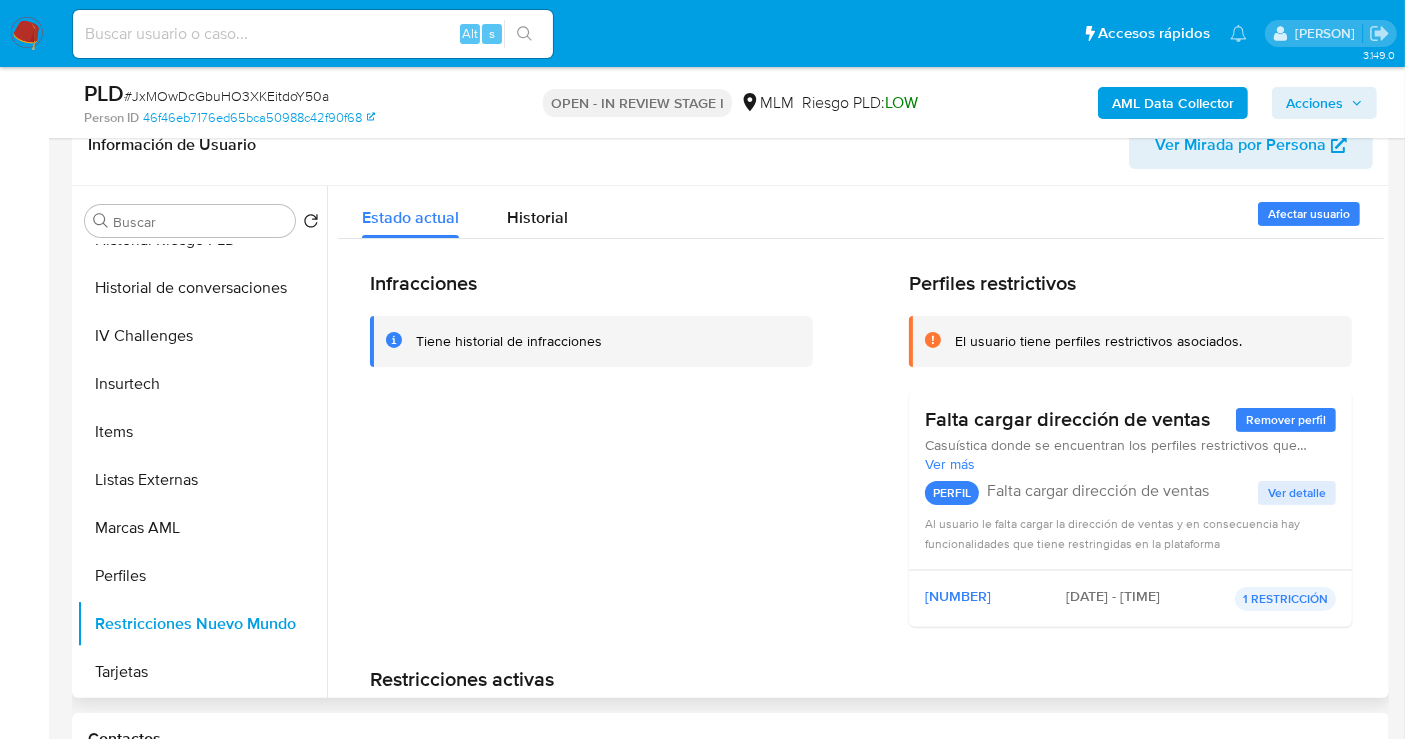 scroll, scrollTop: 796, scrollLeft: 0, axis: vertical 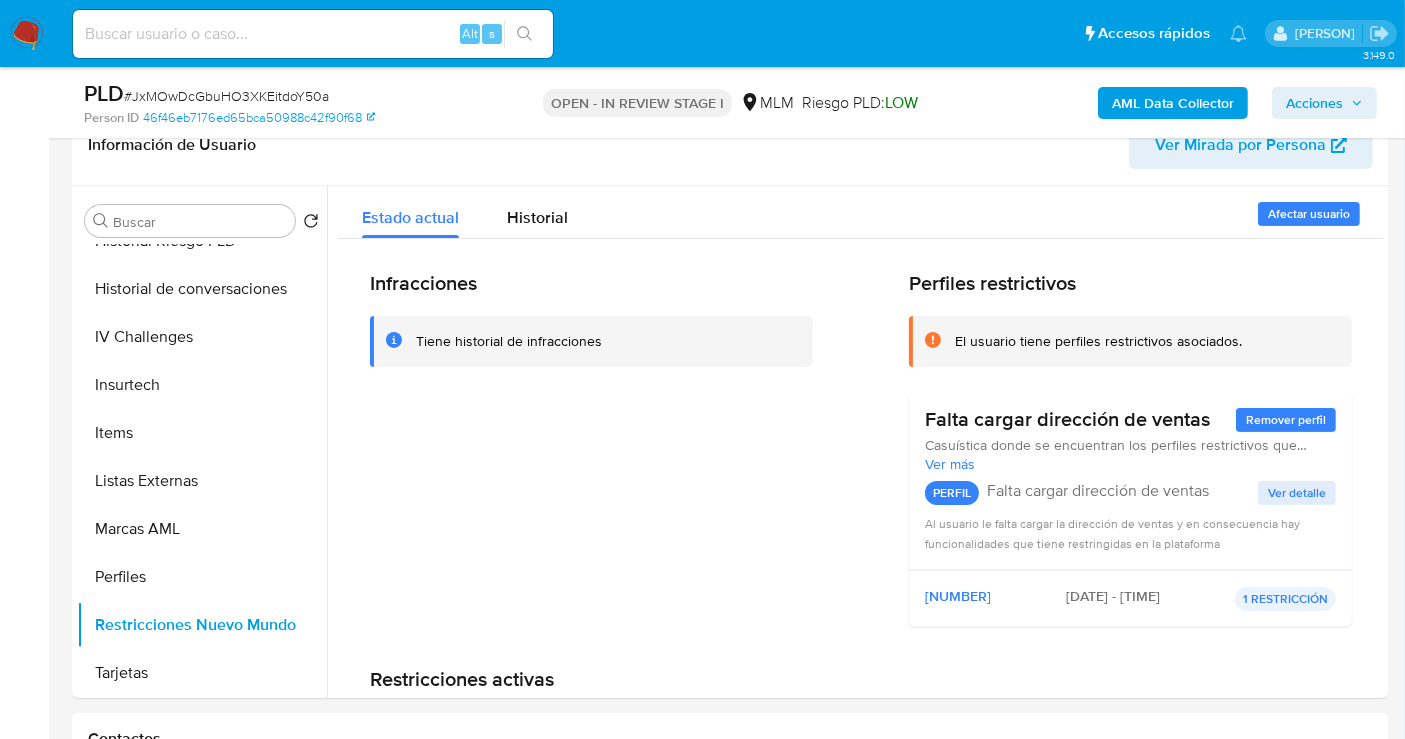 click on "Acciones" at bounding box center [1314, 103] 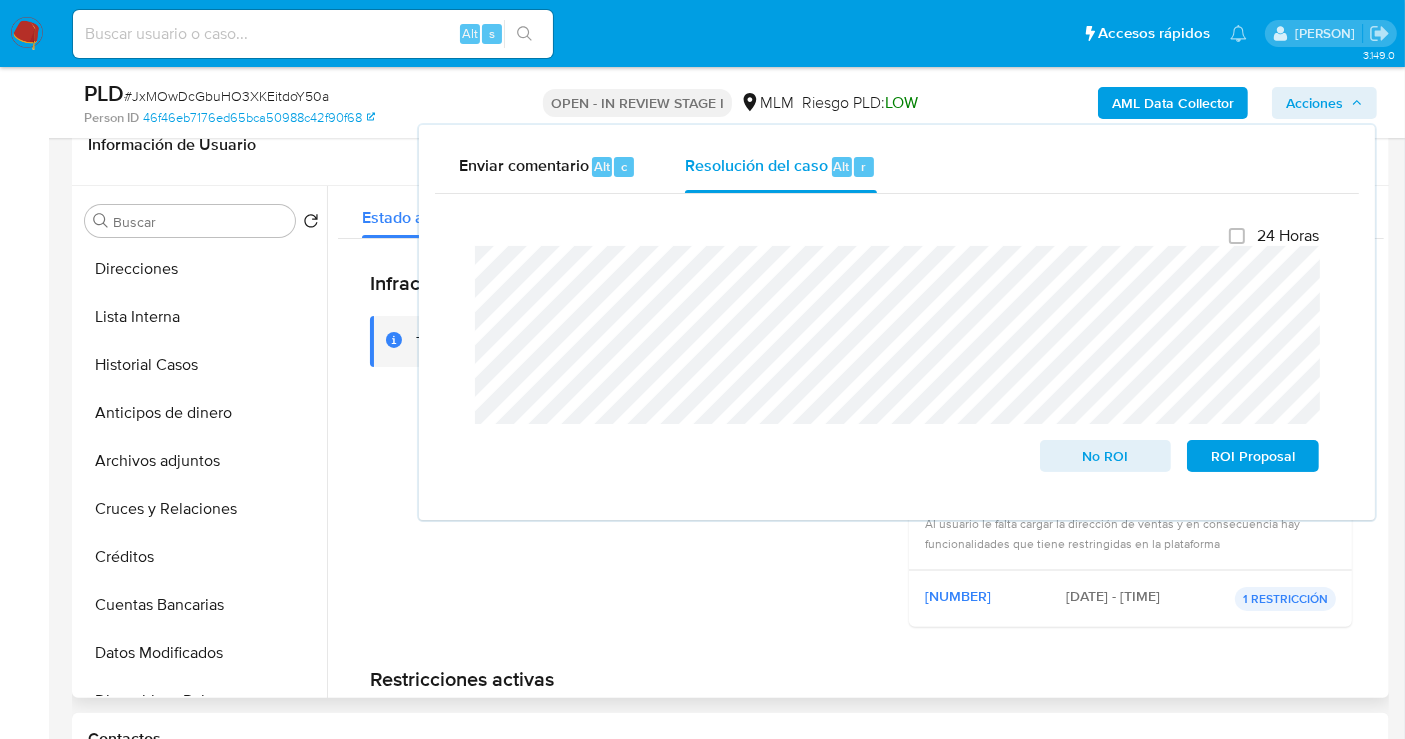 scroll, scrollTop: 0, scrollLeft: 0, axis: both 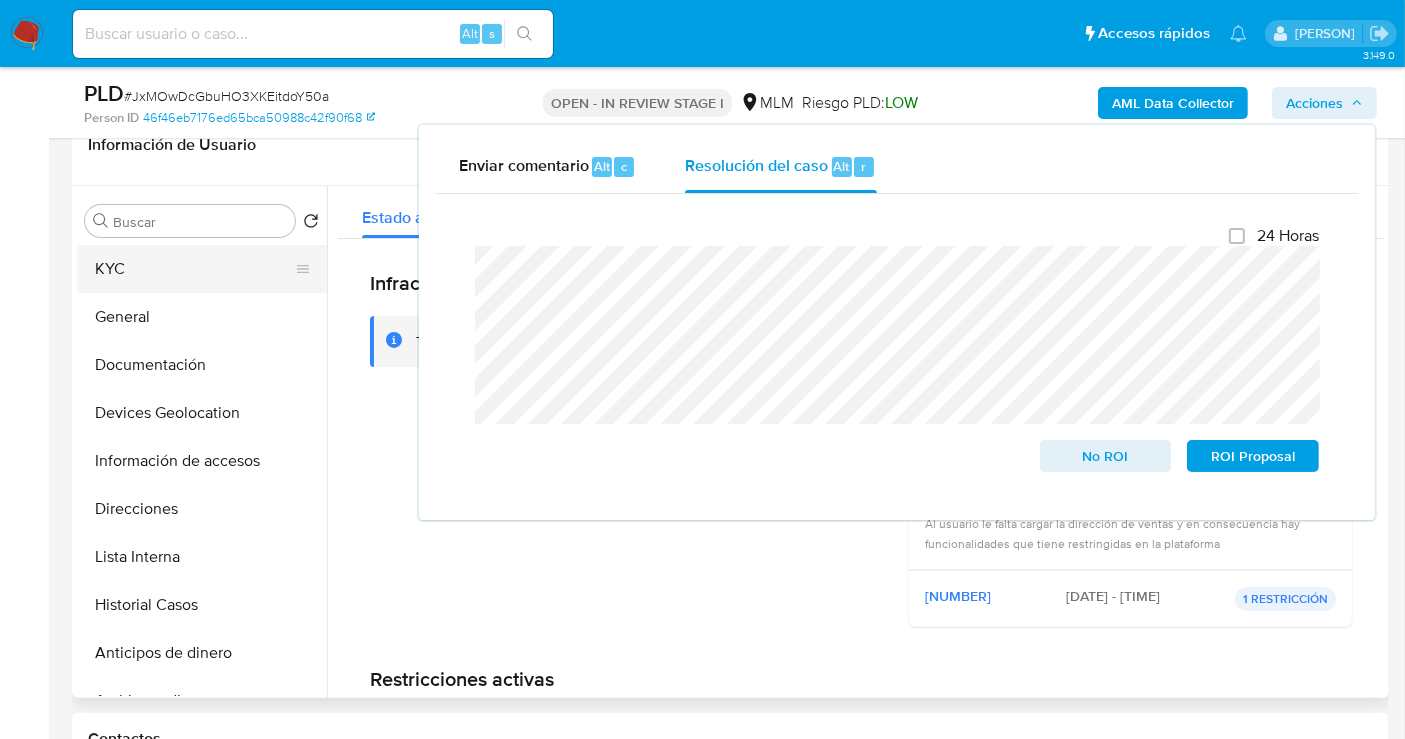 click on "KYC" at bounding box center [194, 269] 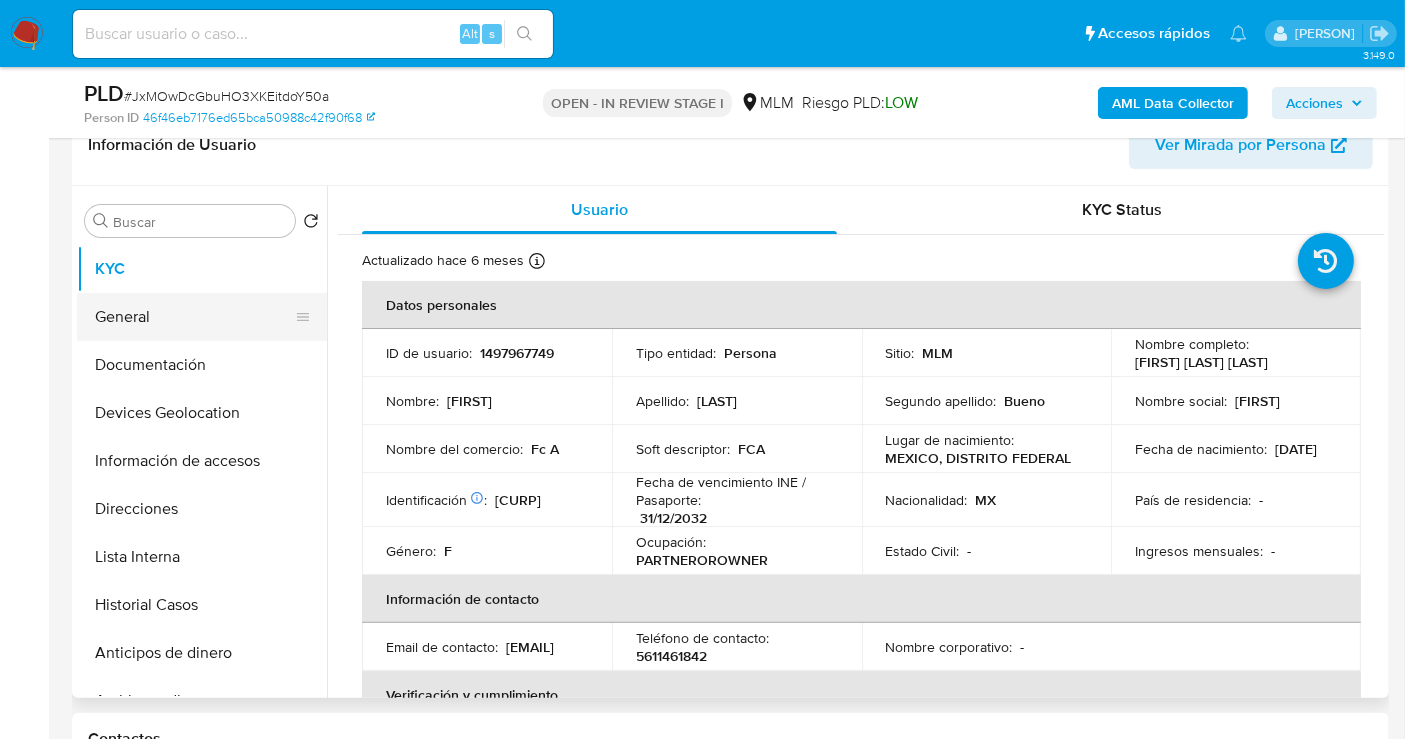 click on "General" at bounding box center (194, 317) 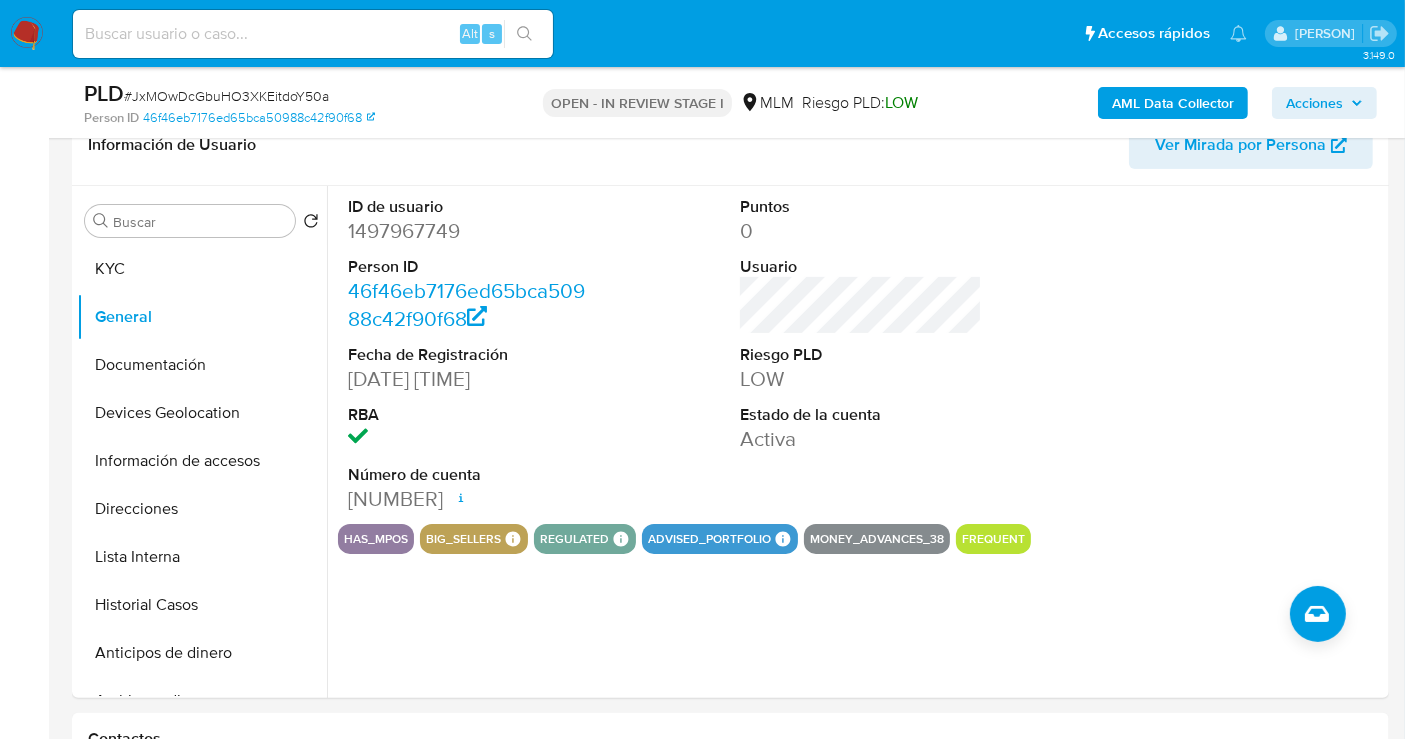 click on "Acciones" at bounding box center (1314, 103) 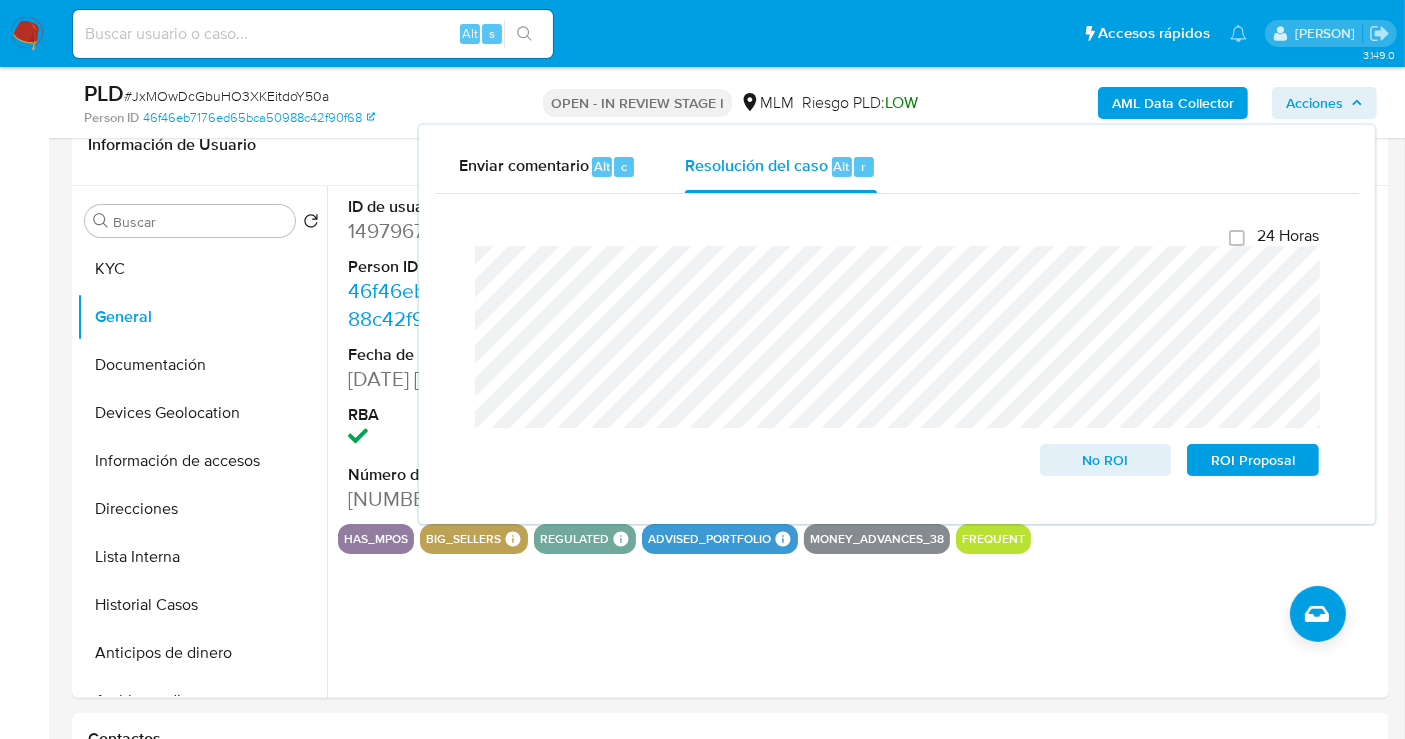 click on "Acciones" at bounding box center [1314, 103] 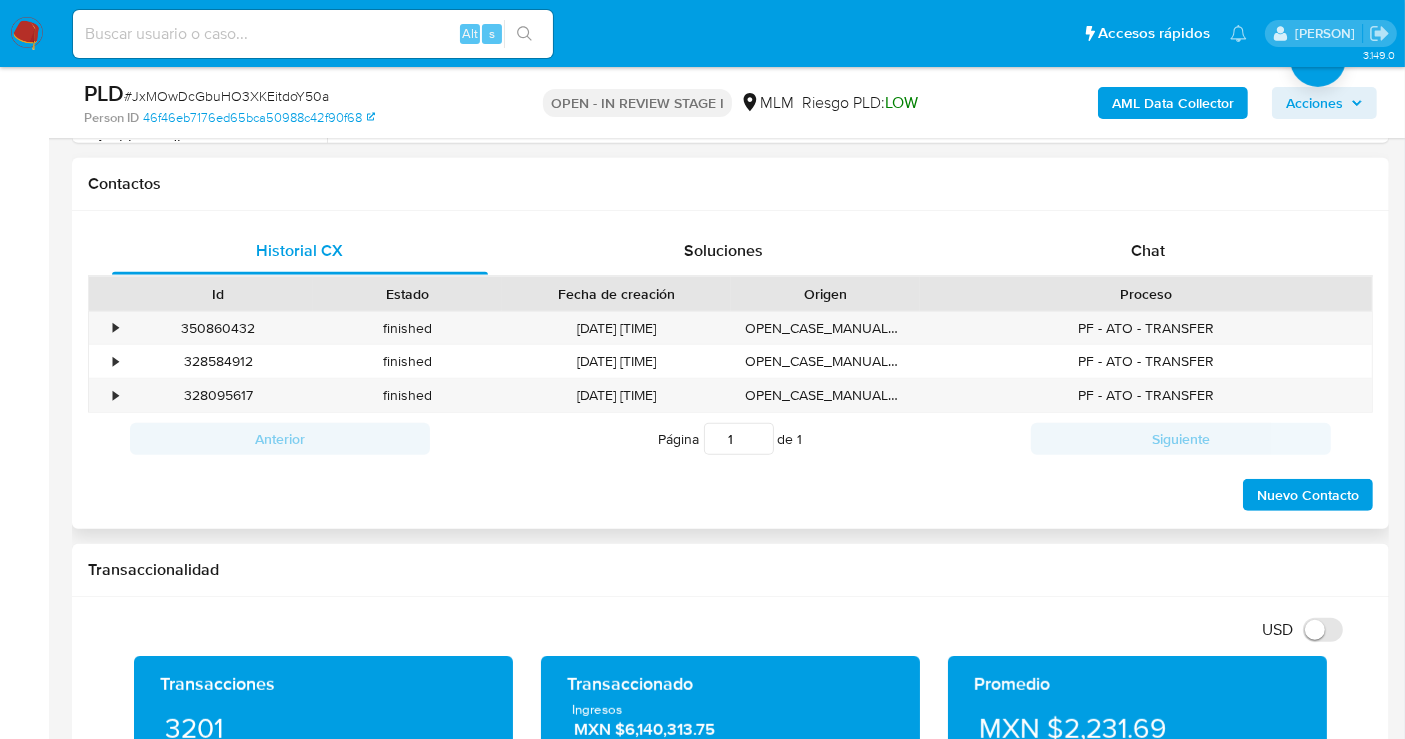 scroll, scrollTop: 555, scrollLeft: 0, axis: vertical 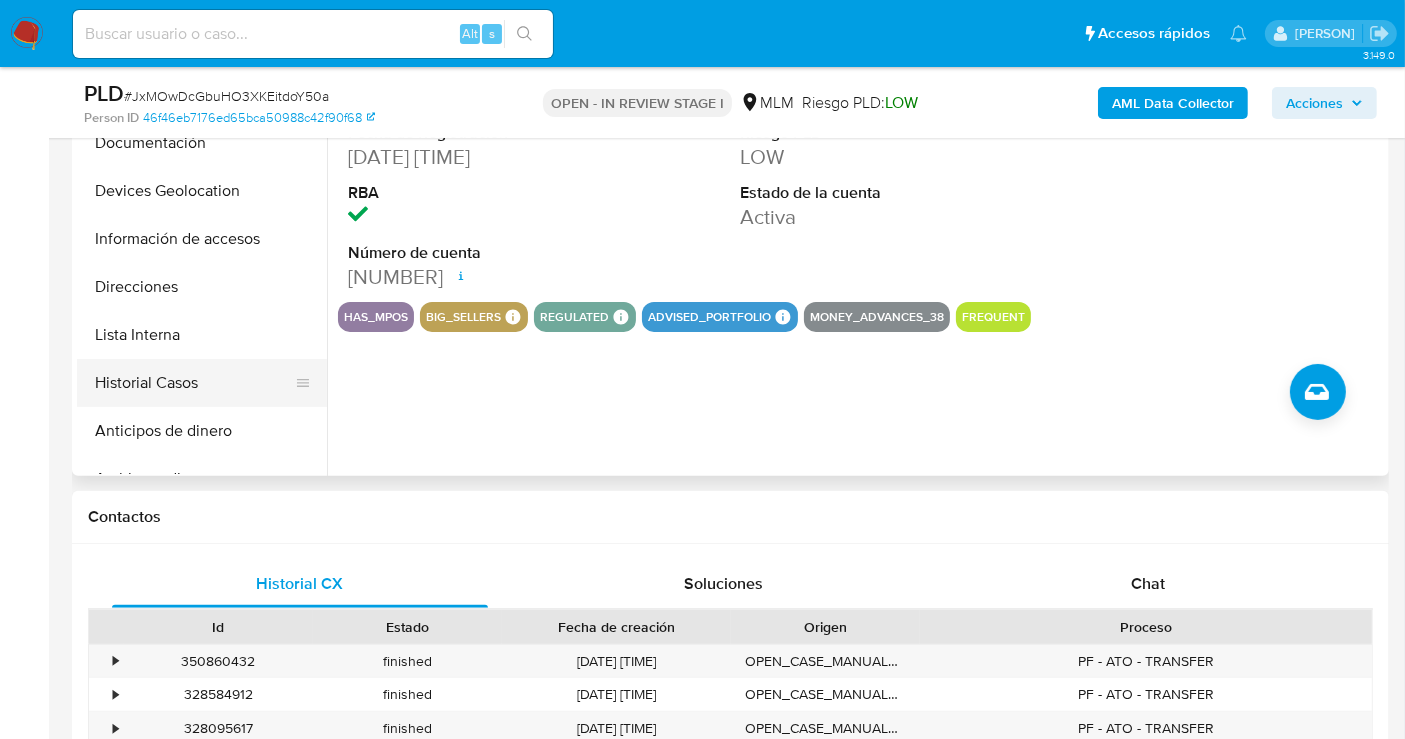 click on "Historial Casos" at bounding box center (194, 383) 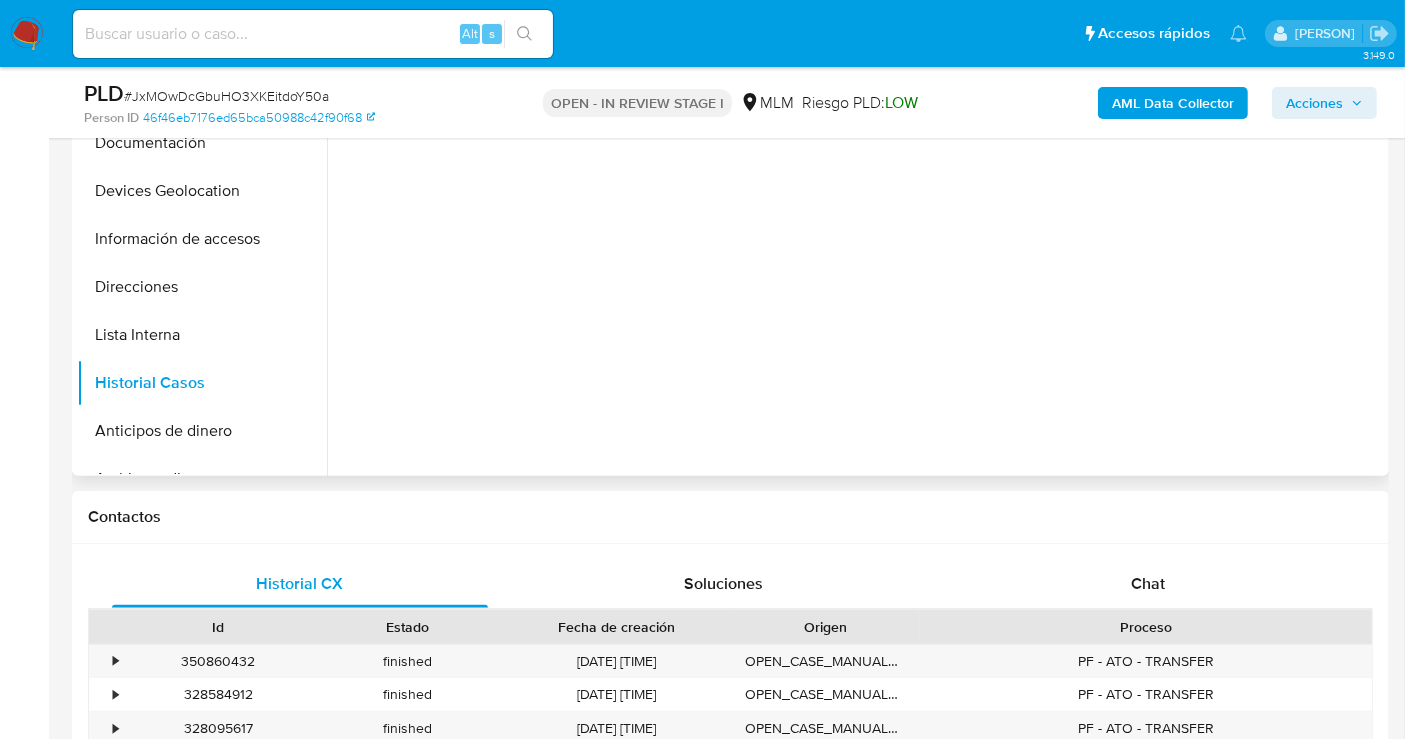 scroll, scrollTop: 333, scrollLeft: 0, axis: vertical 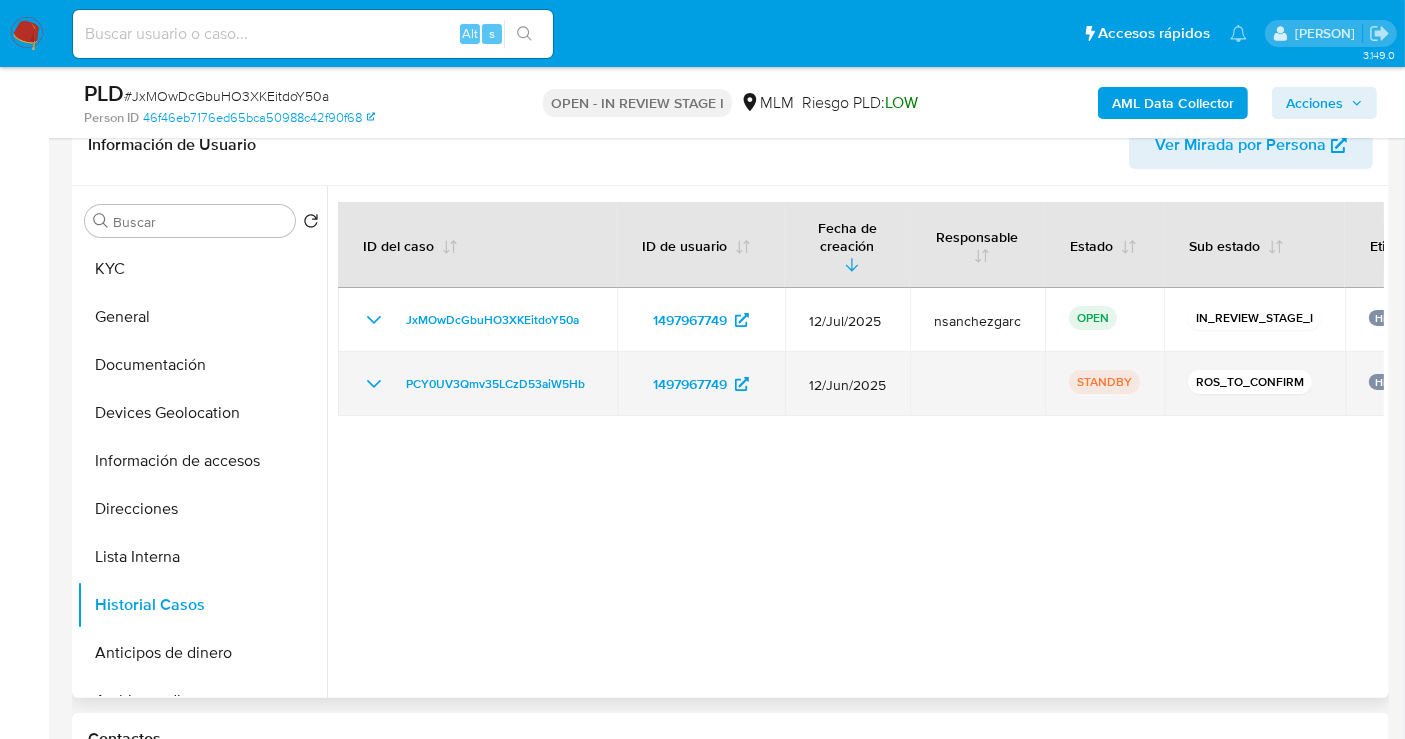 click 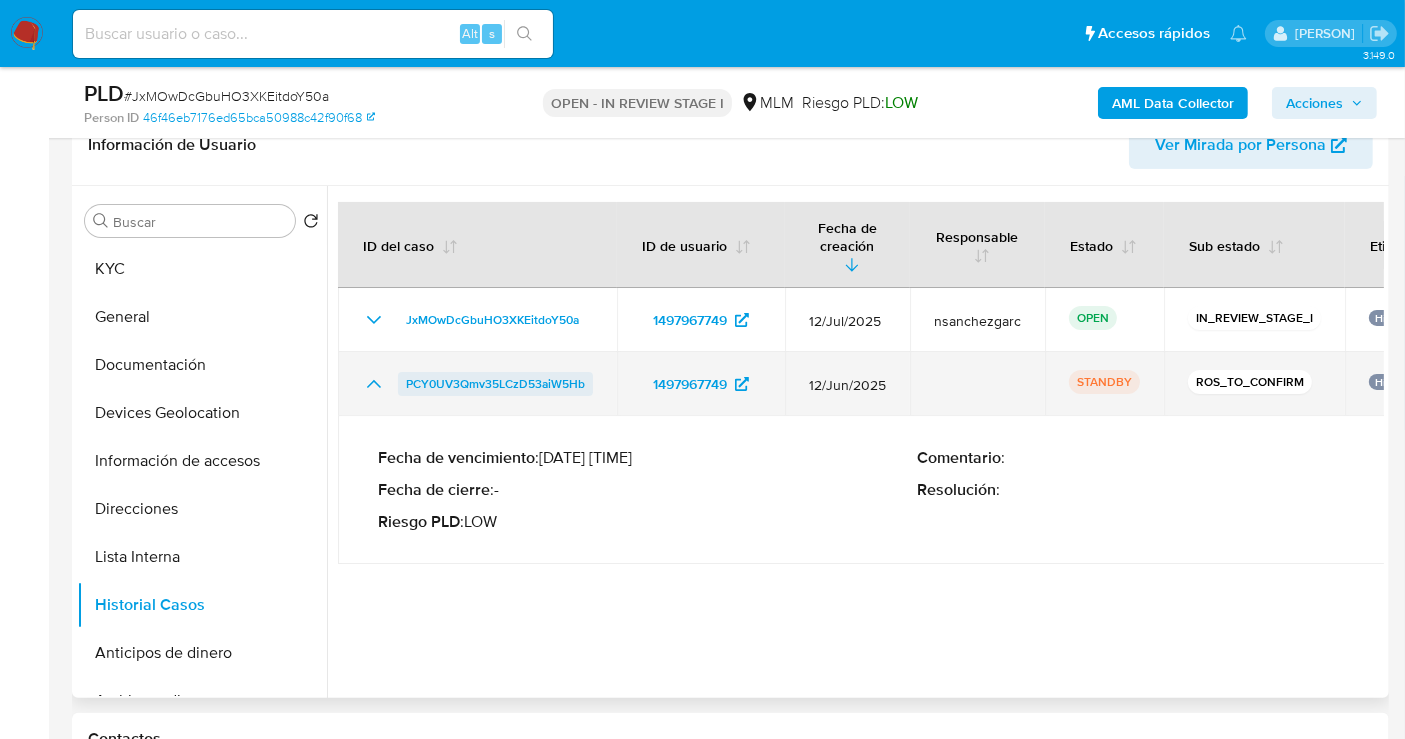 click on "PCY0UV3Qmv35LCzD53aiW5Hb" at bounding box center (495, 384) 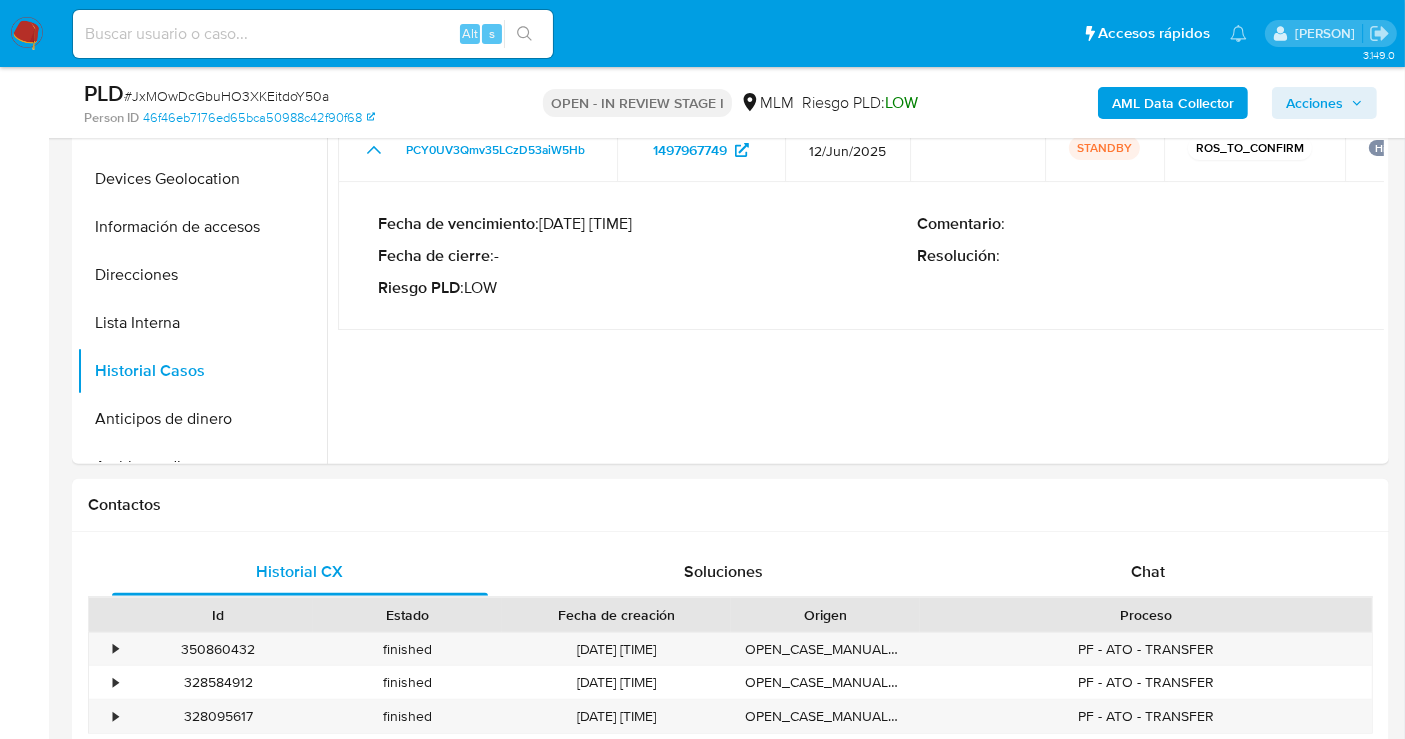 scroll, scrollTop: 888, scrollLeft: 0, axis: vertical 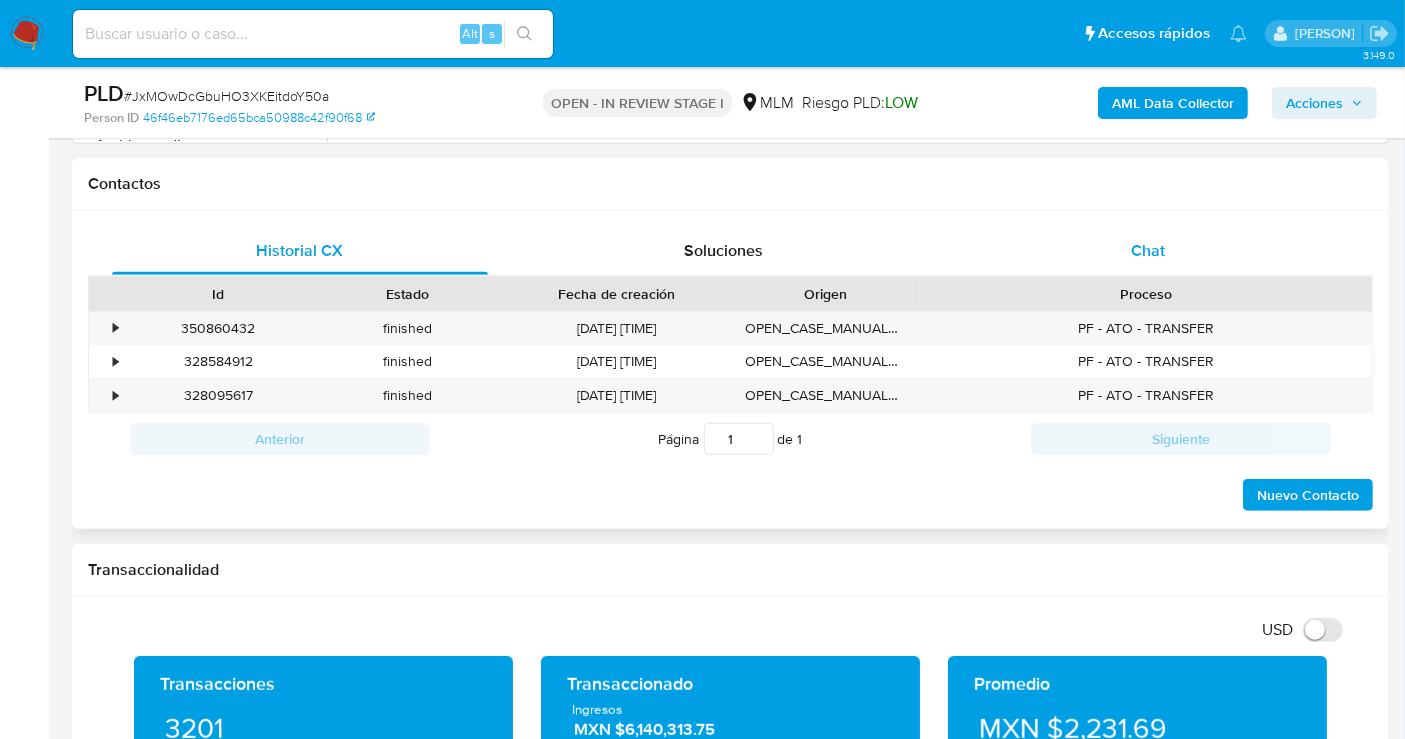 click on "Chat" at bounding box center [1148, 250] 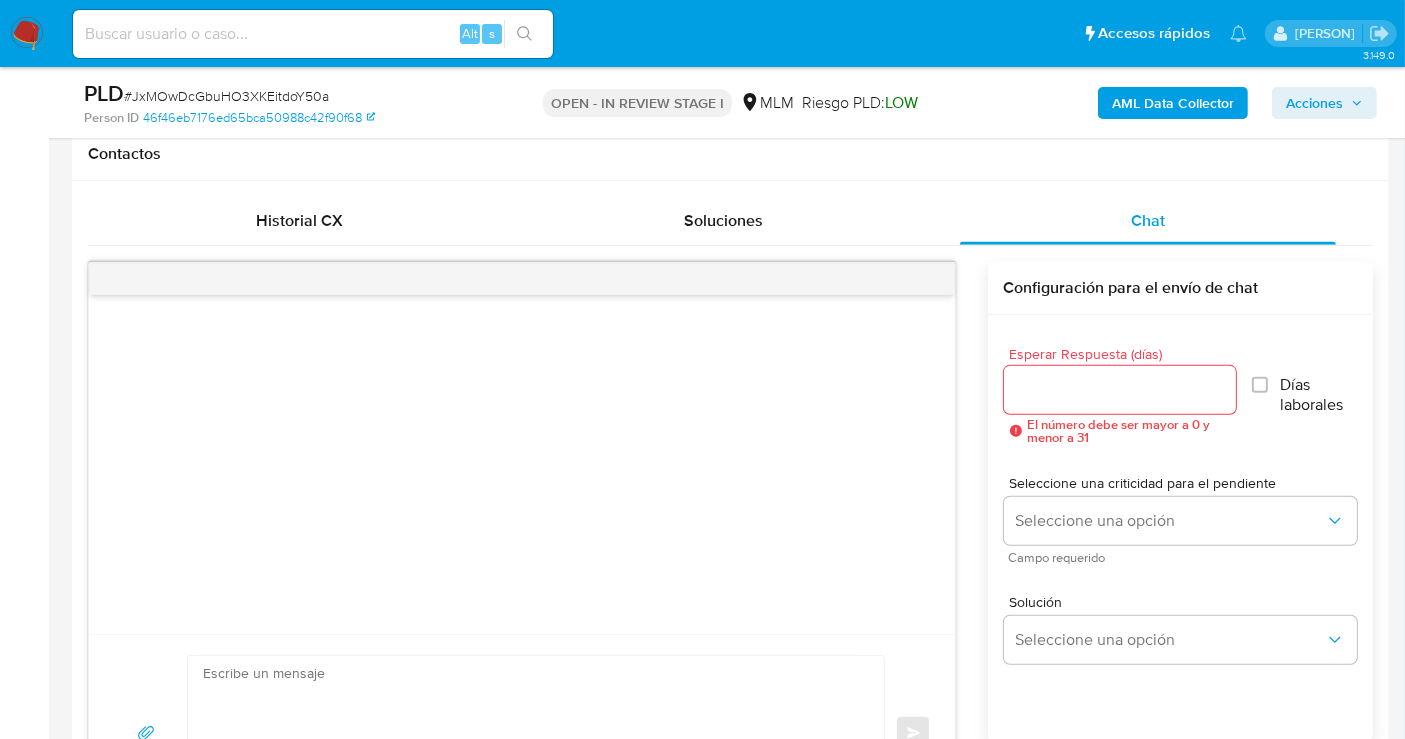 scroll, scrollTop: 1000, scrollLeft: 0, axis: vertical 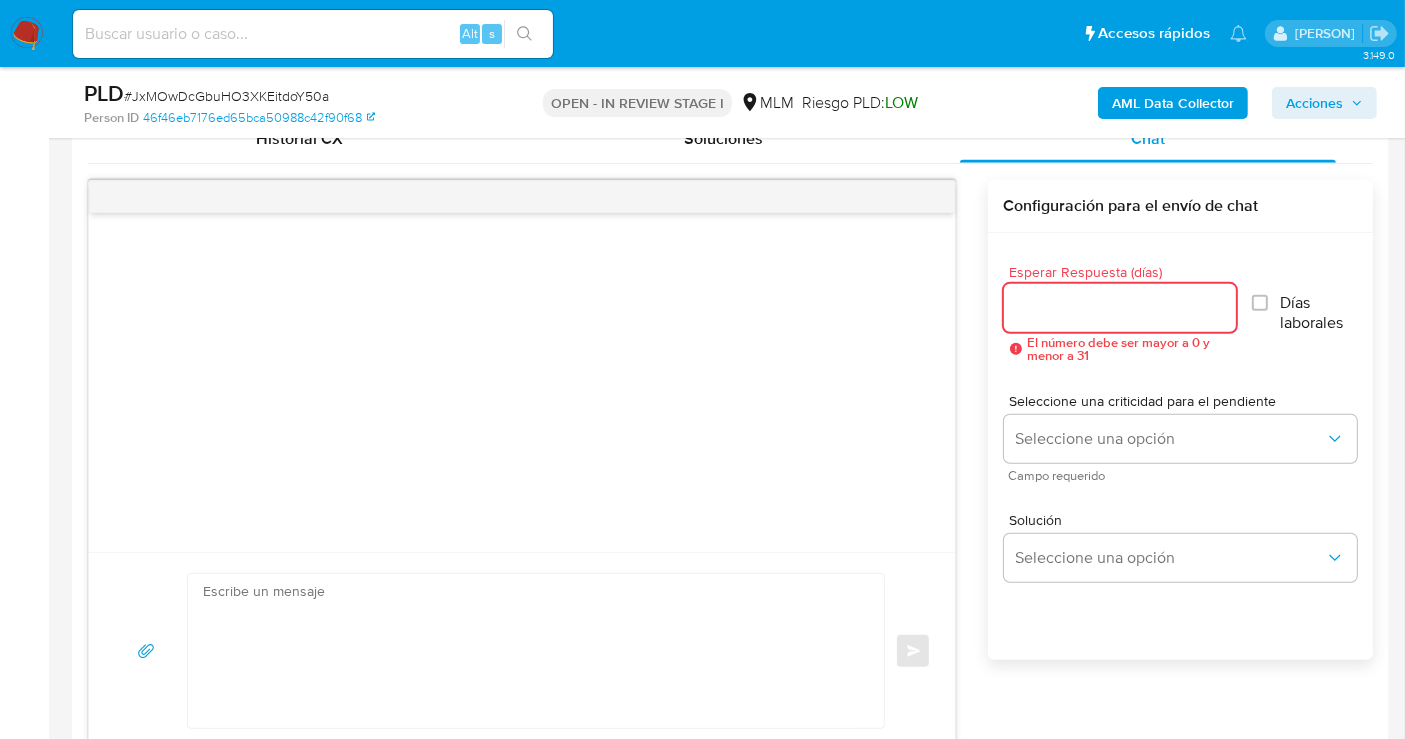 click on "Esperar Respuesta (días)" at bounding box center (1120, 308) 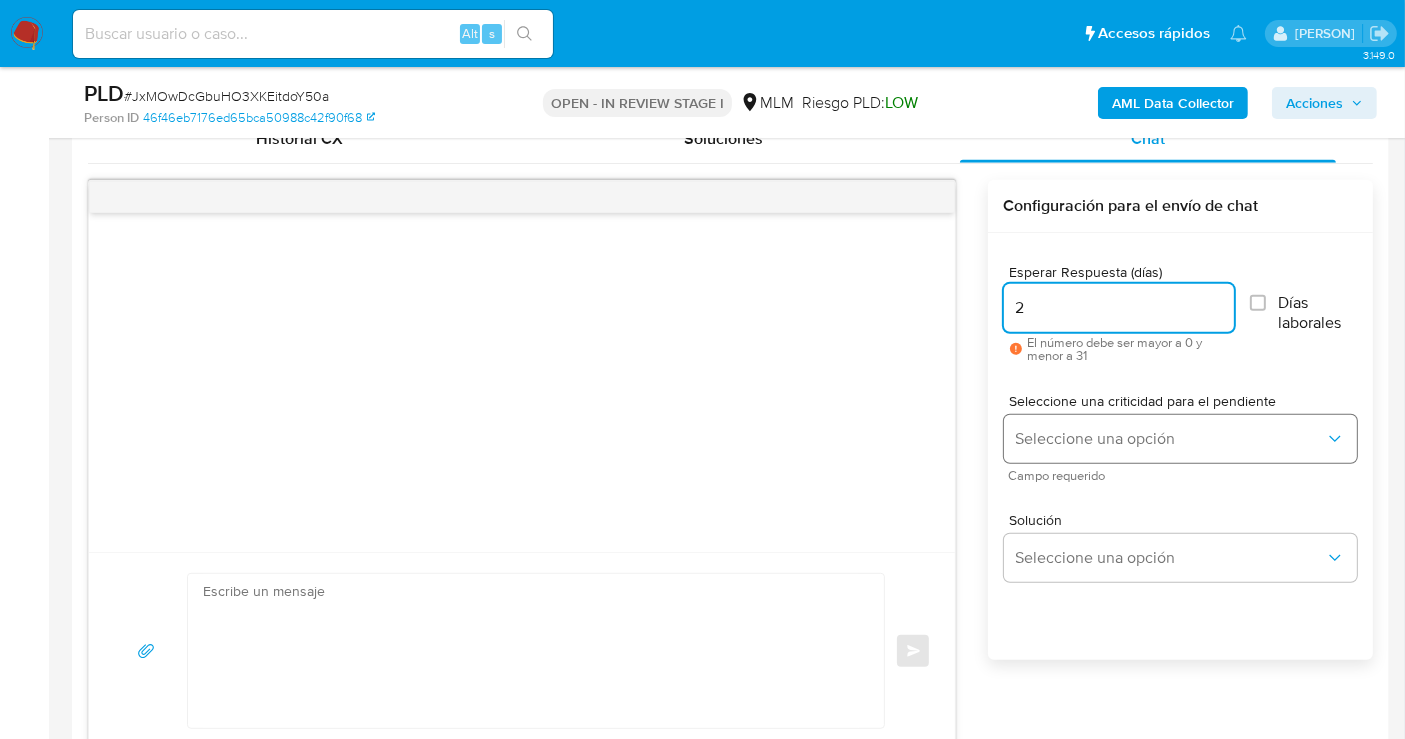 type on "2" 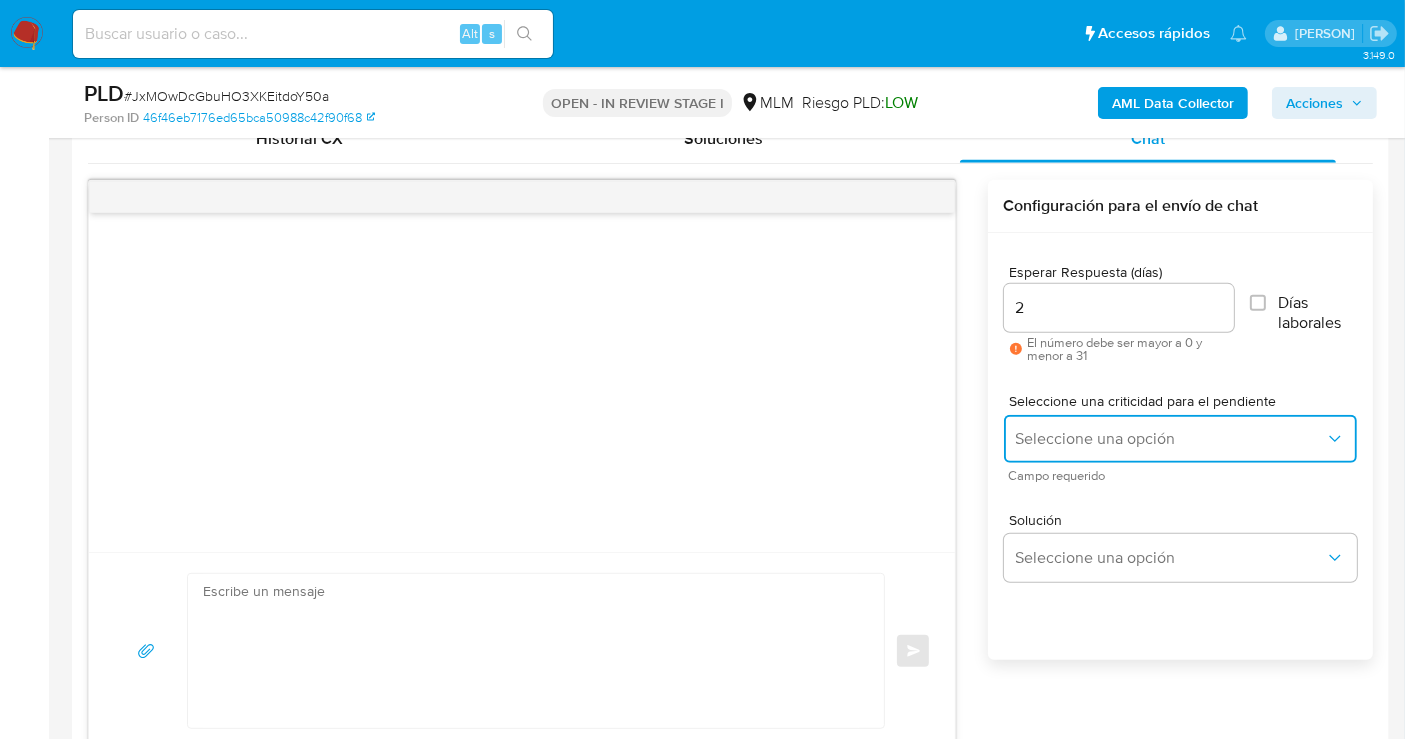 click on "Seleccione una opción" at bounding box center [1170, 439] 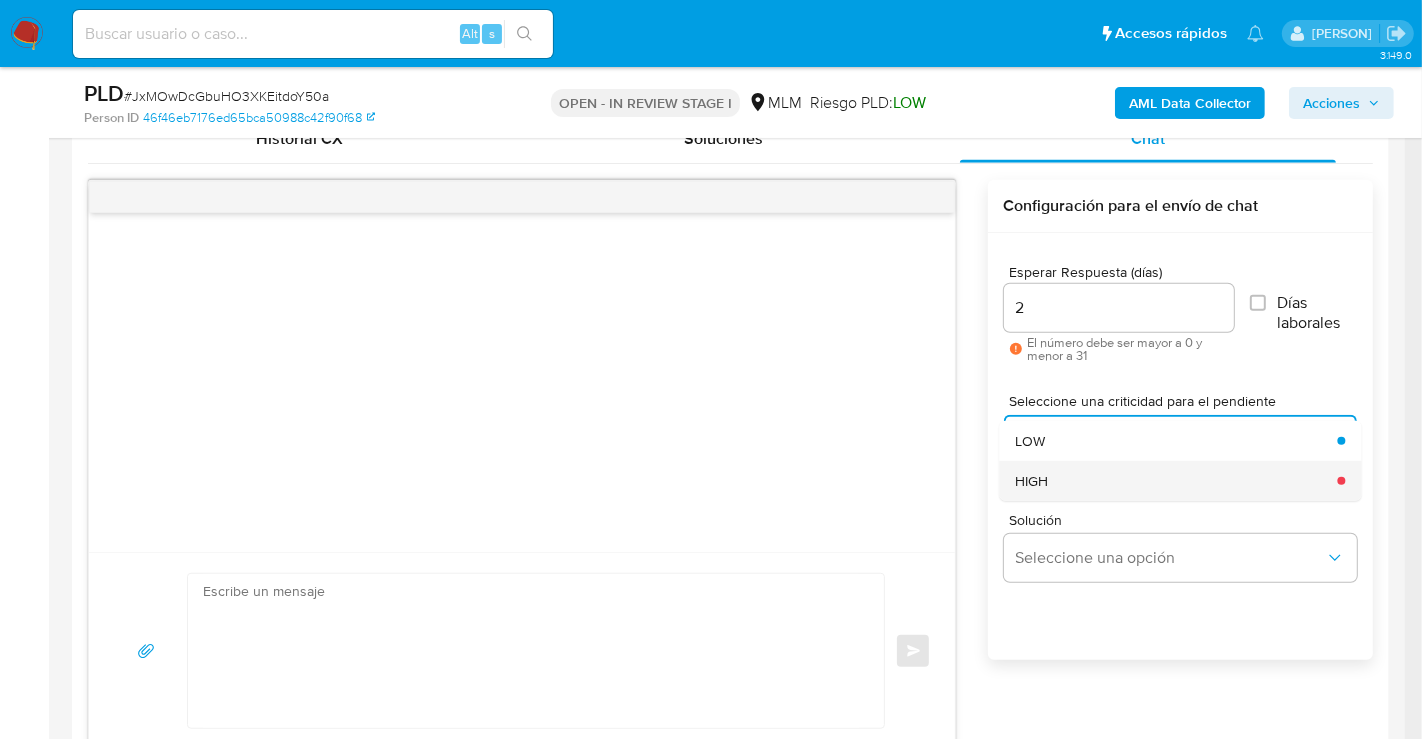 click on "HIGH" at bounding box center [1031, 481] 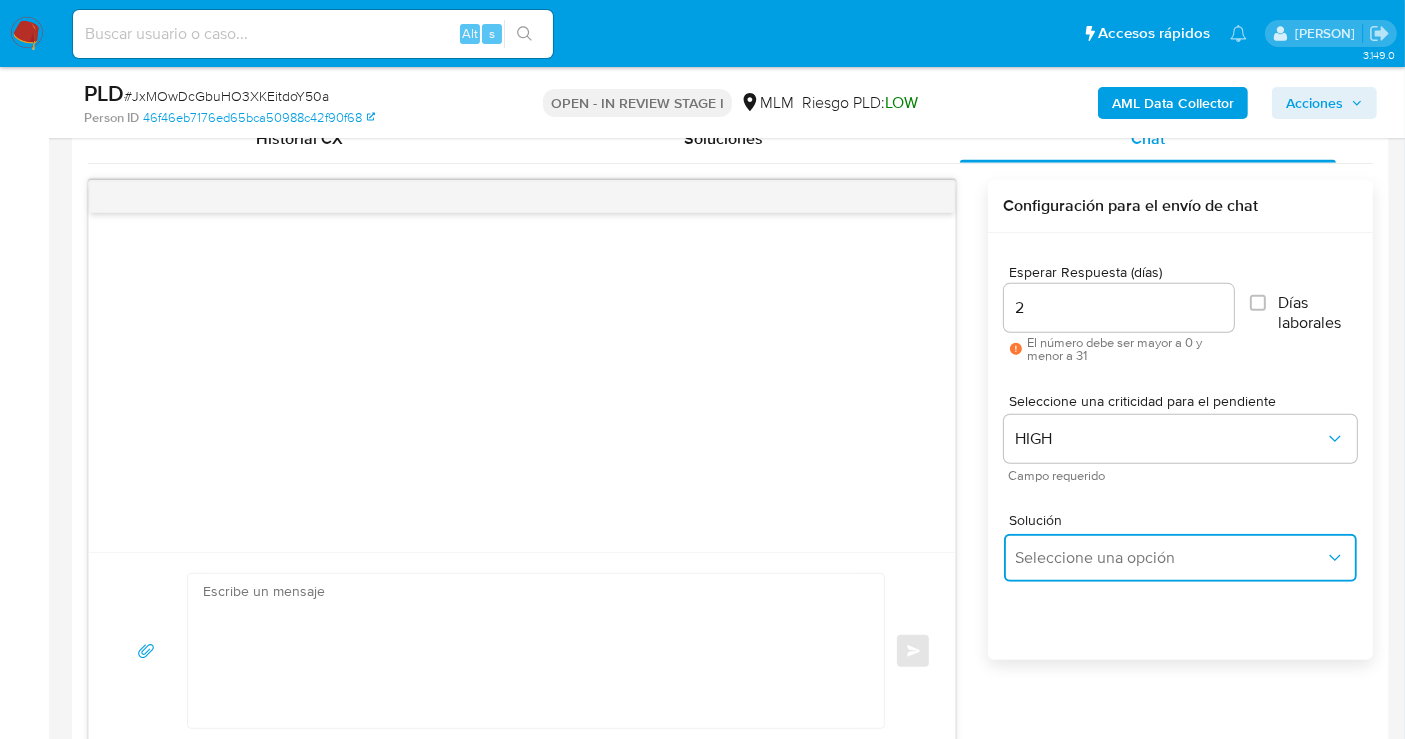click on "Seleccione una opción" at bounding box center (1180, 558) 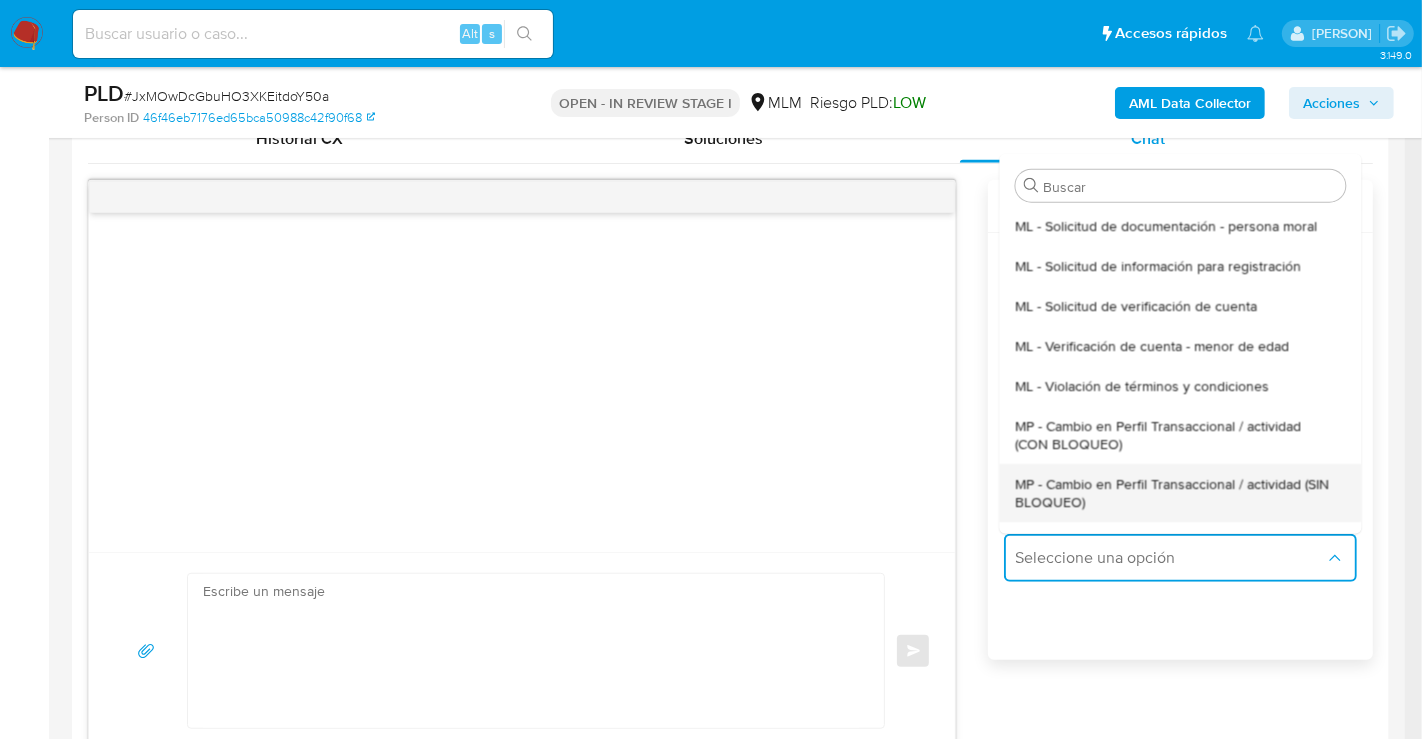 click on "MP - Cambio en Perfil Transaccional / actividad (SIN BLOQUEO)" at bounding box center (1174, 492) 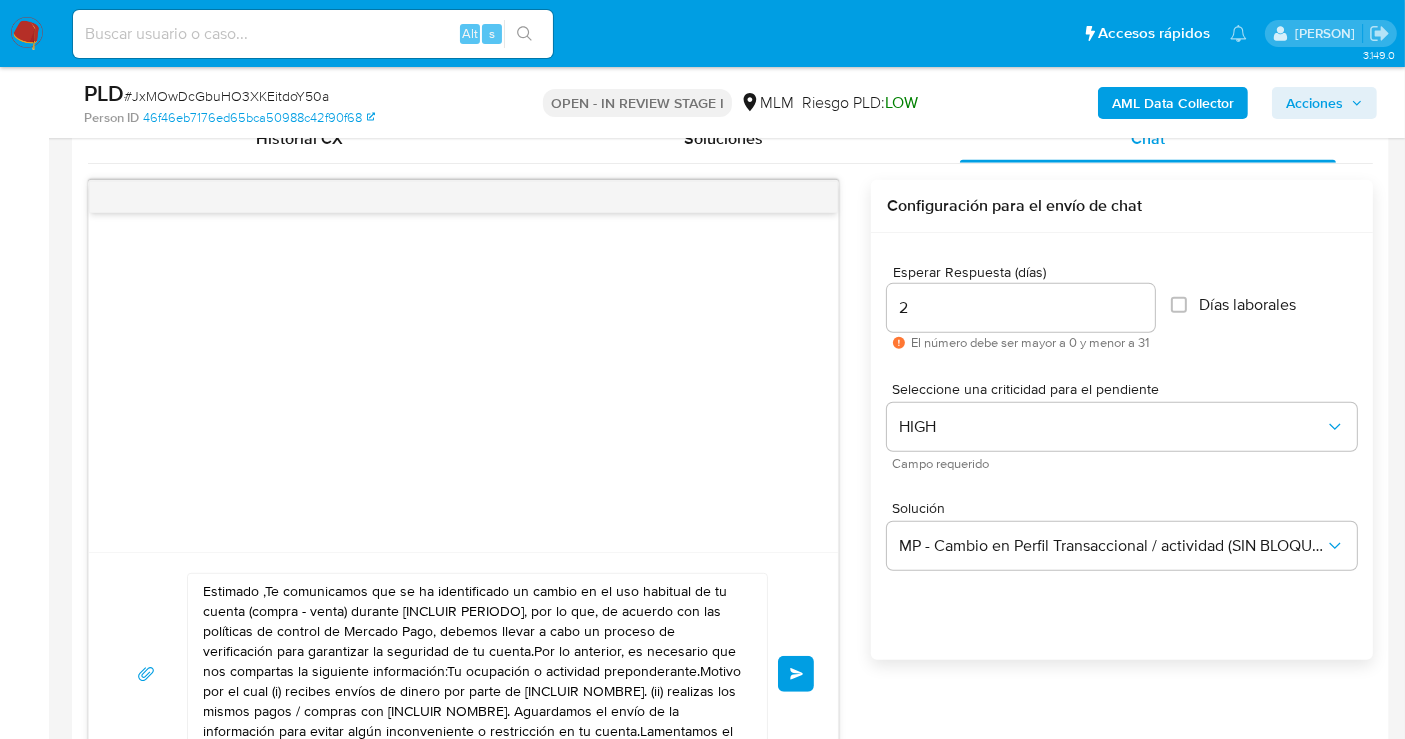 click on "Estimado ,Te comunicamos que se ha identificado un cambio en el uso habitual de tu cuenta (compra - venta) durante [INCLUIR PERIODO], por lo que, de acuerdo con las políticas de control de Mercado Pago, debemos llevar a cabo un proceso de verificación para garantizar la seguridad de tu cuenta.Por lo anterior, es necesario que nos compartas la siguiente información:Tu ocupación o actividad preponderante.Motivo por el cual (i) recibes envíos de dinero por parte de [INCLUIR NOMBRE]. (ii) realizas los mismos pagos / compras con [INCLUIR NOMBRE]. Aguardamos el envío de la información para evitar algún inconveniente o restricción en tu cuenta.Lamentamos el malestar que esta situación te pudiera ocasionar, pero es una medida necesaria para mantener el sitio seguro y confiable.Atentamente,Mercado Pago" at bounding box center [472, 674] 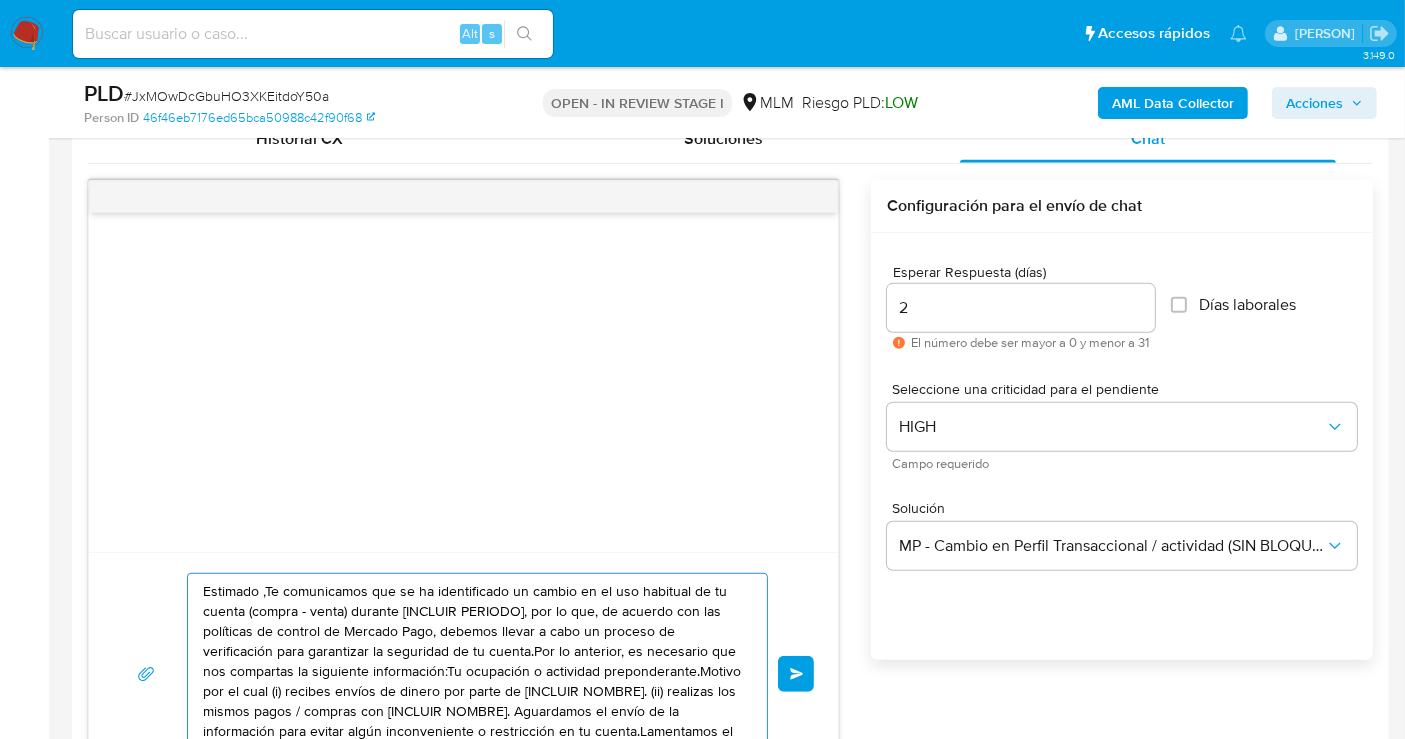 click on "Estimado ,Te comunicamos que se ha identificado un cambio en el uso habitual de tu cuenta (compra - venta) durante [INCLUIR PERIODO], por lo que, de acuerdo con las políticas de control de Mercado Pago, debemos llevar a cabo un proceso de verificación para garantizar la seguridad de tu cuenta.Por lo anterior, es necesario que nos compartas la siguiente información:Tu ocupación o actividad preponderante.Motivo por el cual (i) recibes envíos de dinero por parte de [INCLUIR NOMBRE]. (ii) realizas los mismos pagos / compras con [INCLUIR NOMBRE]. Aguardamos el envío de la información para evitar algún inconveniente o restricción en tu cuenta.Lamentamos el malestar que esta situación te pudiera ocasionar, pero es una medida necesaria para mantener el sitio seguro y confiable.Atentamente,Mercado Pago" at bounding box center (472, 674) 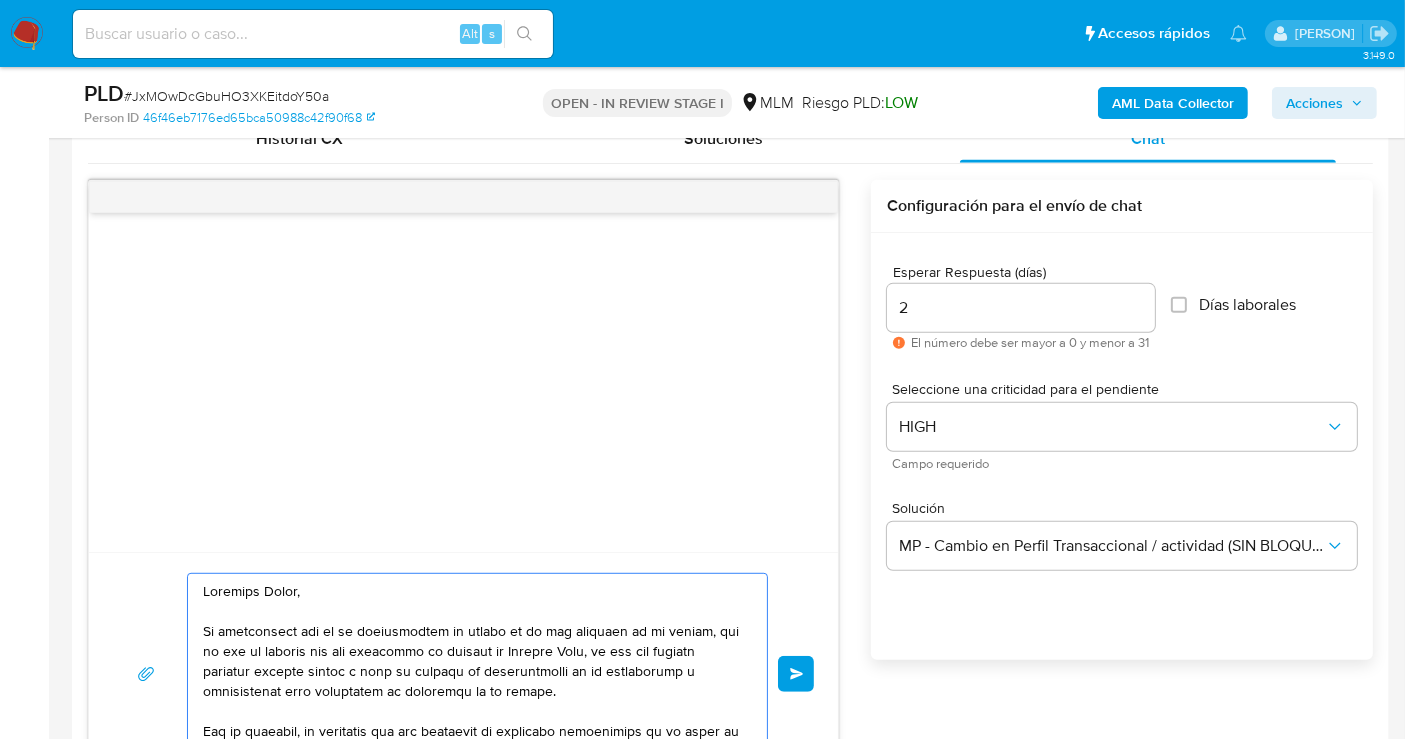 scroll, scrollTop: 1032, scrollLeft: 0, axis: vertical 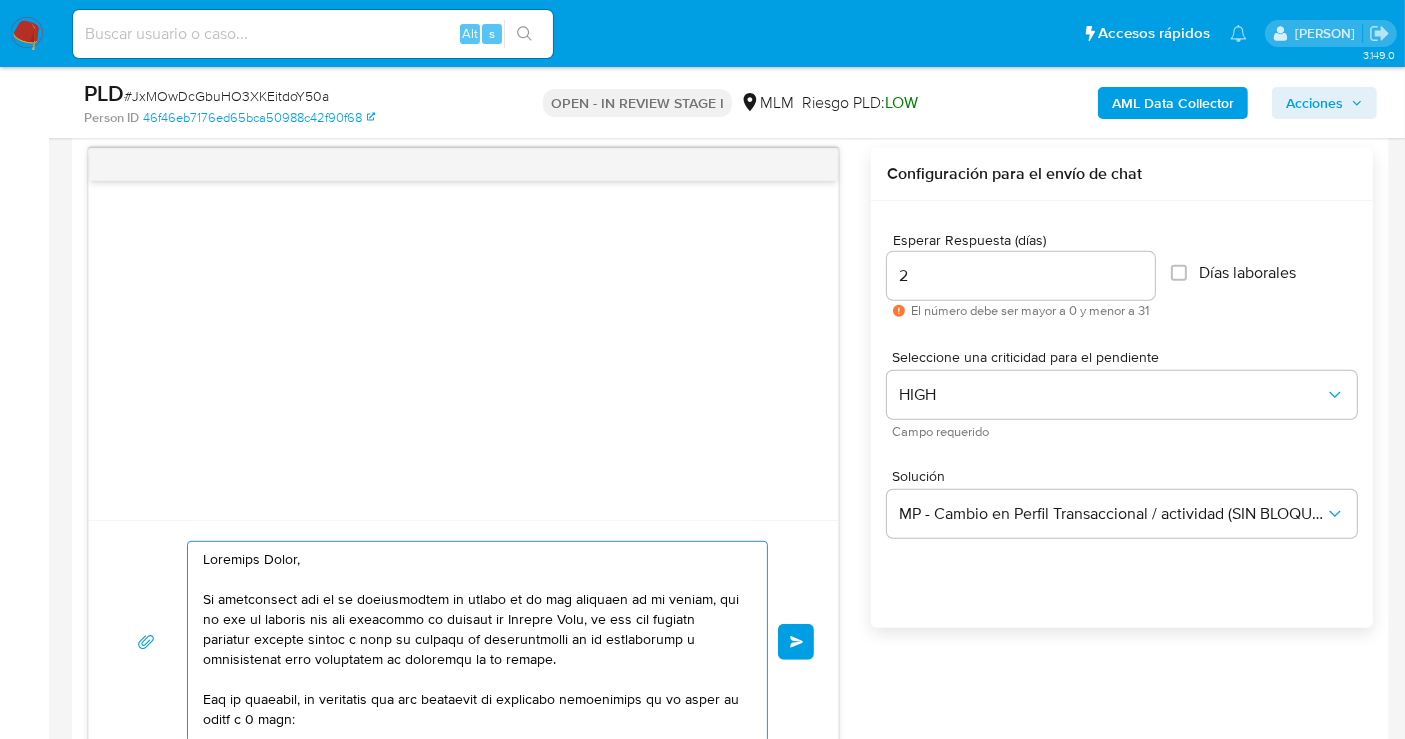click at bounding box center [472, 642] 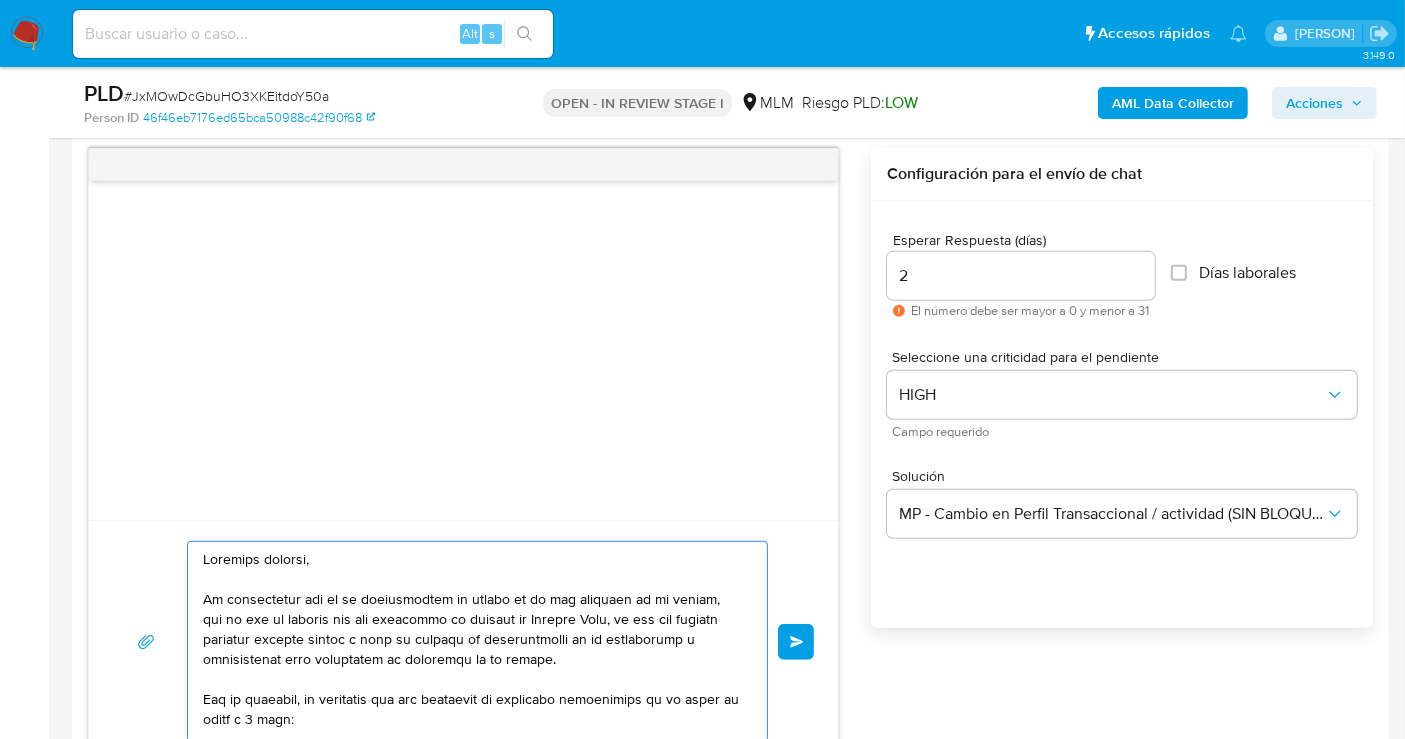 drag, startPoint x: 205, startPoint y: 594, endPoint x: 325, endPoint y: 724, distance: 176.91806 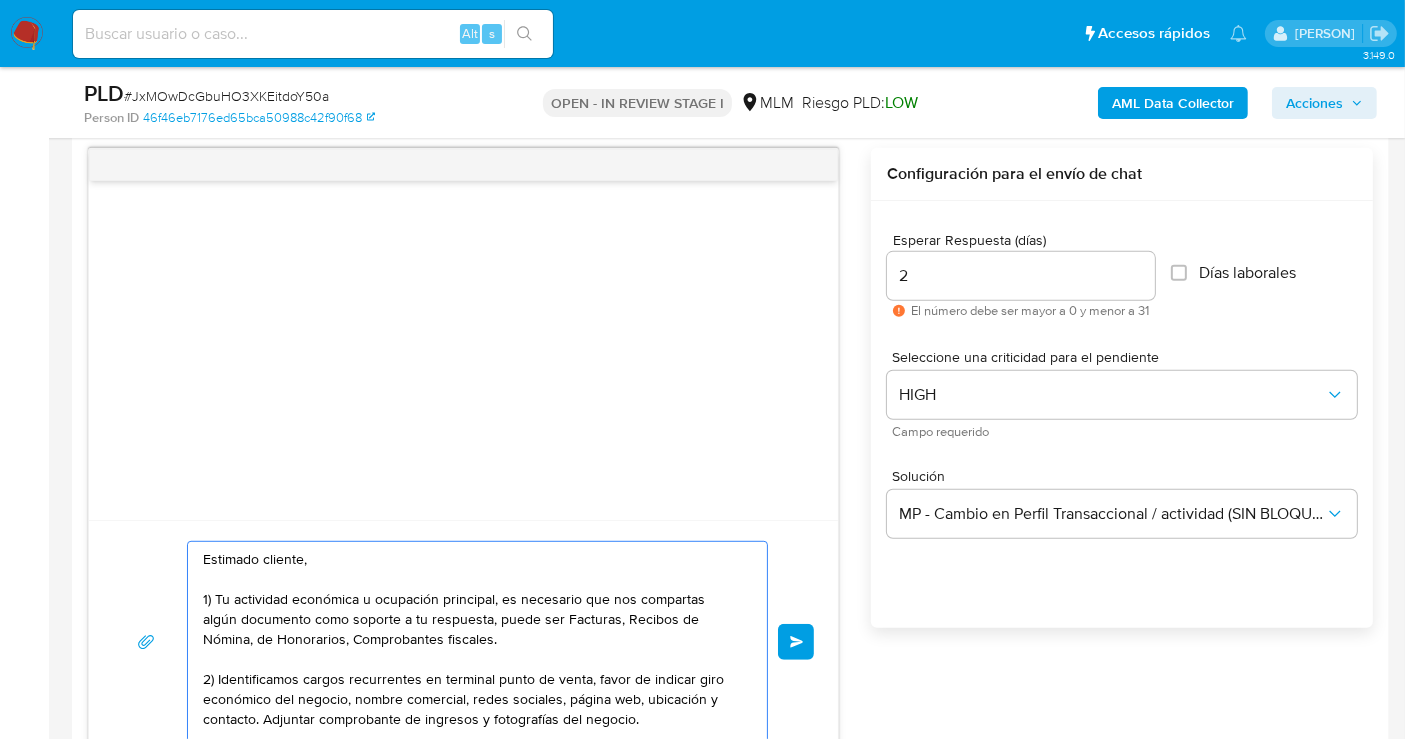 paste on "se ha identificado un cambio en el uso habitual de tu cuenta para garantizar la seguridad de la misma y actualizar tus datos nos podrías compartir la siguiente información:" 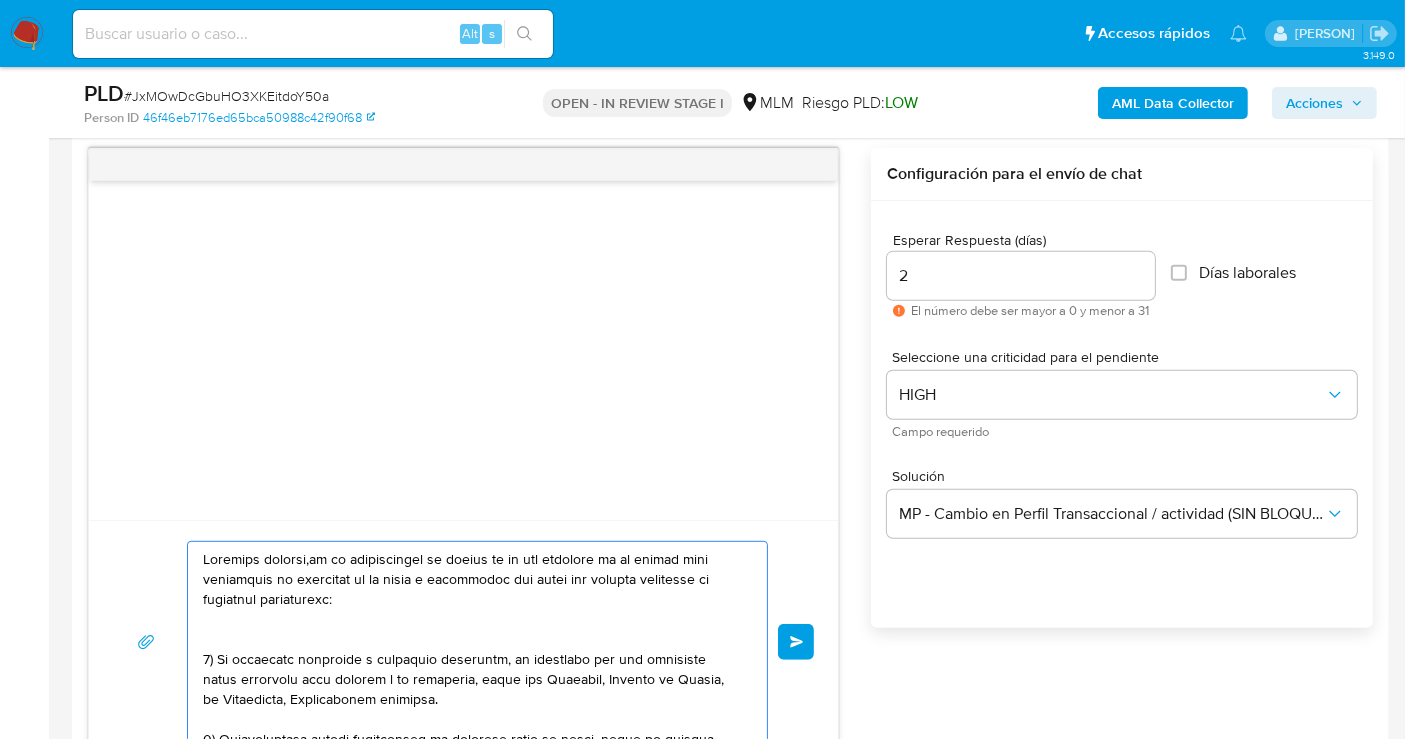 click at bounding box center (472, 642) 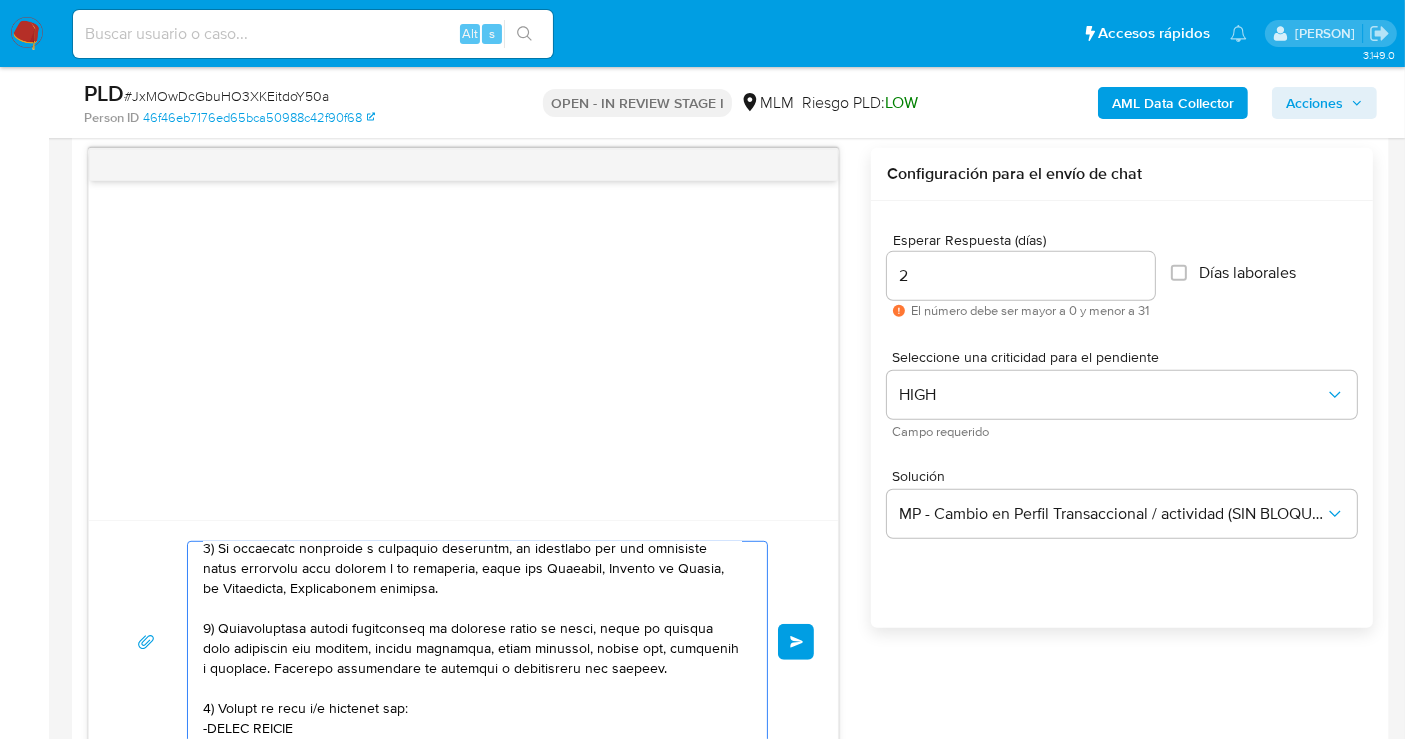 scroll, scrollTop: 0, scrollLeft: 0, axis: both 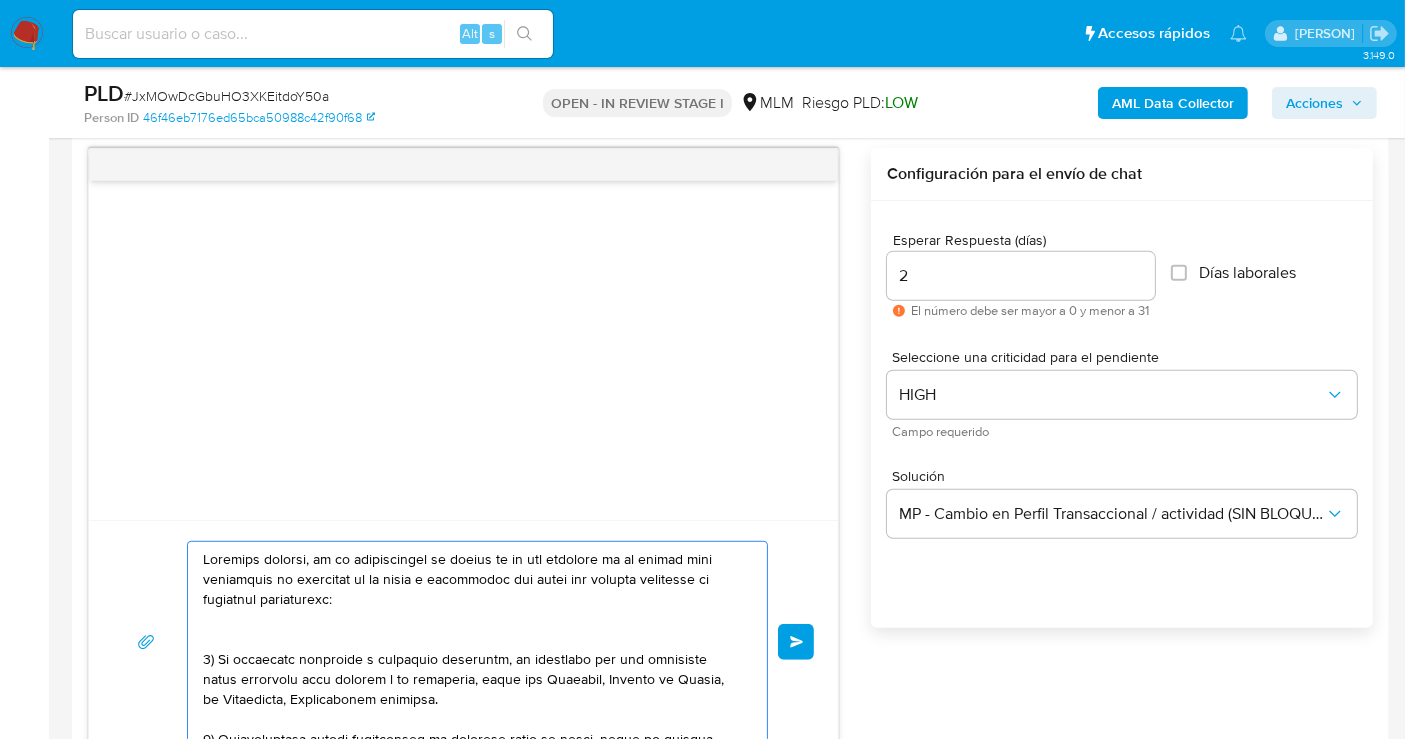 click at bounding box center [472, 642] 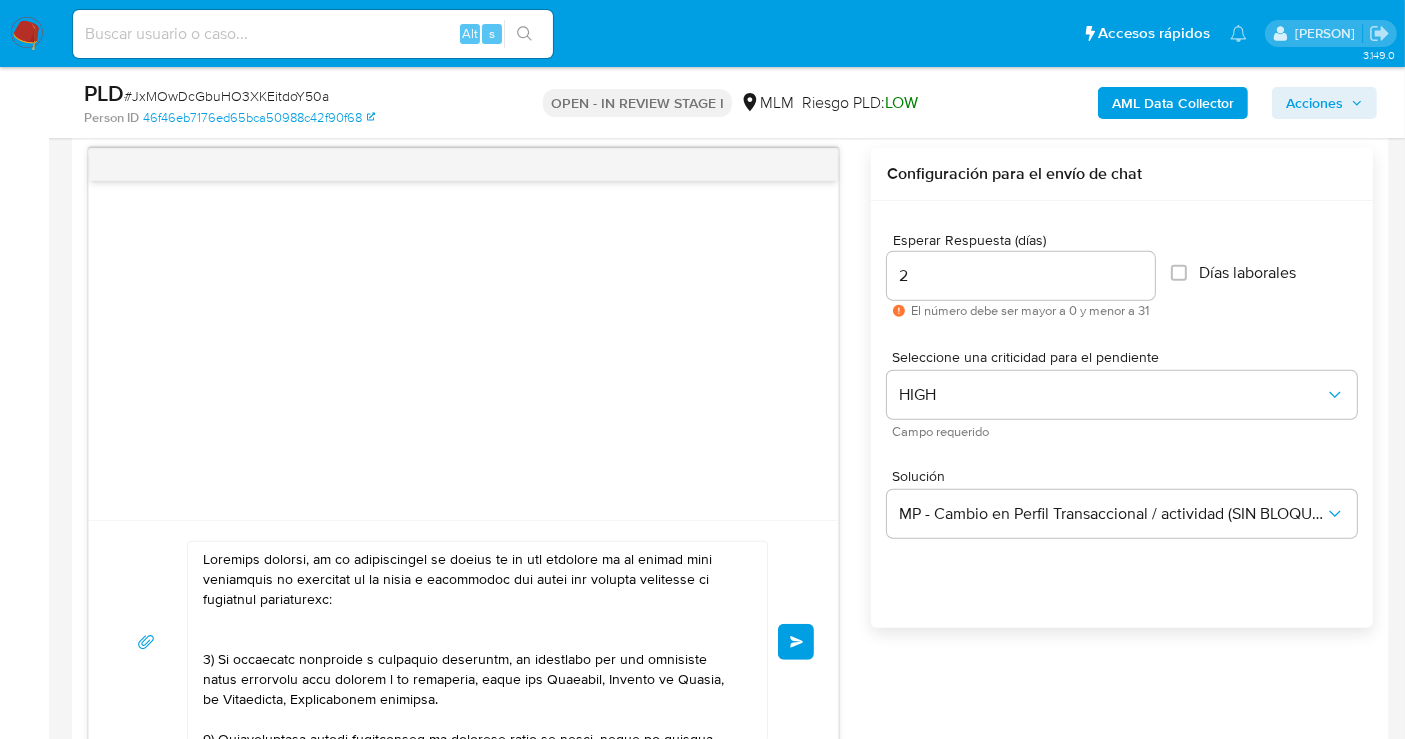 click at bounding box center (472, 642) 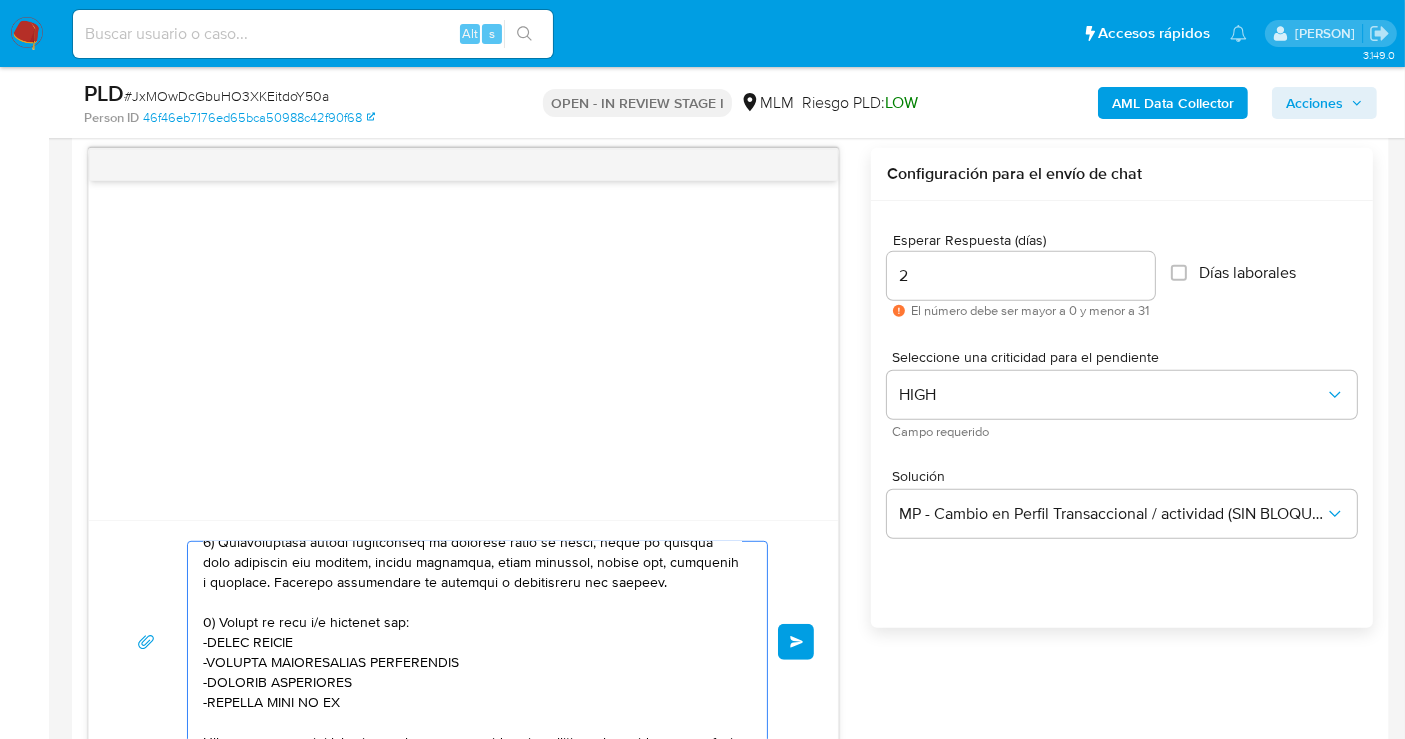 scroll, scrollTop: 111, scrollLeft: 0, axis: vertical 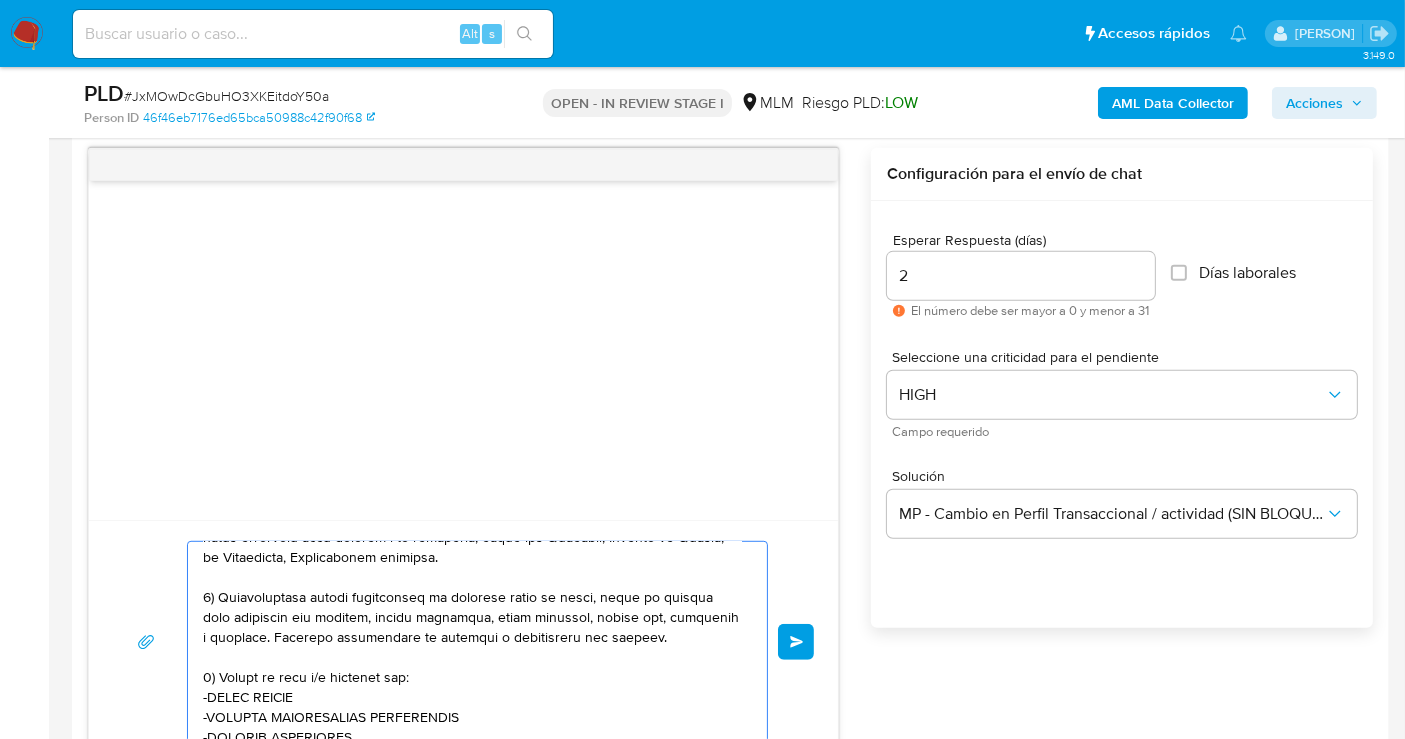 drag, startPoint x: 209, startPoint y: 616, endPoint x: 476, endPoint y: 650, distance: 269.1561 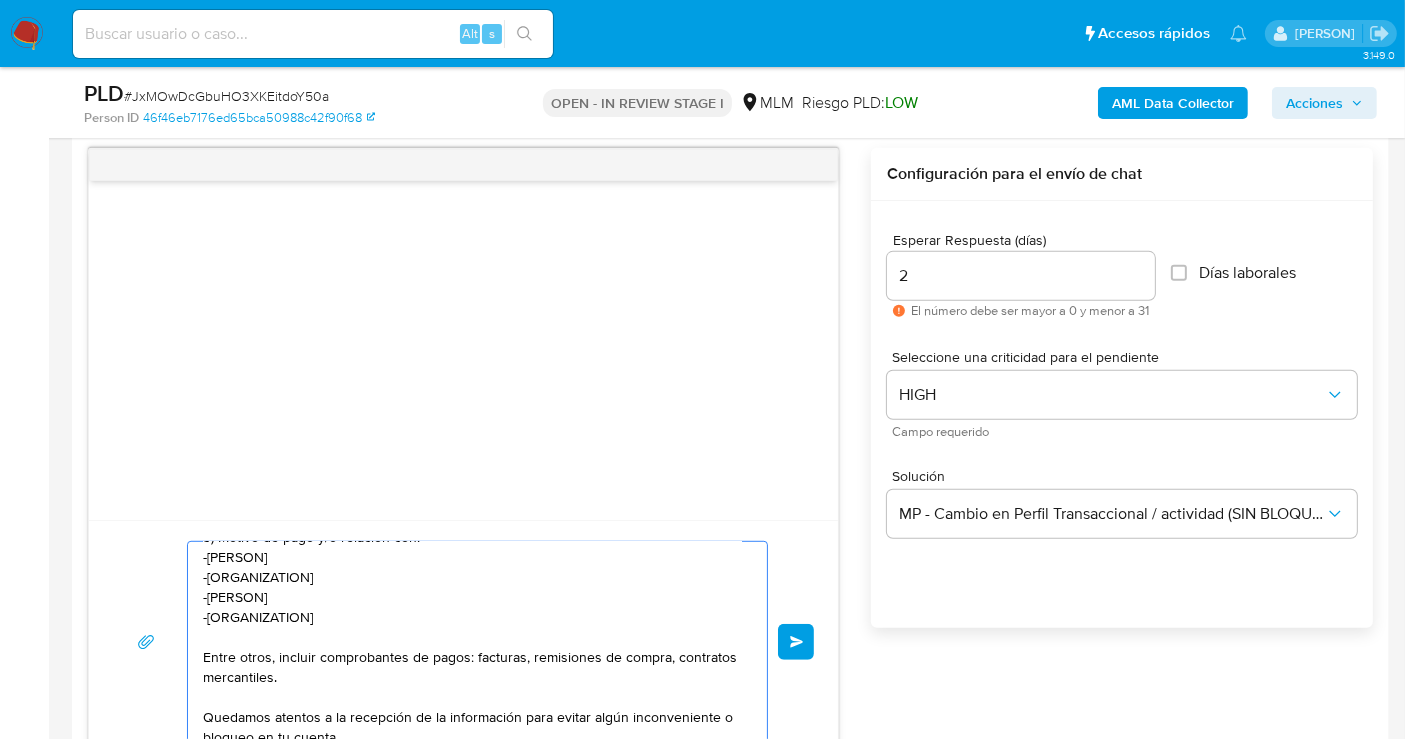 scroll, scrollTop: 2, scrollLeft: 0, axis: vertical 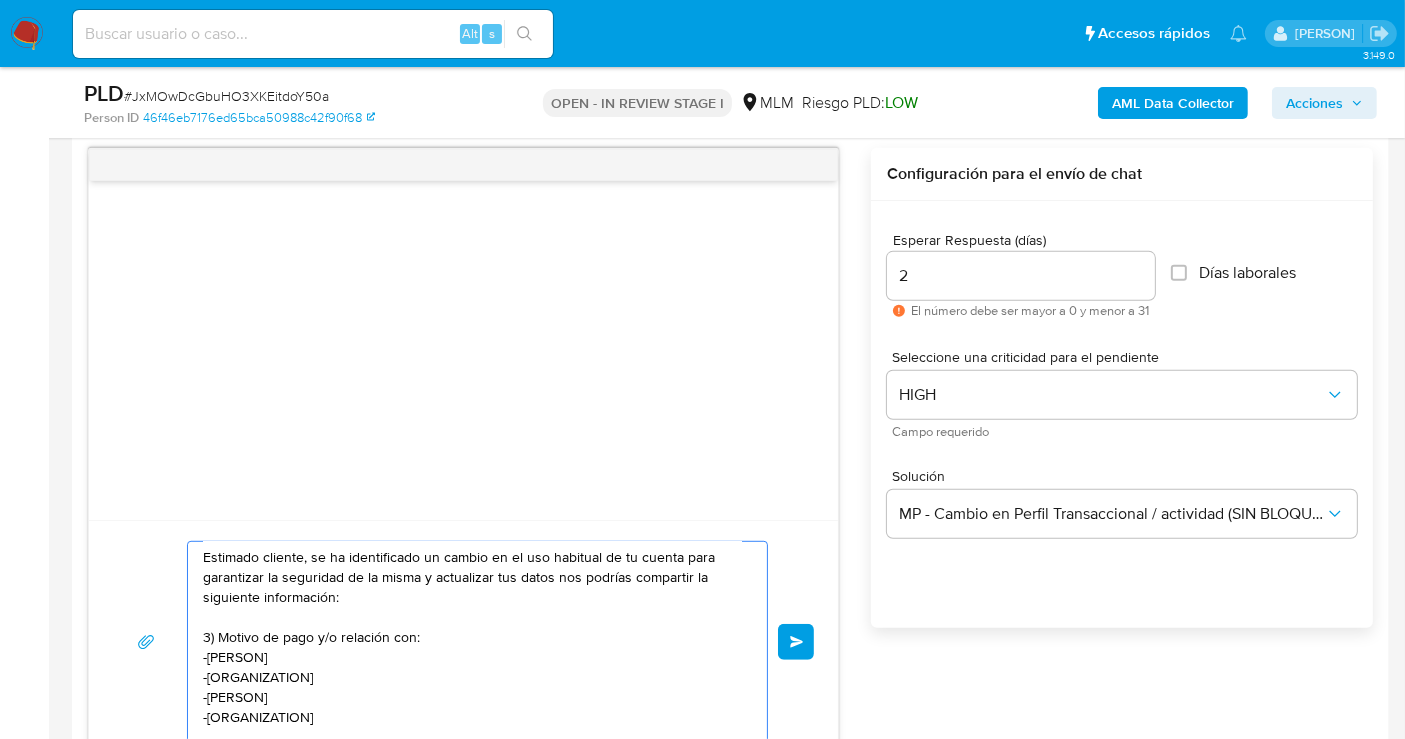 paste on "*Menciona tu ocupación o actividad (si cuenta con documentación que la sustente, favor de  adjuntar por este medio)" 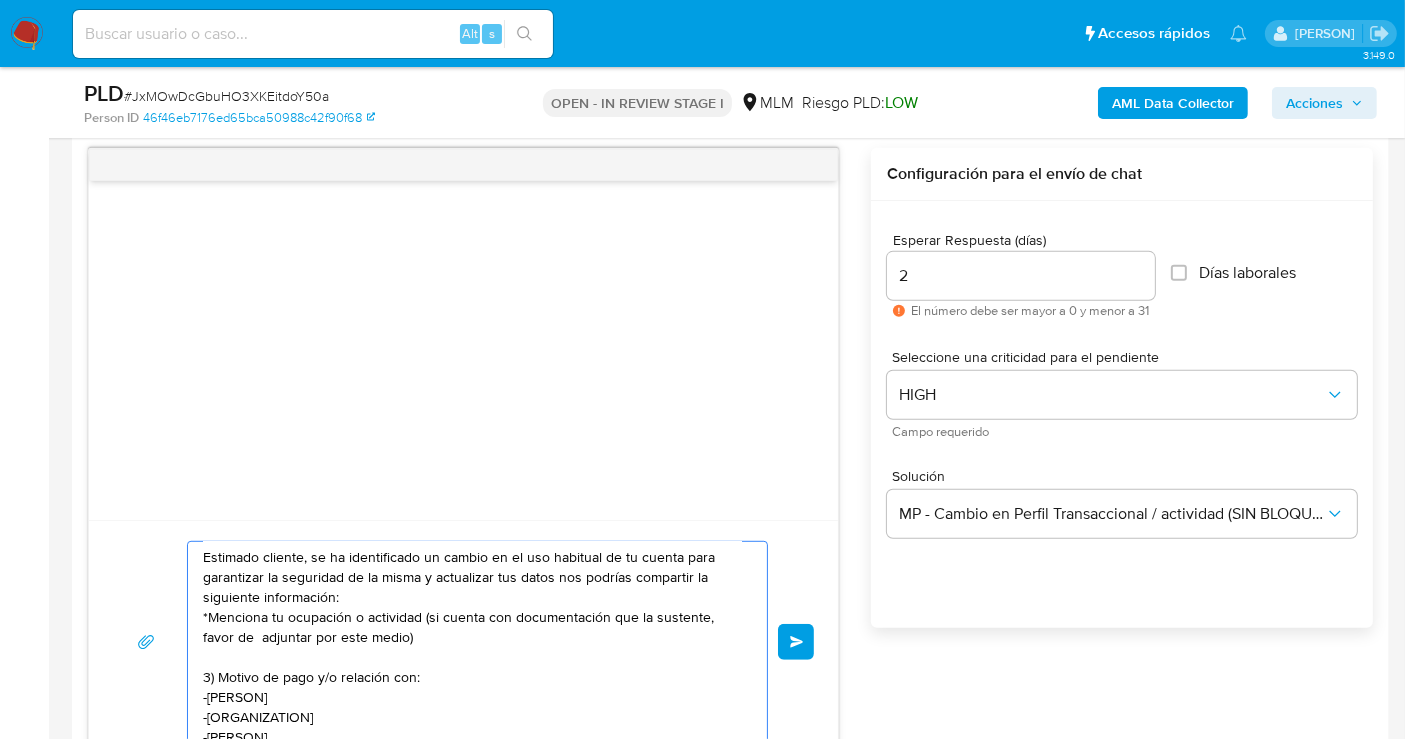 scroll, scrollTop: 42, scrollLeft: 0, axis: vertical 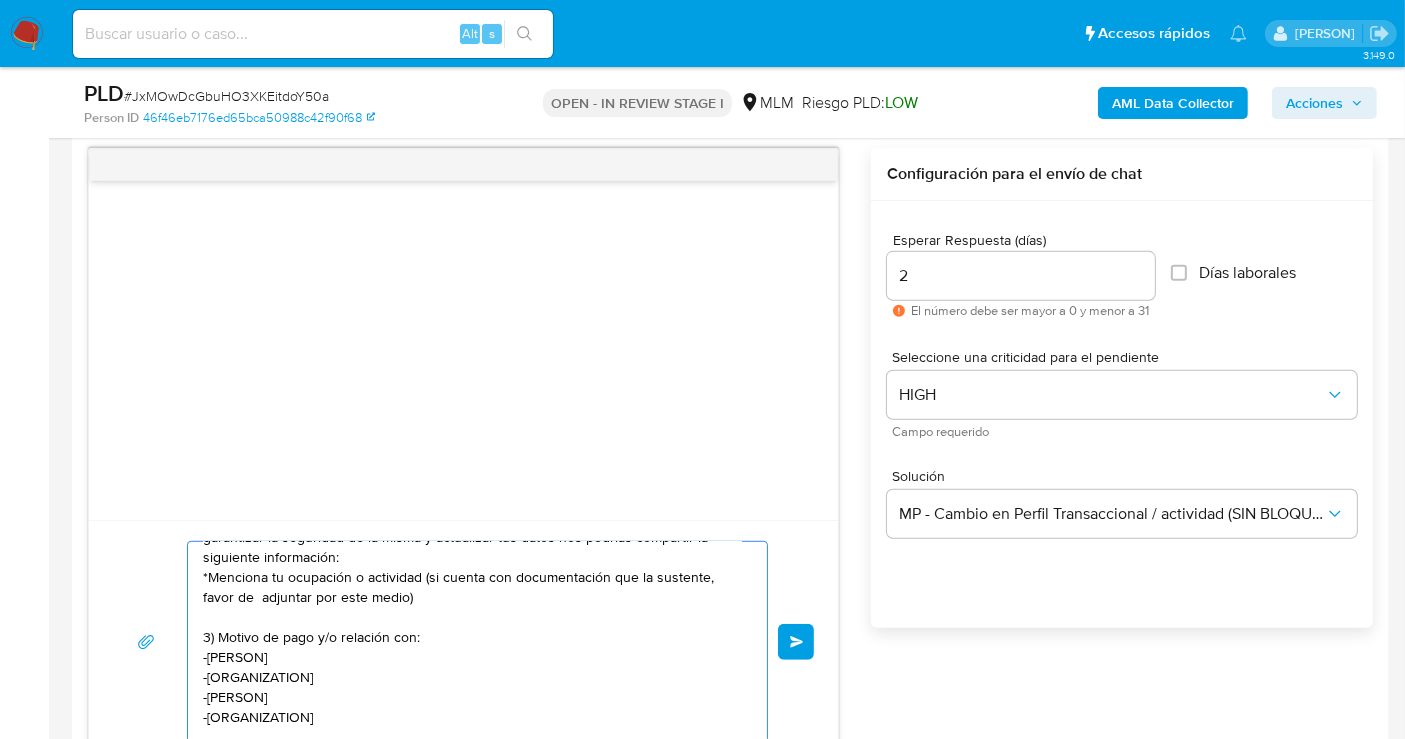 drag, startPoint x: 434, startPoint y: 577, endPoint x: 508, endPoint y: 581, distance: 74.10803 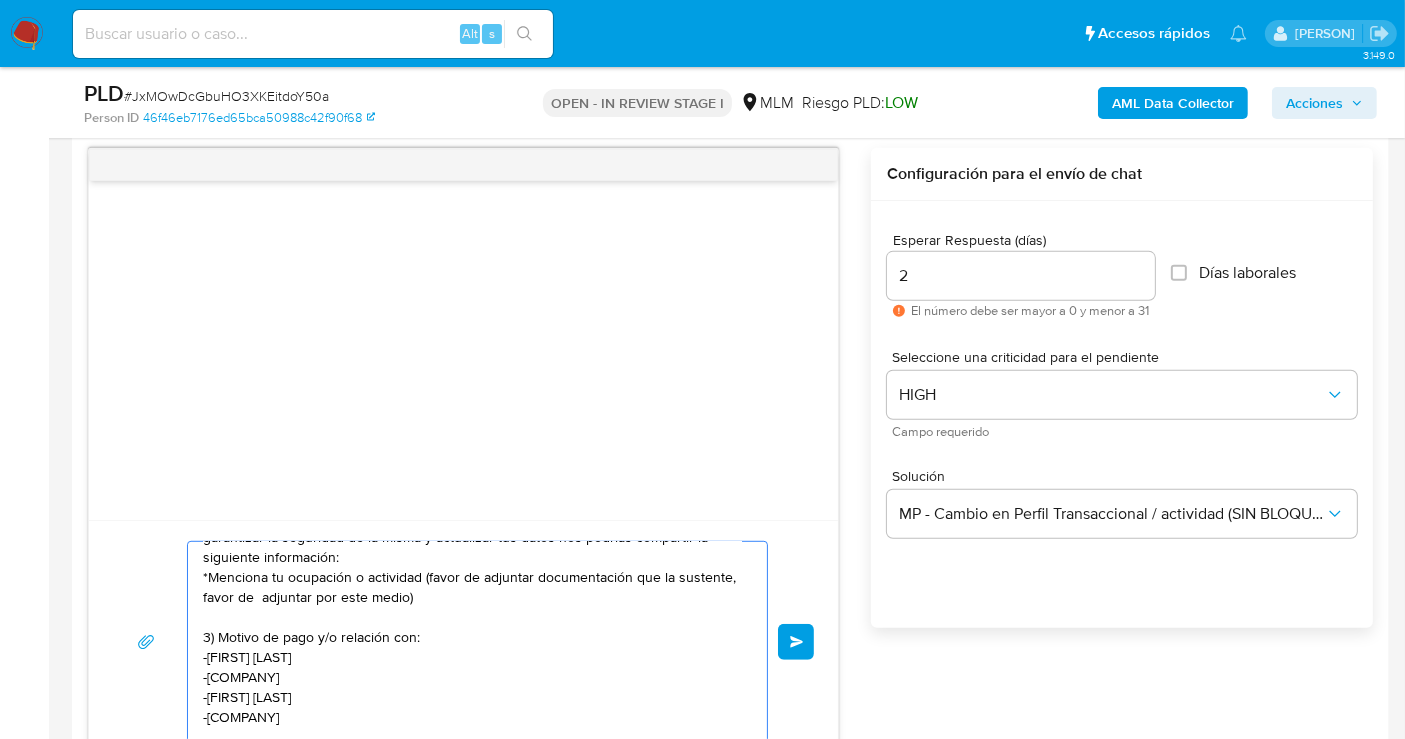 drag, startPoint x: 267, startPoint y: 597, endPoint x: 463, endPoint y: 601, distance: 196.04082 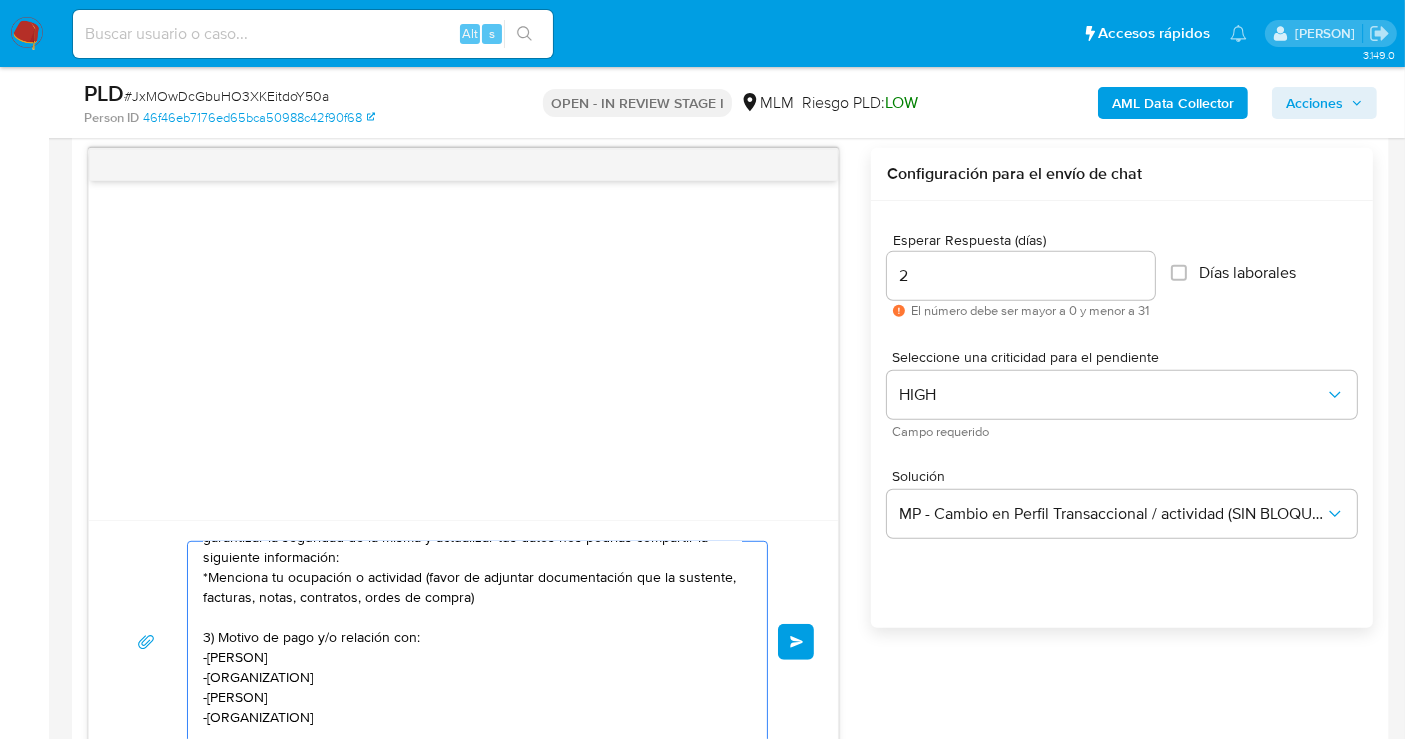 drag, startPoint x: 449, startPoint y: 595, endPoint x: 459, endPoint y: 631, distance: 37.363083 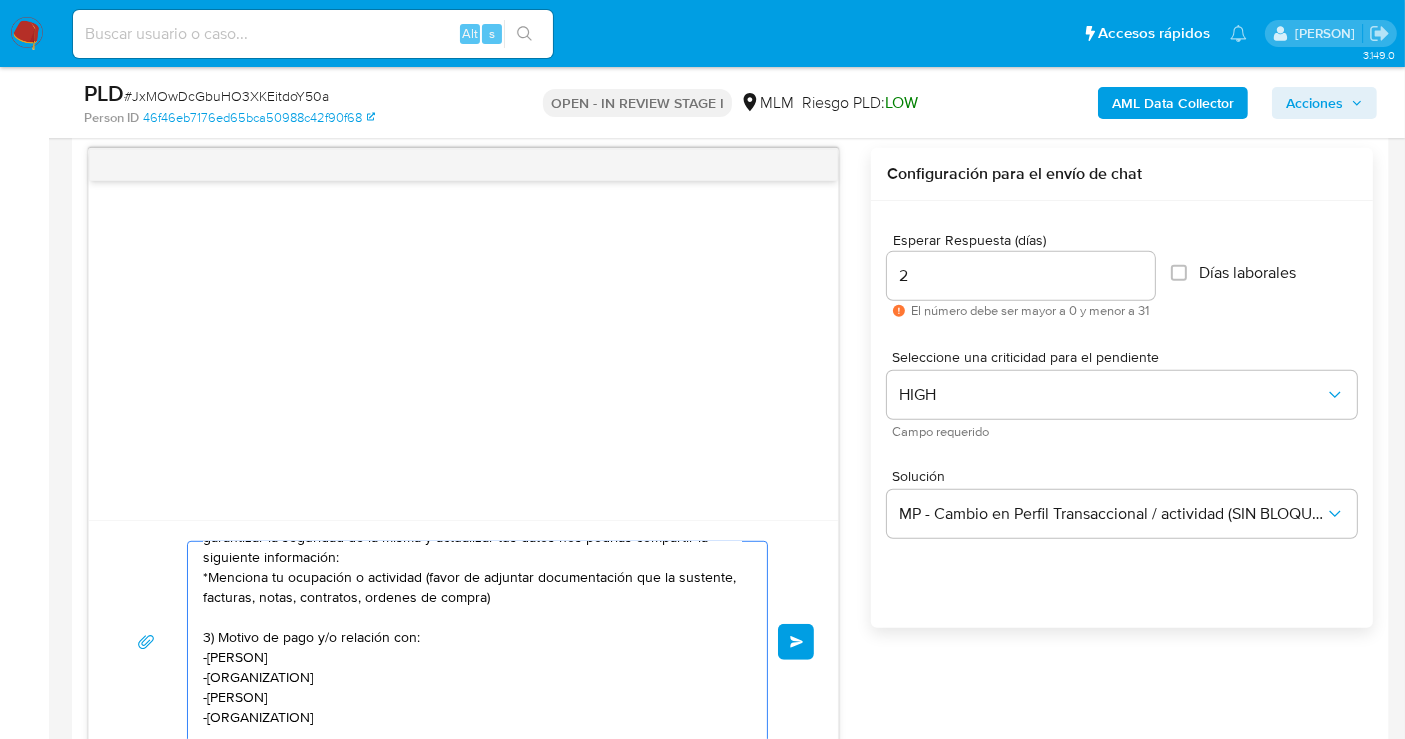 click on "Estimado cliente, se ha identificado un cambio en el uso habitual de tu cuenta para garantizar la seguridad de la misma y actualizar tus datos nos podrías compartir la siguiente información:
*Menciona tu ocupación o actividad (favor de adjuntar documentación que la sustente, facturas, notas, contratos, ordenes de compra)
3) Motivo de pago y/o relación con:
-ANGEL FLORES
-TSOGTOV ORGANIZACION SUSTENTABLE
-DANIELA BUSTAMANTE
-FESTALO SAPI DE CV
Entre otros, incluir comprobantes de pagos: facturas, remisiones de compra, contratos mercantiles.
Quedamos atentos a la recepción de la información para evitar algún inconveniente o bloqueo en tu cuenta.
Lamentamos el malestar que esta situación te pudiera ocasionar, pero es una medida necesaria para mantener el sitio seguro y confiable.
Atentamente,
Mercado Pago," at bounding box center (472, 642) 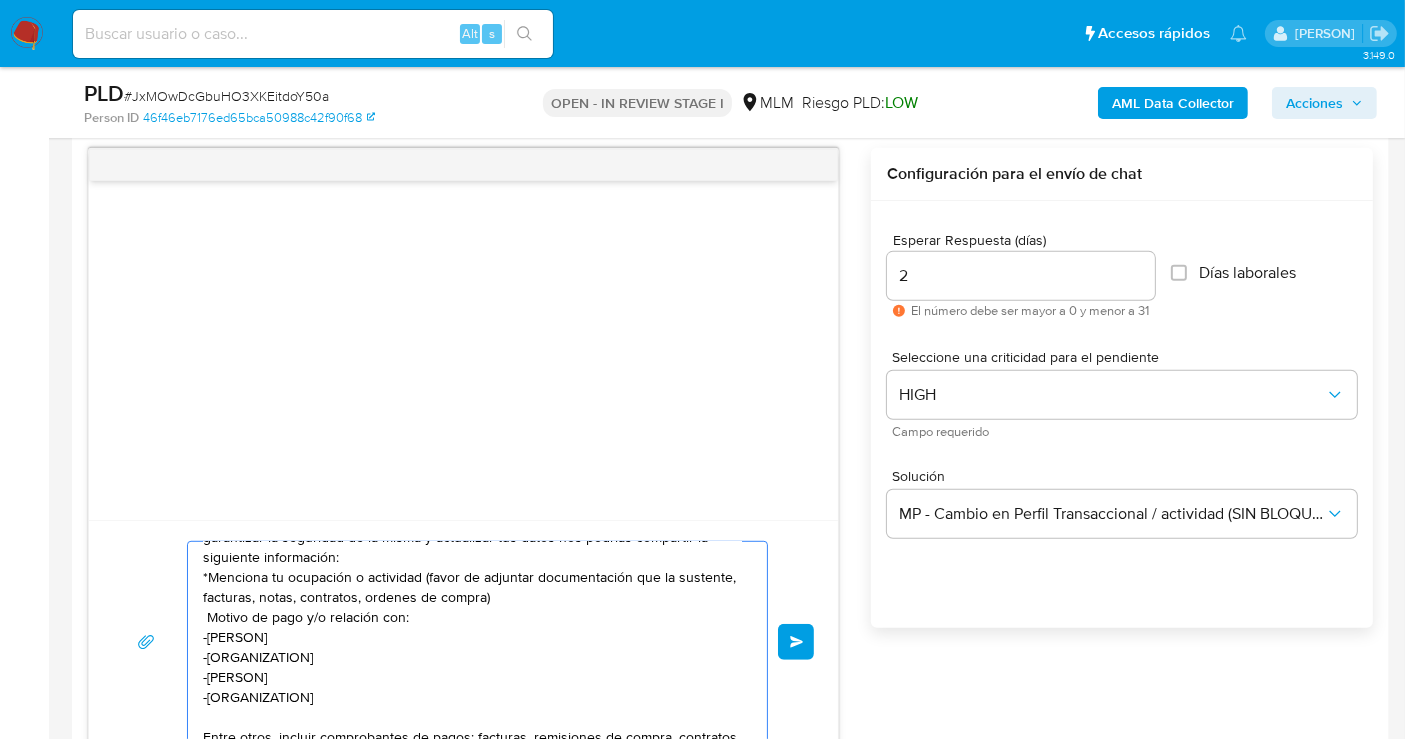 scroll, scrollTop: 22, scrollLeft: 0, axis: vertical 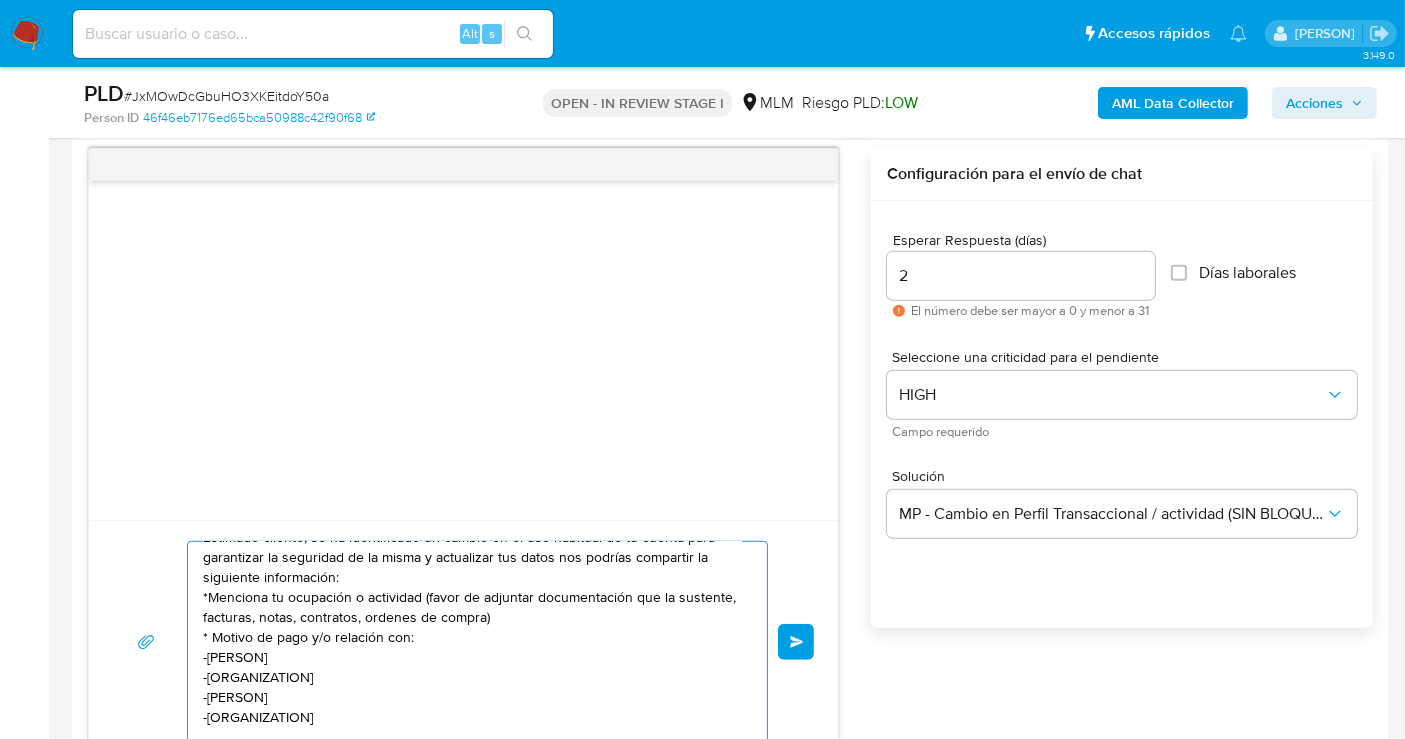 drag, startPoint x: 328, startPoint y: 634, endPoint x: 330, endPoint y: 684, distance: 50.039986 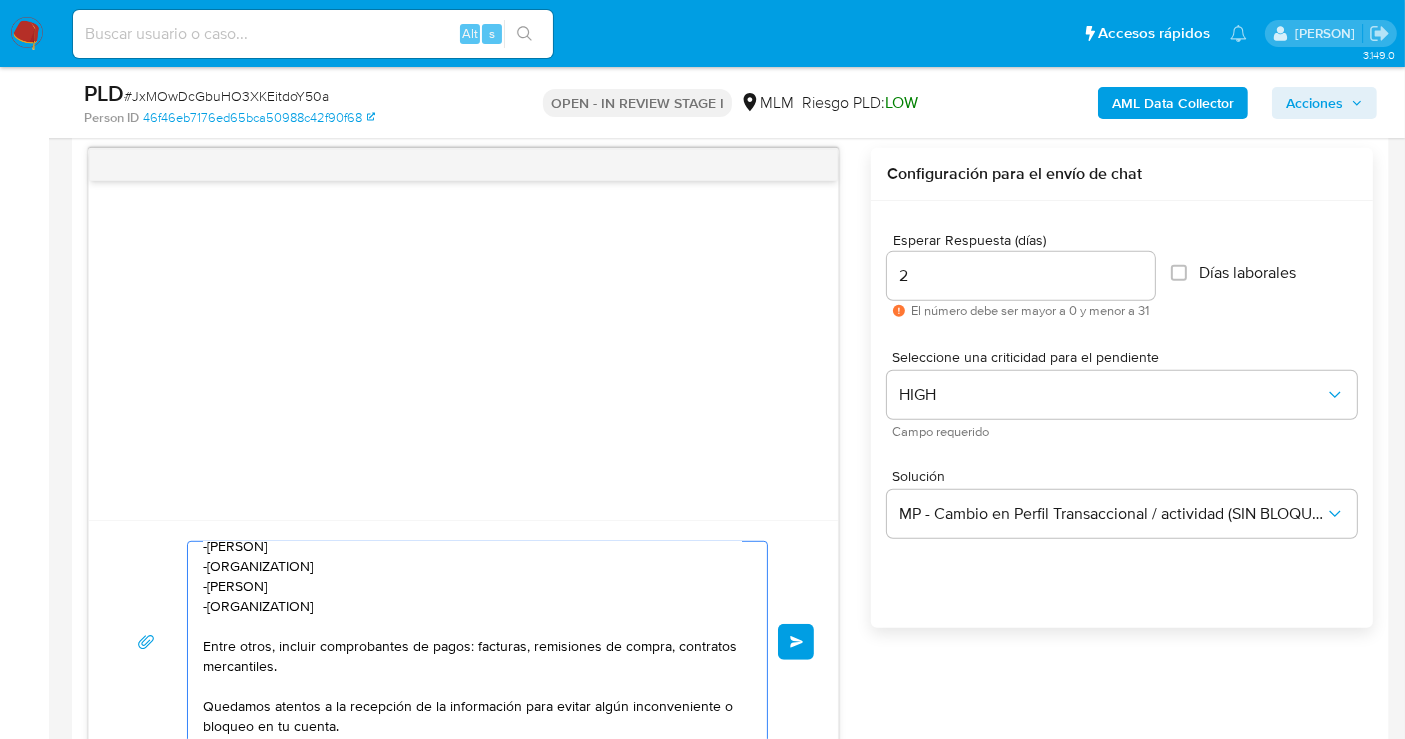 scroll, scrollTop: 22, scrollLeft: 0, axis: vertical 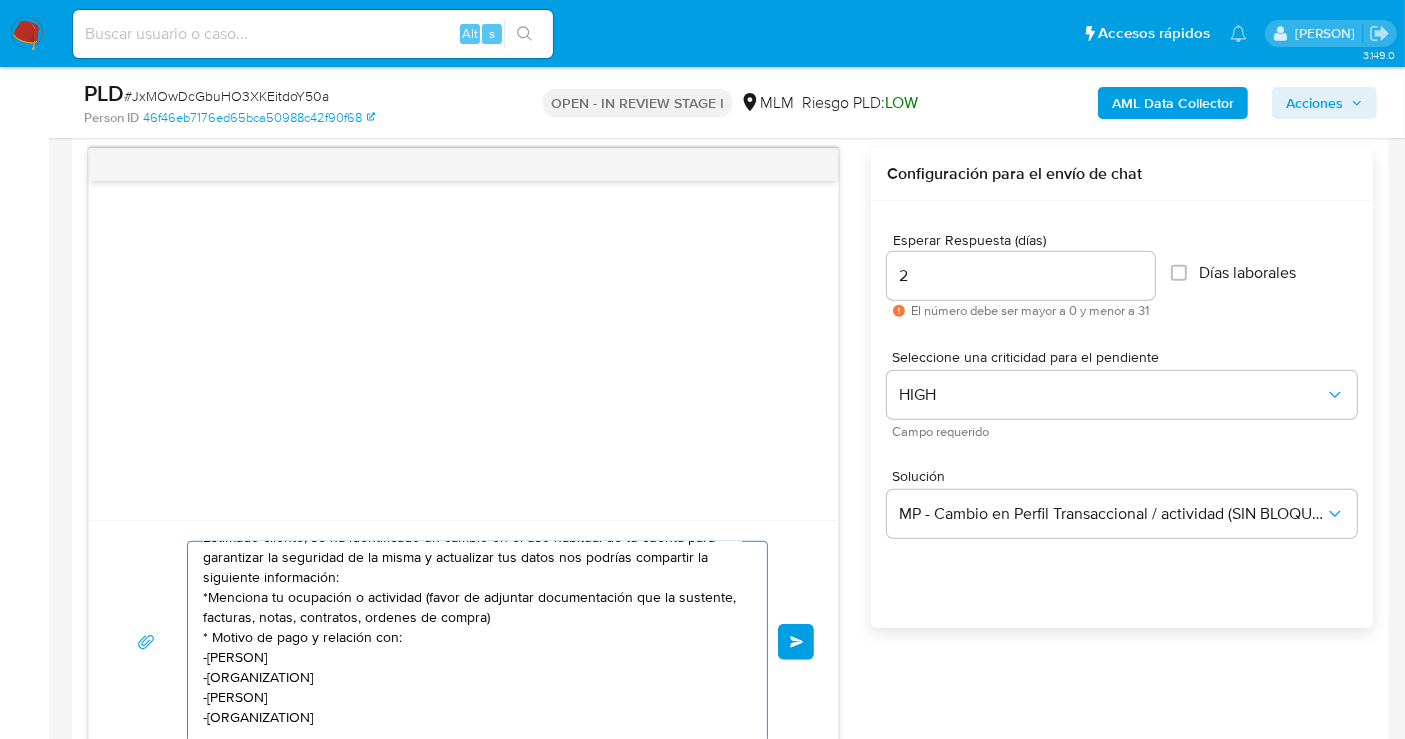 drag, startPoint x: 307, startPoint y: 635, endPoint x: 212, endPoint y: 634, distance: 95.005264 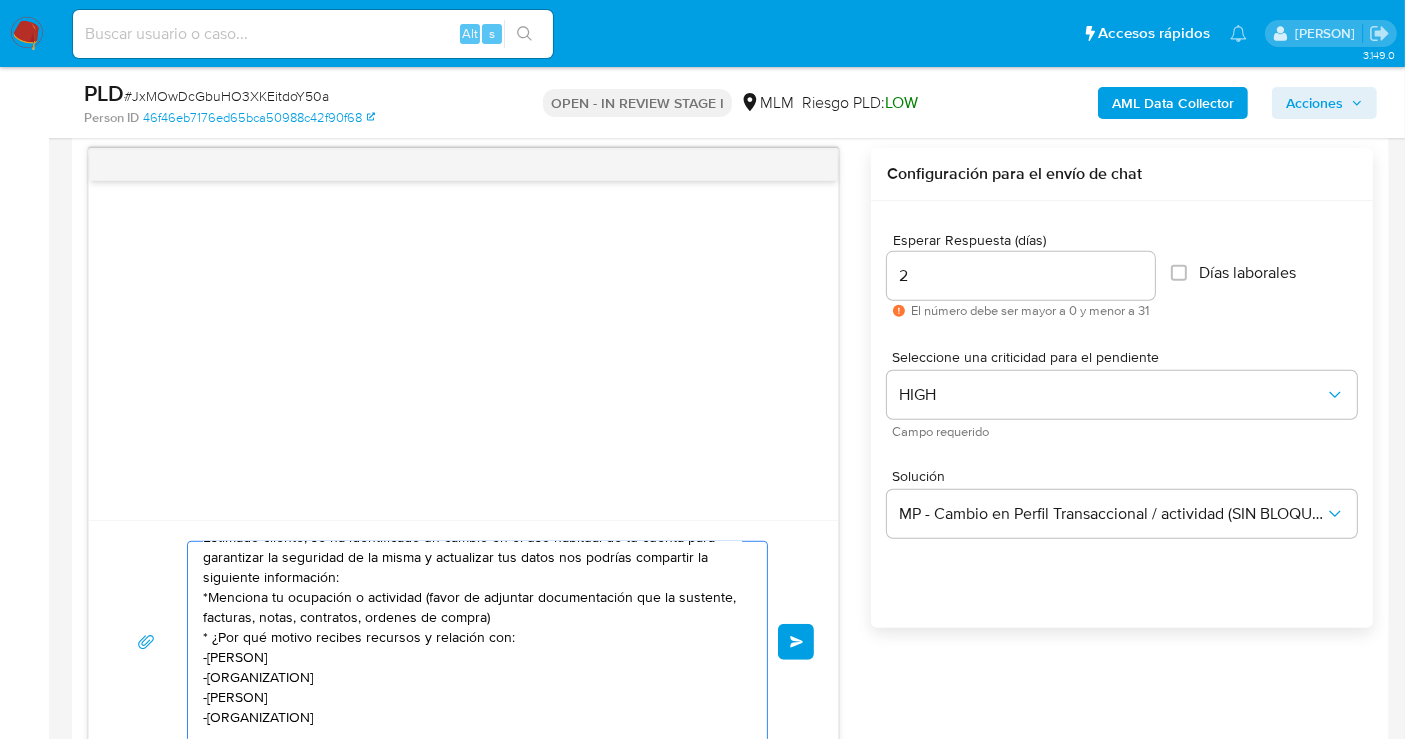 click on "Estimado cliente, se ha identificado un cambio en el uso habitual de tu cuenta para garantizar la seguridad de la misma y actualizar tus datos nos podrías compartir la siguiente información:
*Menciona tu ocupación o actividad (favor de adjuntar documentación que la sustente, facturas, notas, contratos, ordenes de compra)
* ¿Por qué motivo recibes recursos y relación con:
-ANGEL FLORES
-TSOGTOV ORGANIZACION SUSTENTABLE
-DANIELA BUSTAMANTE
-FESTALO SAPI DE CV
Entre otros, incluir comprobantes de pagos: facturas, remisiones de compra, contratos mercantiles.
Quedamos atentos a la recepción de la información para evitar algún inconveniente o bloqueo en tu cuenta.
Lamentamos el malestar que esta situación te pudiera ocasionar, pero es una medida necesaria para mantener el sitio seguro y confiable.
Atentamente,
Mercado Pago," at bounding box center (472, 642) 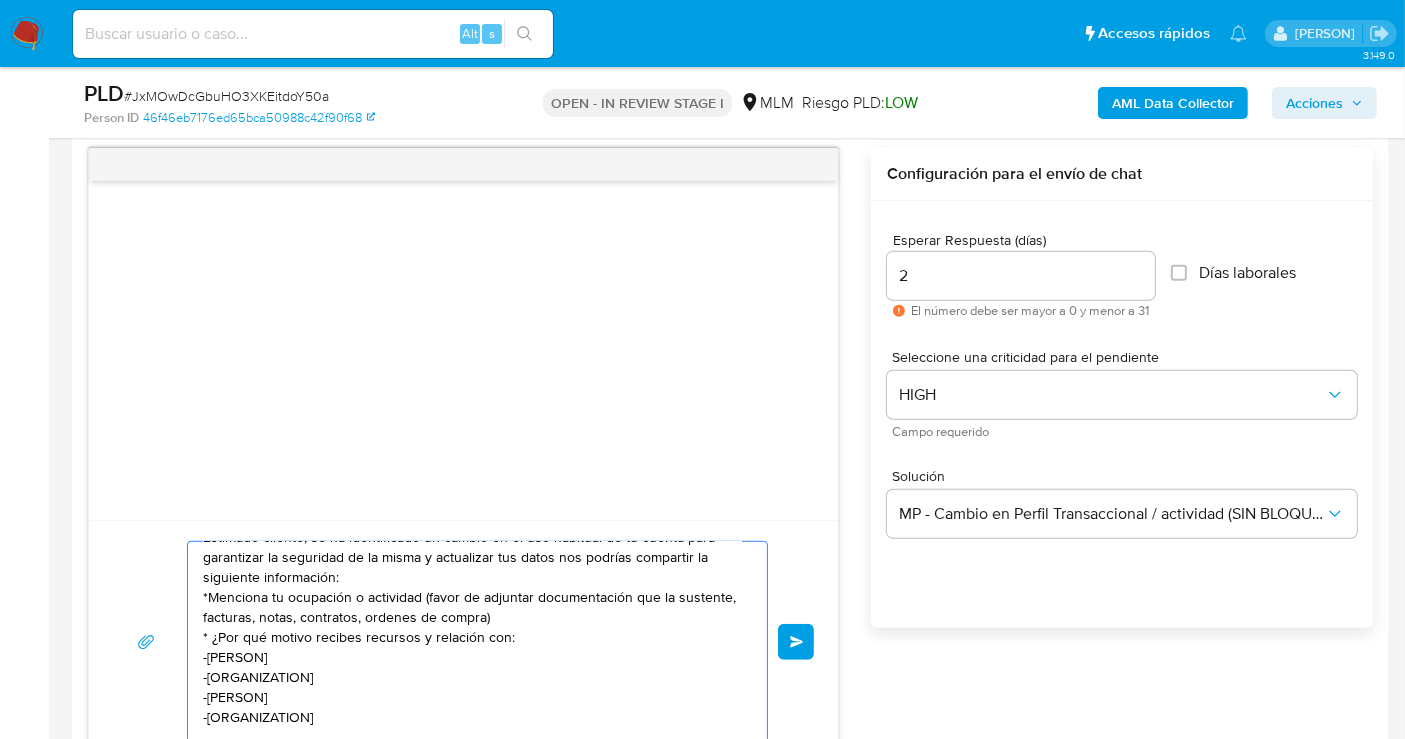 drag, startPoint x: 219, startPoint y: 634, endPoint x: 233, endPoint y: 675, distance: 43.32436 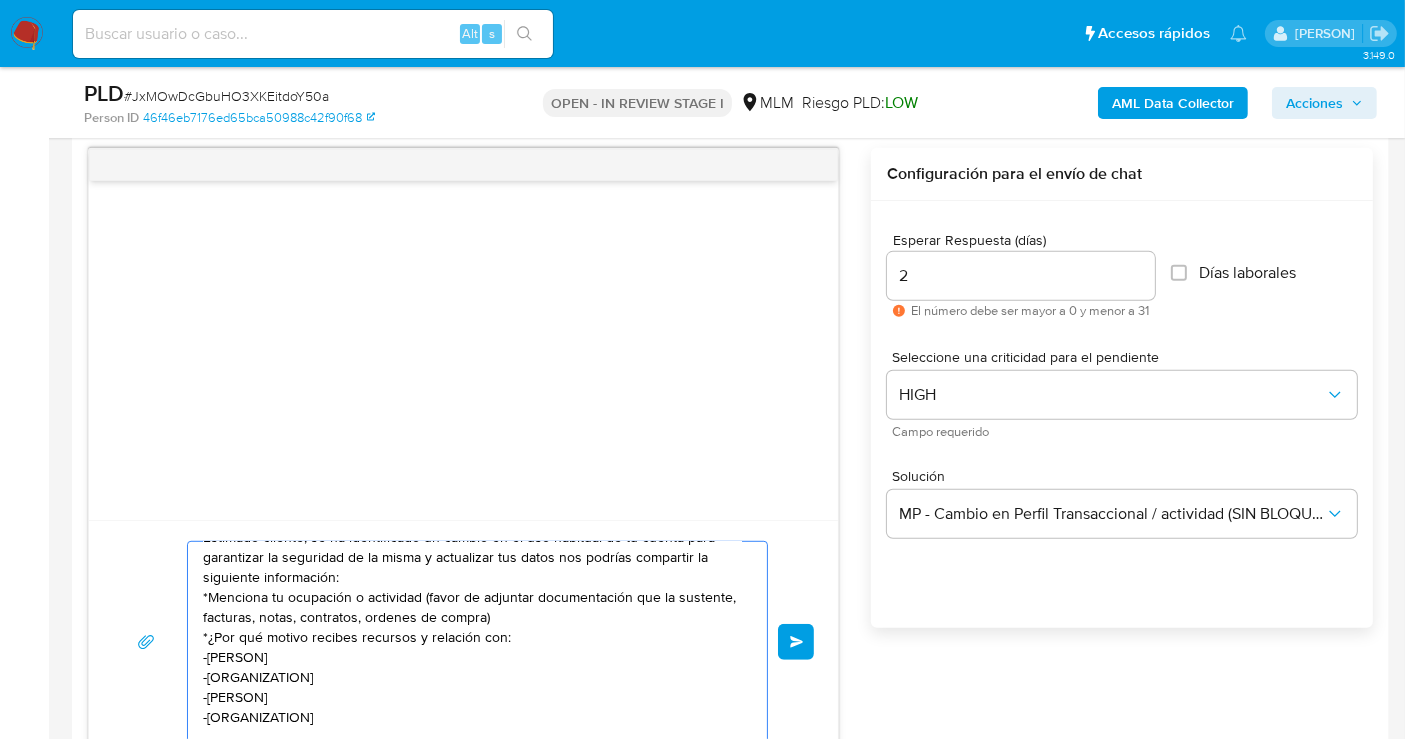 paste on "Cuál es tu relación" 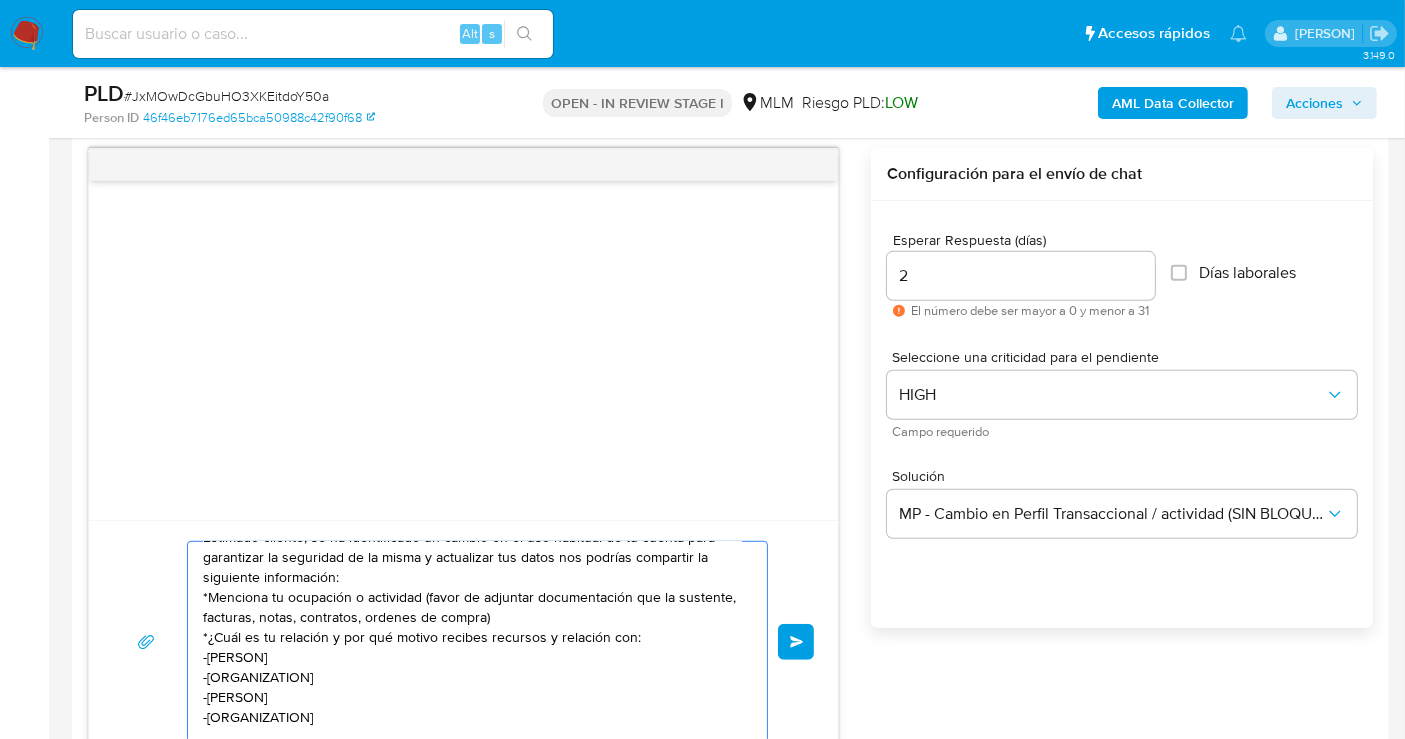 drag, startPoint x: 640, startPoint y: 635, endPoint x: 542, endPoint y: 640, distance: 98.12747 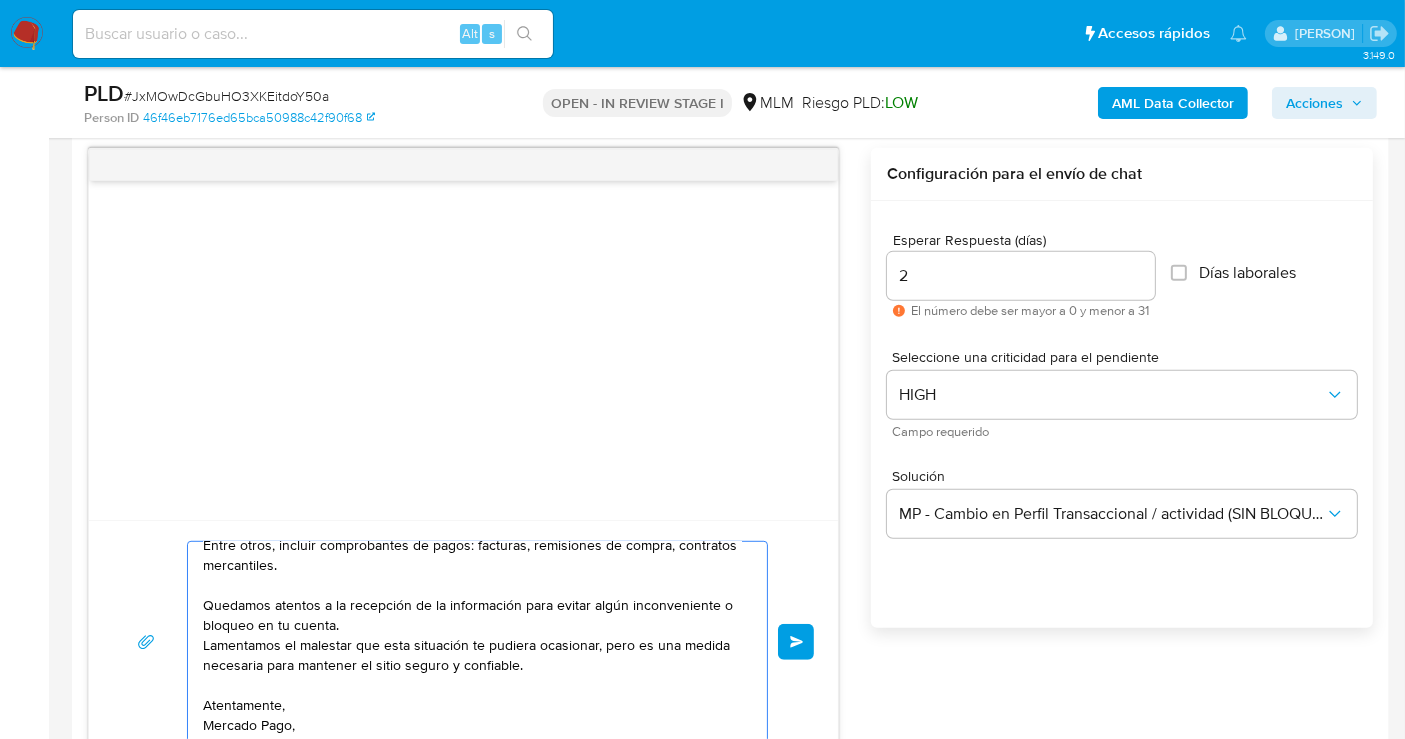 scroll, scrollTop: 122, scrollLeft: 0, axis: vertical 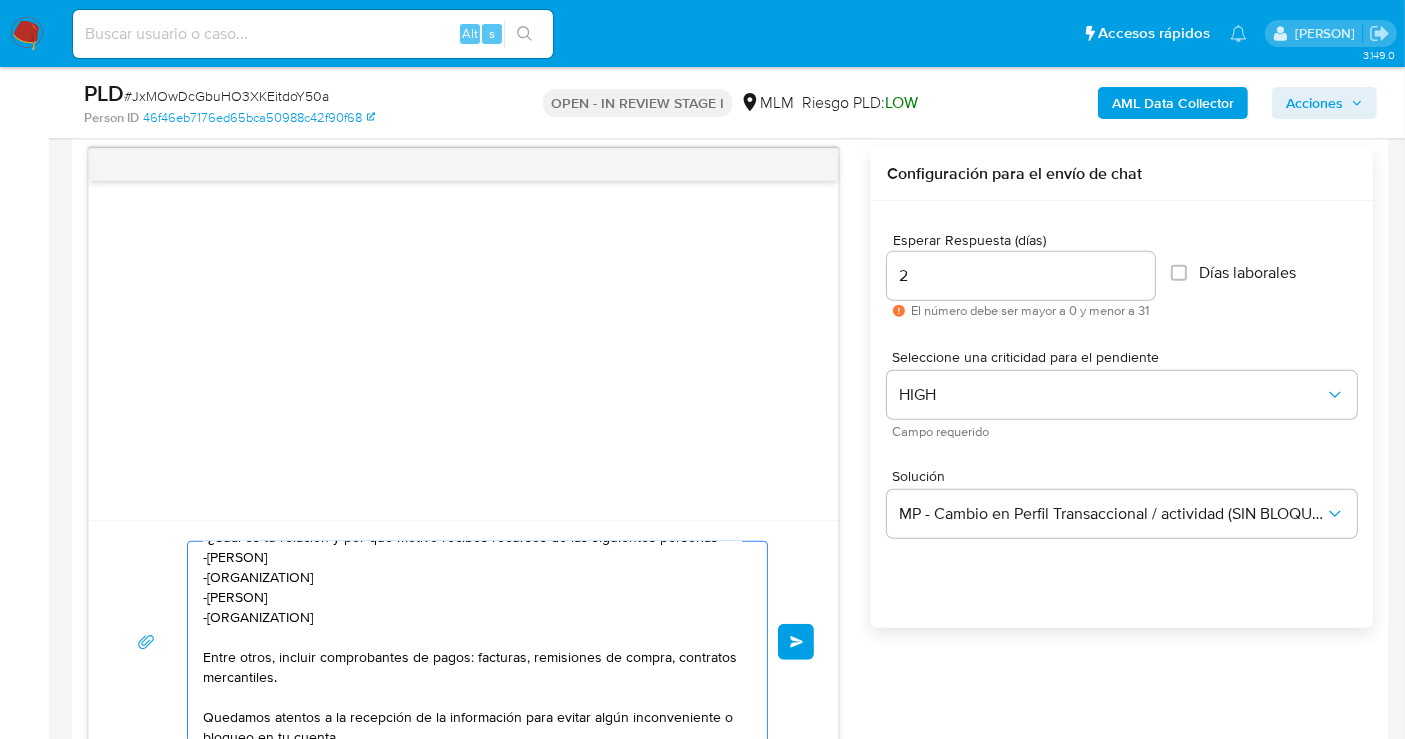 drag, startPoint x: 225, startPoint y: 636, endPoint x: 361, endPoint y: 684, distance: 144.22205 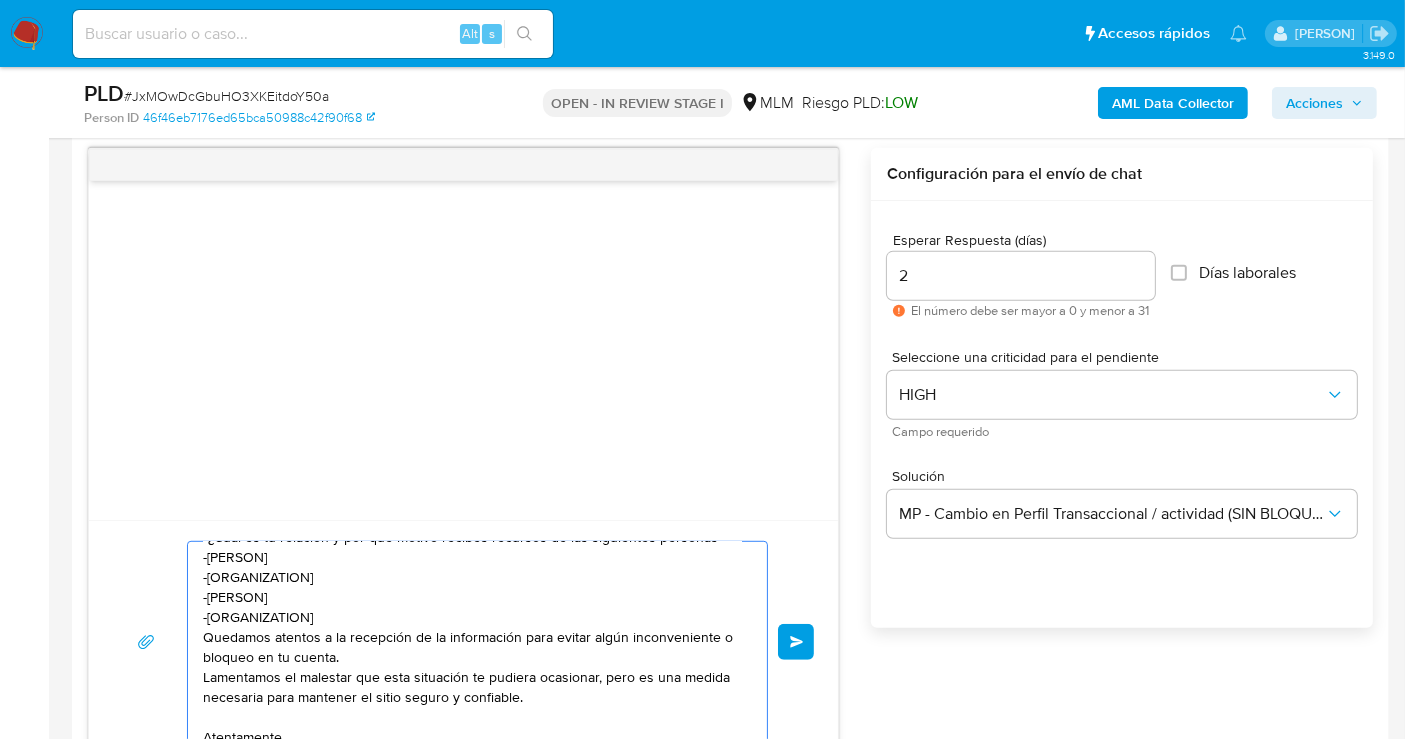 scroll, scrollTop: 11, scrollLeft: 0, axis: vertical 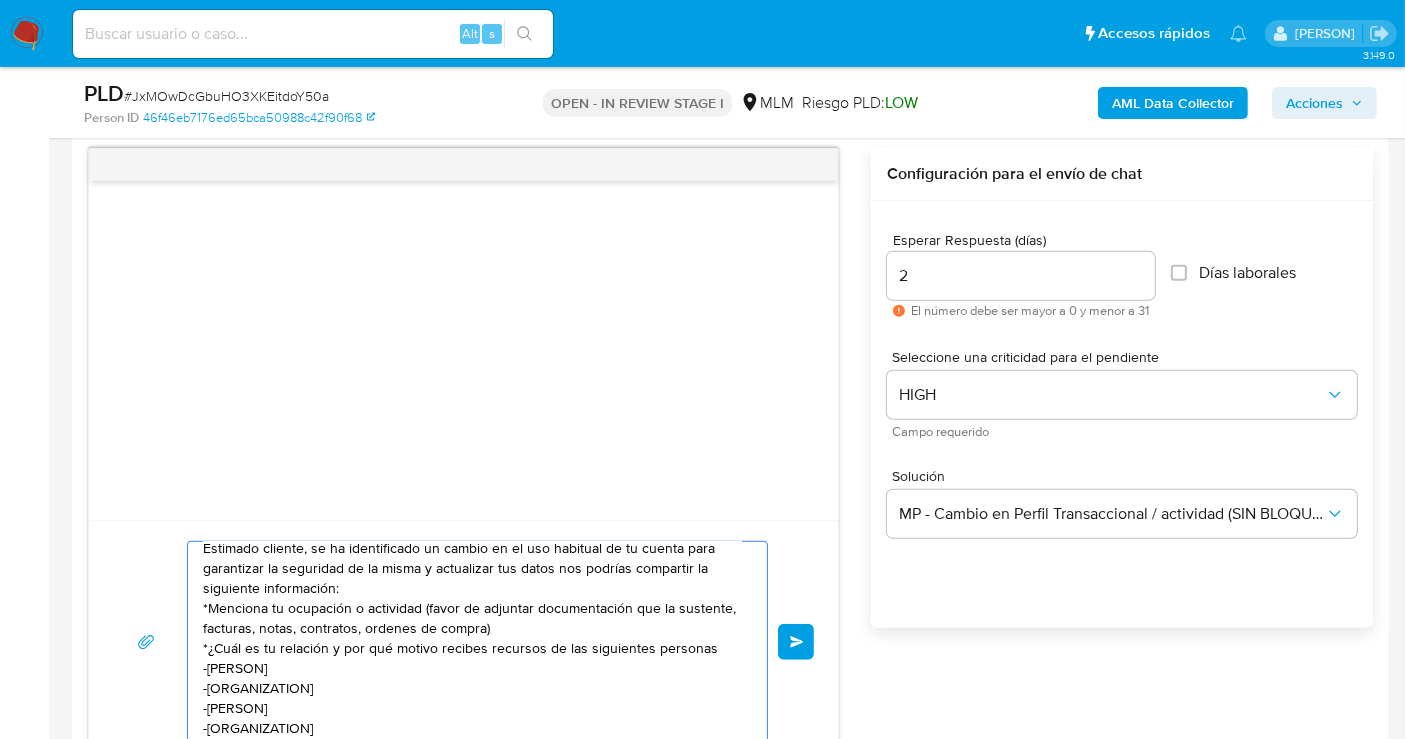 click on "Estimado cliente, se ha identificado un cambio en el uso habitual de tu cuenta para garantizar la seguridad de la misma y actualizar tus datos nos podrías compartir la siguiente información:
*Menciona tu ocupación o actividad (favor de adjuntar documentación que la sustente, facturas, notas, contratos, ordenes de compra)
*¿Cuál es tu relación y por qué motivo recibes recursos de las siguientes personas
-ANGEL FLORES
-TSOGTOV ORGANIZACION SUSTENTABLE
-DANIELA BUSTAMANTE
-FESTALO SAPI DE CV
Quedamos atentos a la recepción de la información para evitar algún inconveniente o bloqueo en tu cuenta.
Lamentamos el malestar que esta situación te pudiera ocasionar, pero es una medida necesaria para mantener el sitio seguro y confiable.
Atentamente,
Mercado Pago," at bounding box center [472, 642] 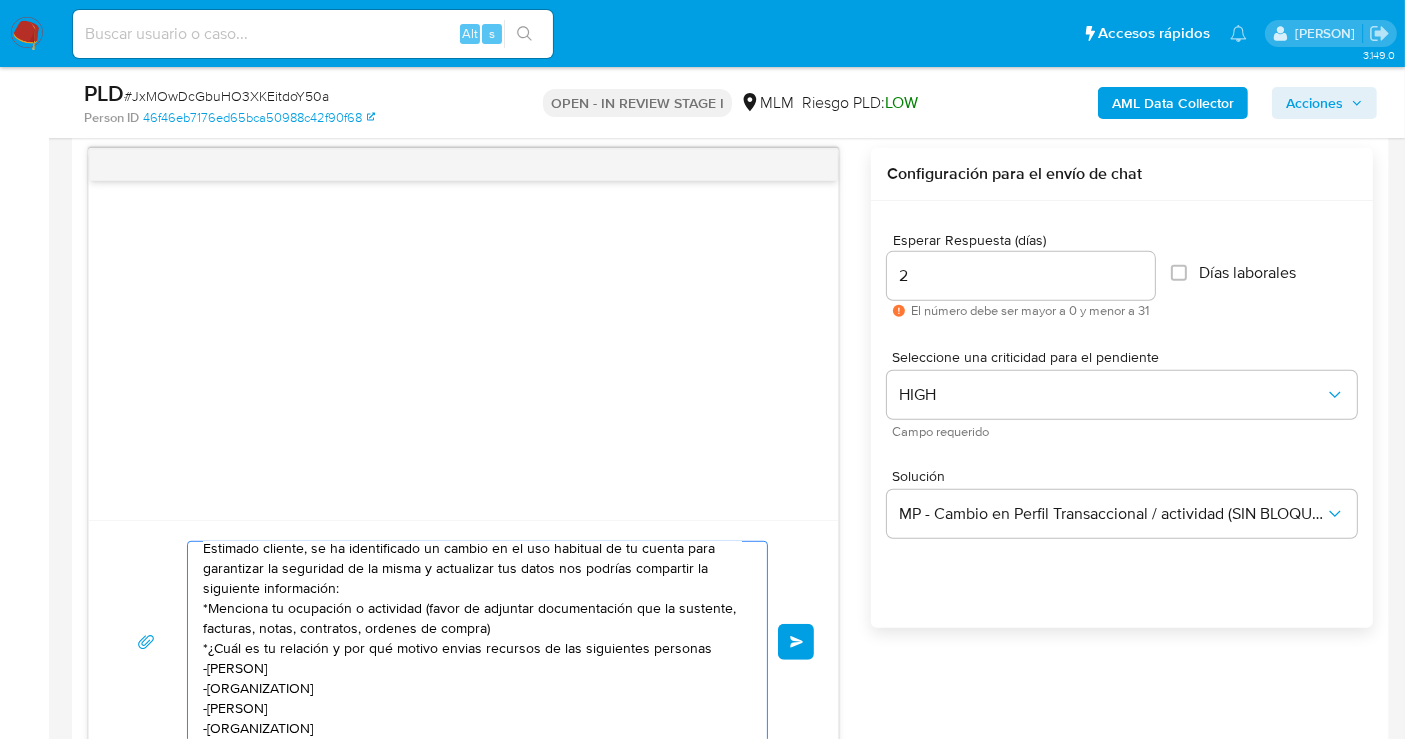 click on "Estimado cliente, se ha identificado un cambio en el uso habitual de tu cuenta para garantizar la seguridad de la misma y actualizar tus datos nos podrías compartir la siguiente información:
*Menciona tu ocupación o actividad (favor de adjuntar documentación que la sustente, facturas, notas, contratos, ordenes de compra)
*¿Cuál es tu relación y por qué motivo envias recursos de las siguientes personas
-ANGEL FLORES
-TSOGTOV ORGANIZACION SUSTENTABLE
-DANIELA BUSTAMANTE
-FESTALO SAPI DE CV
Quedamos atentos a la recepción de la información para evitar algún inconveniente o bloqueo en tu cuenta.
Lamentamos el malestar que esta situación te pudiera ocasionar, pero es una medida necesaria para mantener el sitio seguro y confiable.
Atentamente,
Mercado Pago," at bounding box center [472, 642] 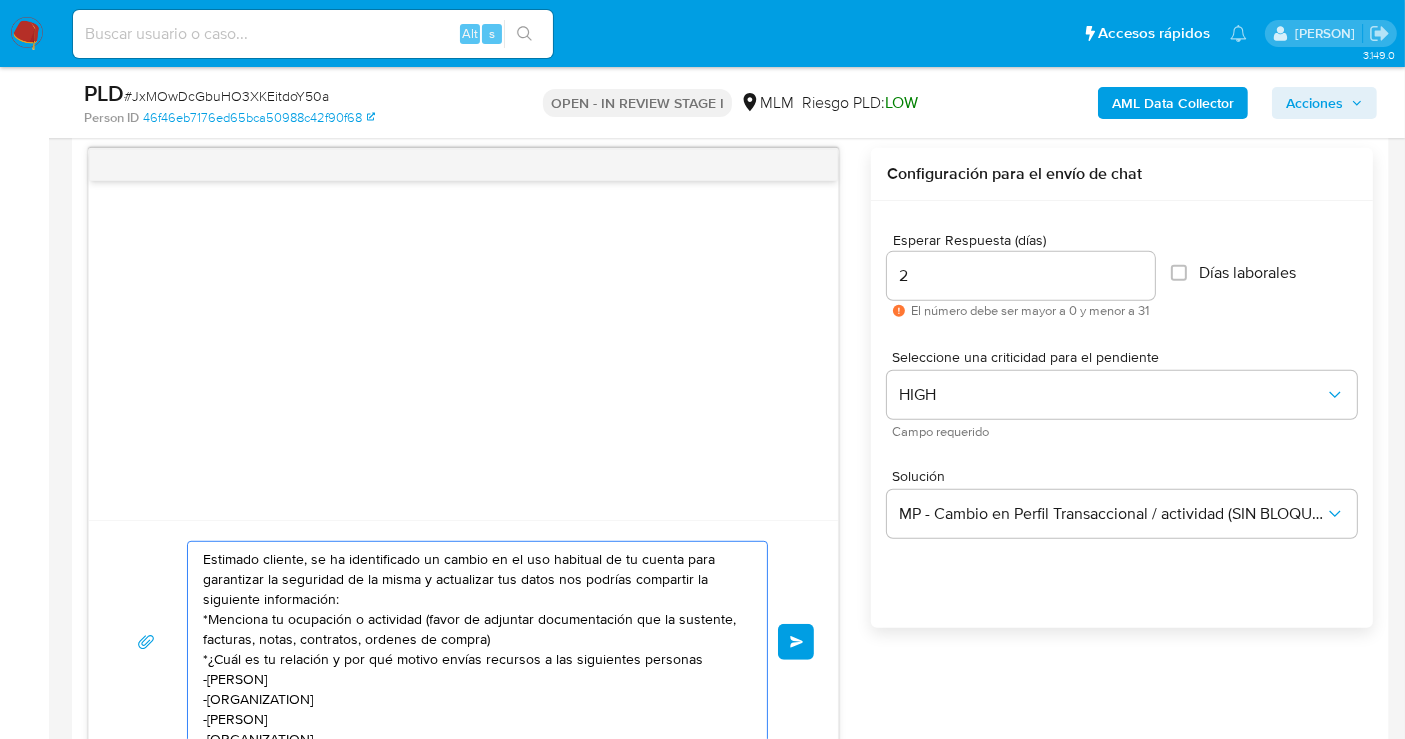 scroll, scrollTop: 111, scrollLeft: 0, axis: vertical 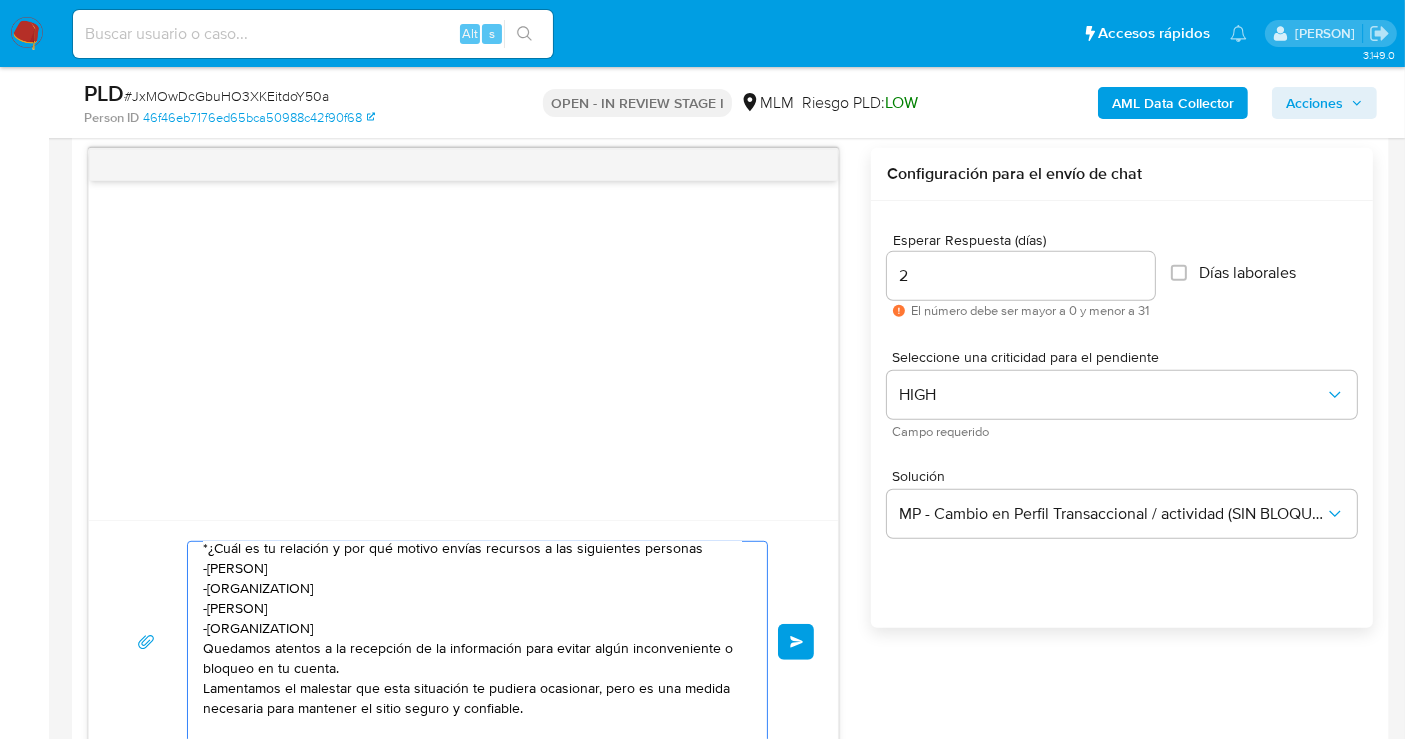 drag, startPoint x: 369, startPoint y: 667, endPoint x: 194, endPoint y: 642, distance: 176.7767 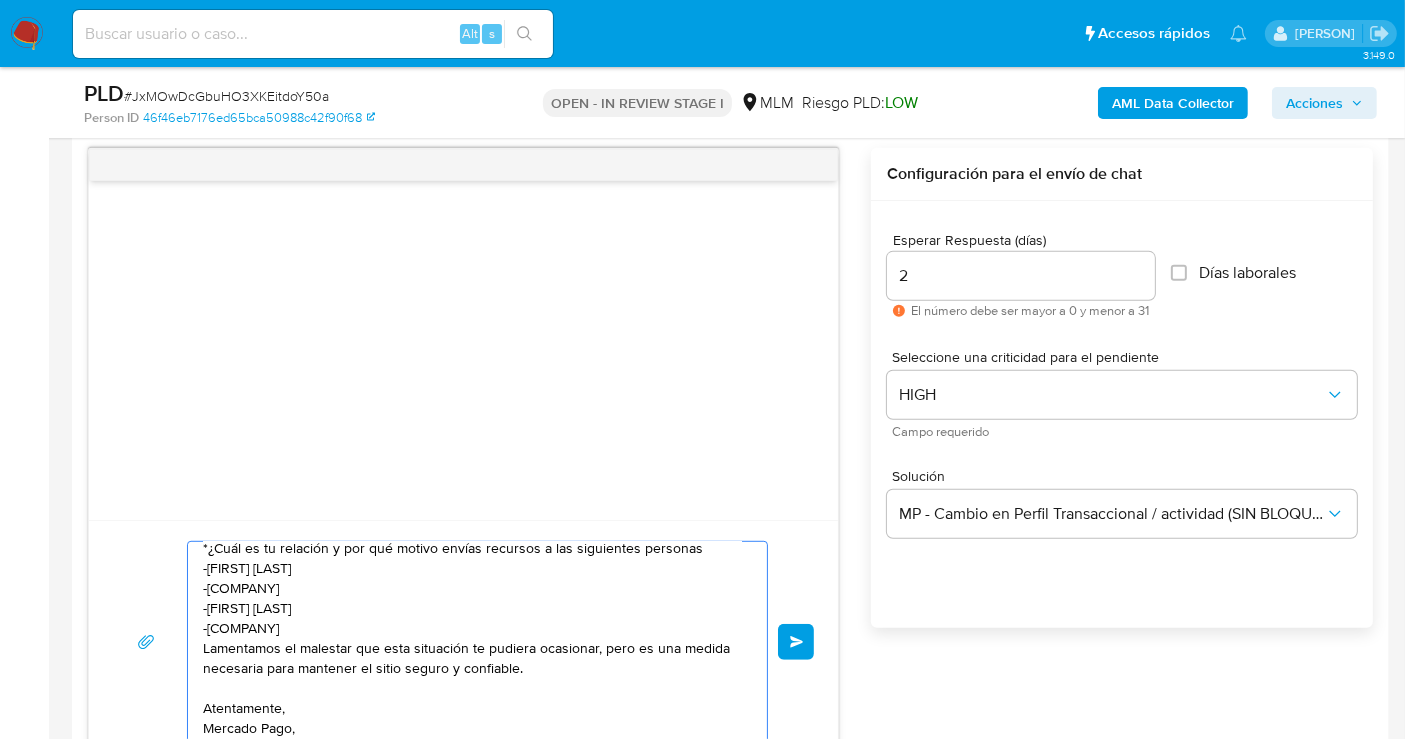 drag, startPoint x: 602, startPoint y: 642, endPoint x: 602, endPoint y: 670, distance: 28 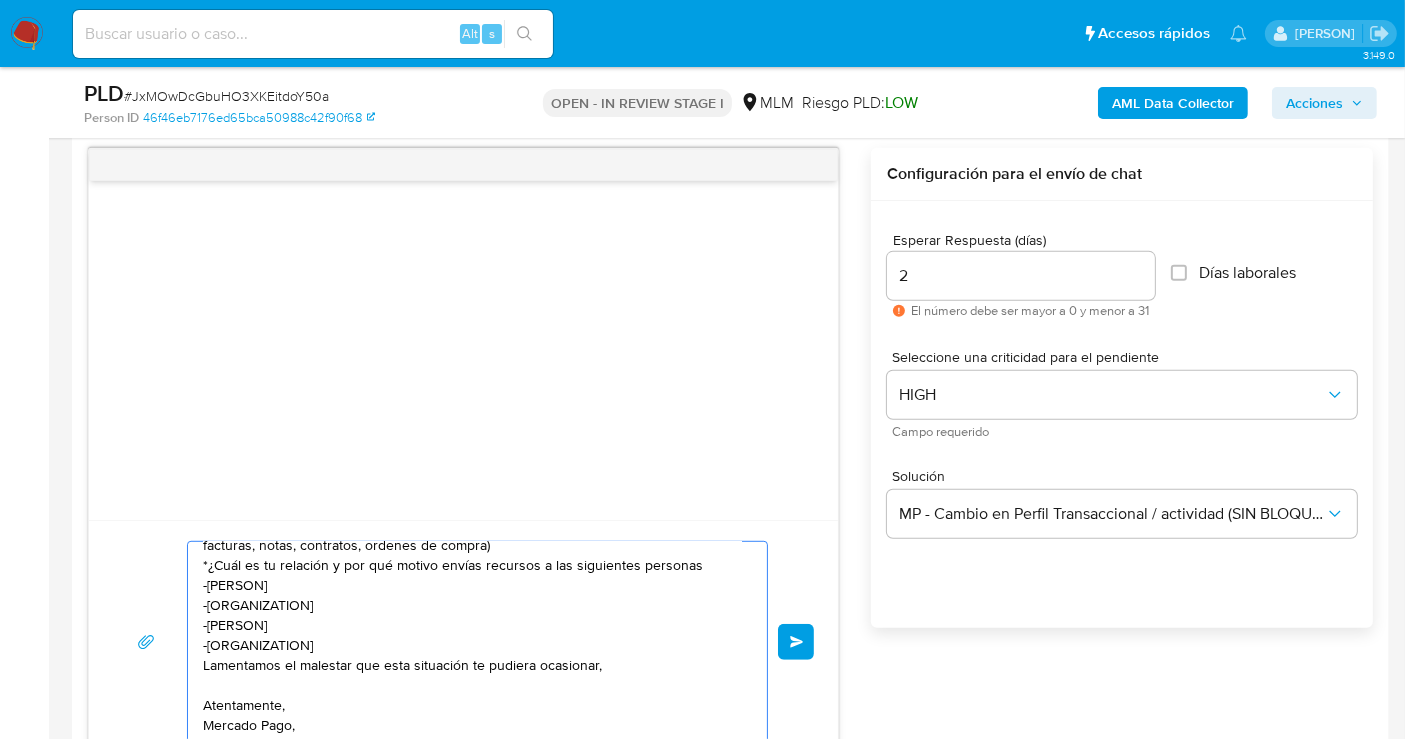 scroll, scrollTop: 94, scrollLeft: 0, axis: vertical 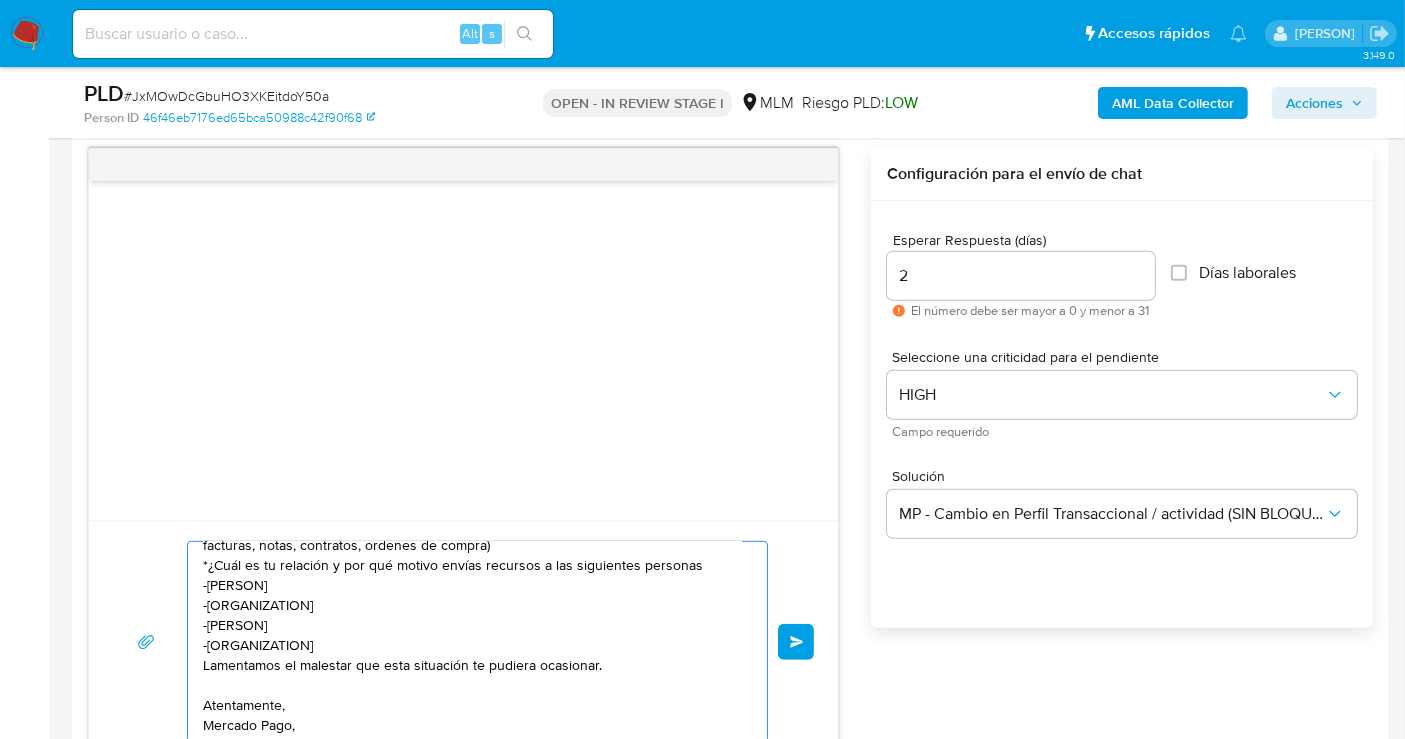 click on "Estimado cliente, se ha identificado un cambio en el uso habitual de tu cuenta para garantizar la seguridad de la misma y actualizar tus datos nos podrías compartir la siguiente información:
*Menciona tu ocupación o actividad (favor de adjuntar documentación que la sustente, facturas, notas, contratos, ordenes de compra)
*¿Cuál es tu relación y por qué motivo envías recursos a las siguientes personas
-ANGEL FLORES
-TSOGTOV ORGANIZACION SUSTENTABLE
-DANIELA BUSTAMANTE
-FESTALO SAPI DE CV
Lamentamos el malestar que esta situación te pudiera ocasionar.
Atentamente,
Mercado Pago," at bounding box center (472, 642) 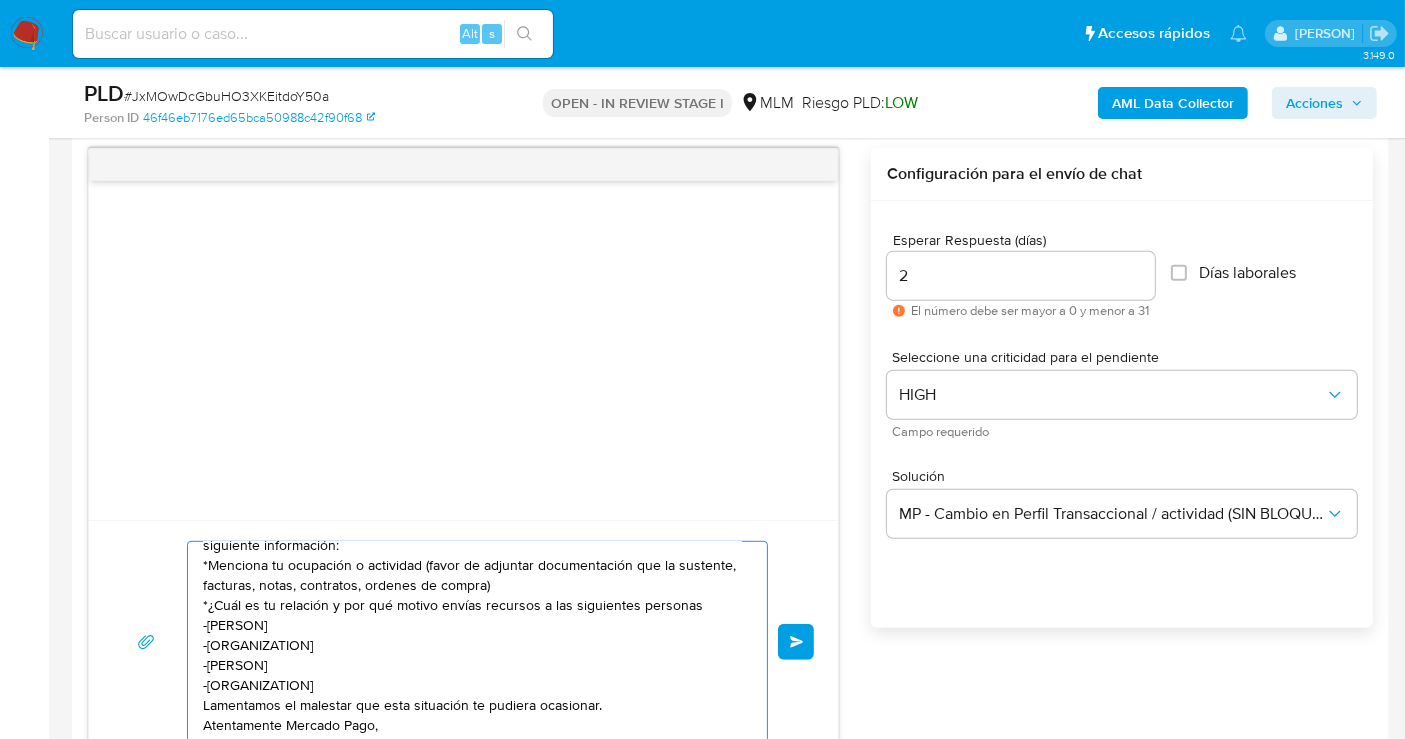 scroll, scrollTop: 54, scrollLeft: 0, axis: vertical 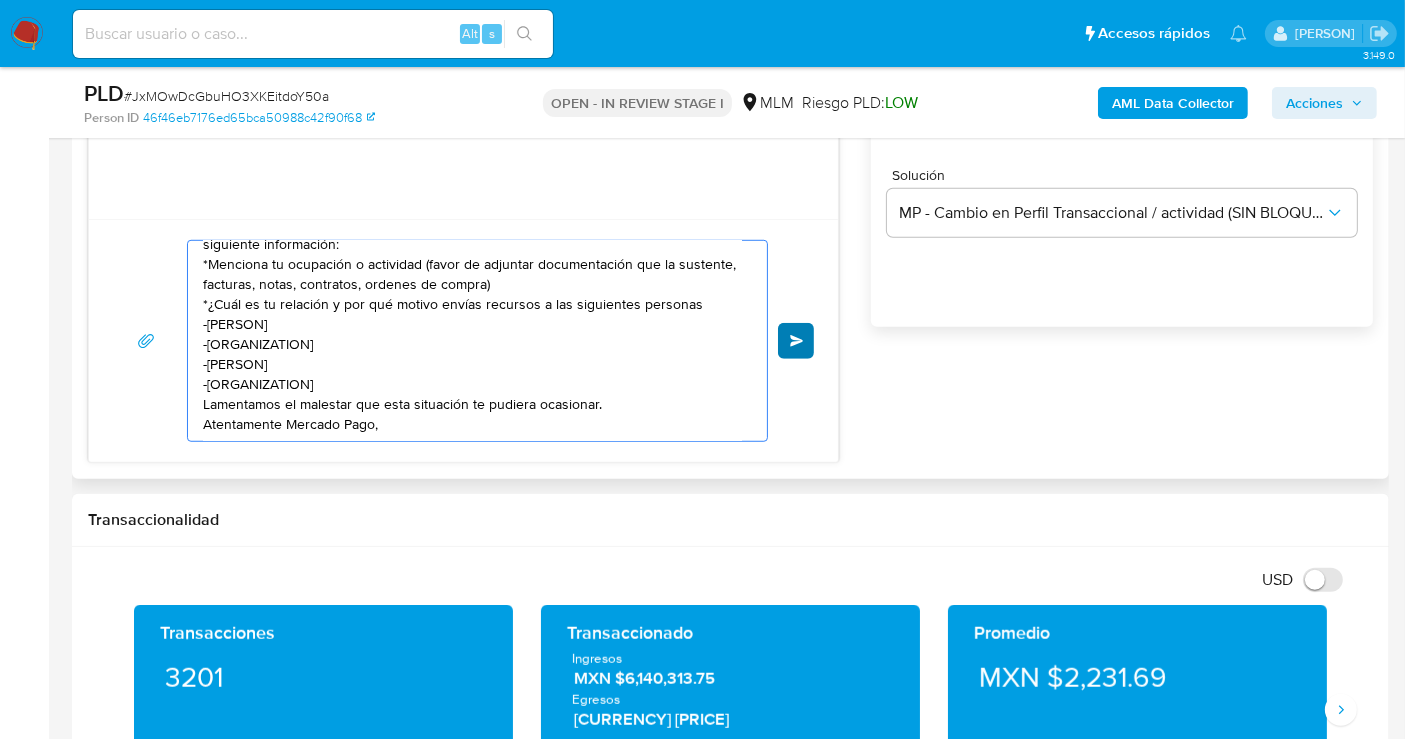 type on "Estimado cliente, se ha identificado un cambio en el uso habitual de tu cuenta para garantizar la seguridad de la misma y actualizar tus datos nos podrías compartir la siguiente información:
*Menciona tu ocupación o actividad (favor de adjuntar documentación que la sustente, facturas, notas, contratos, ordenes de compra)
*¿Cuál es tu relación y por qué motivo envías recursos a las siguientes personas
-ANGEL FLORES
-TSOGTOV ORGANIZACION SUSTENTABLE
-DANIELA BUSTAMANTE
-FESTALO SAPI DE CV
Lamentamos el malestar que esta situación te pudiera ocasionar.
Atentamente Mercado Pago," 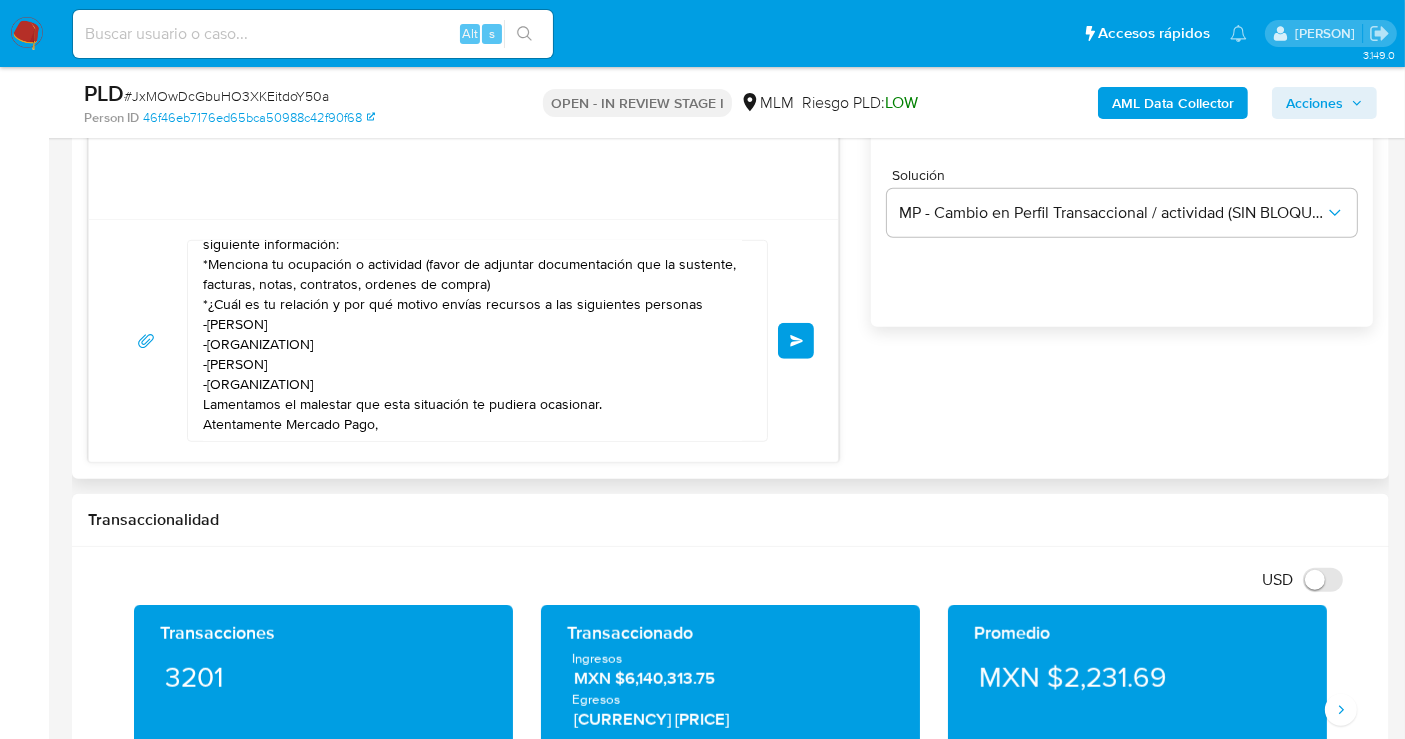 click on "Enviar" at bounding box center [796, 341] 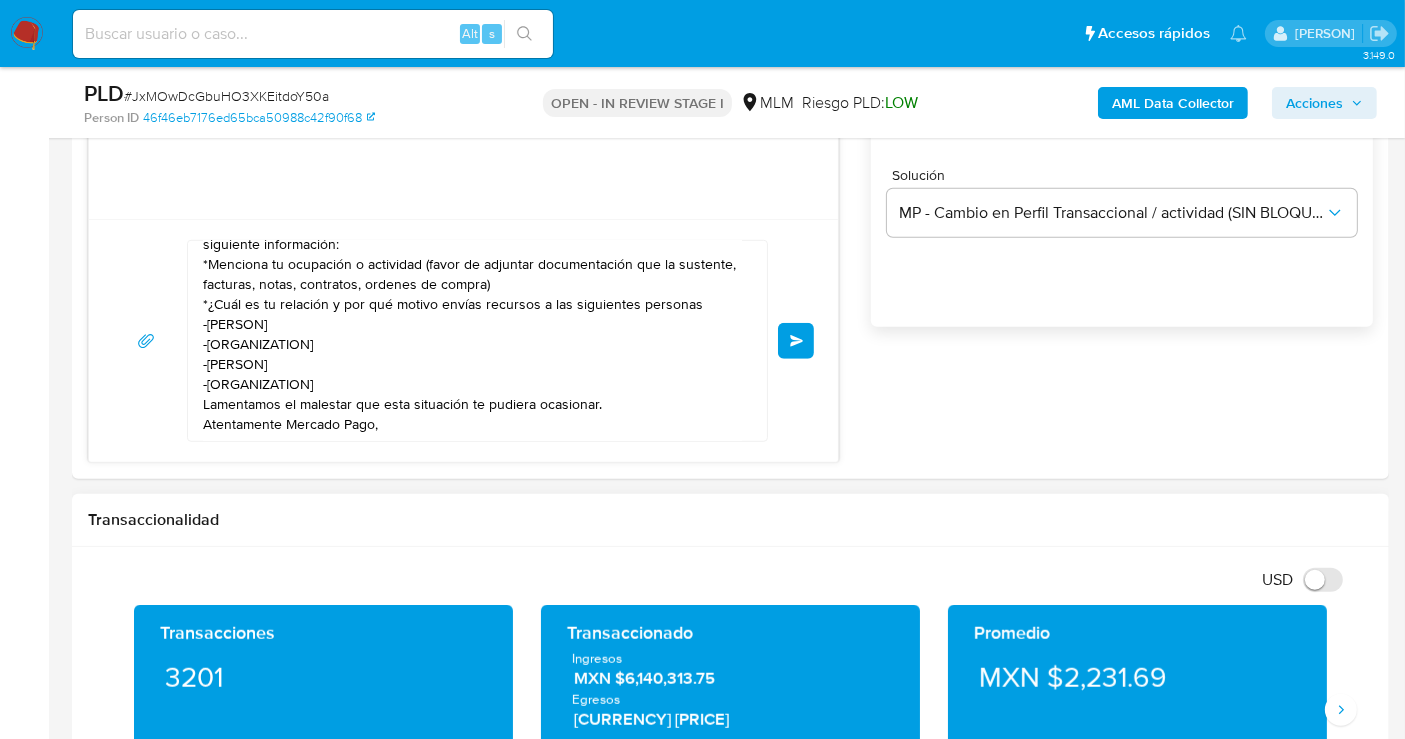 type 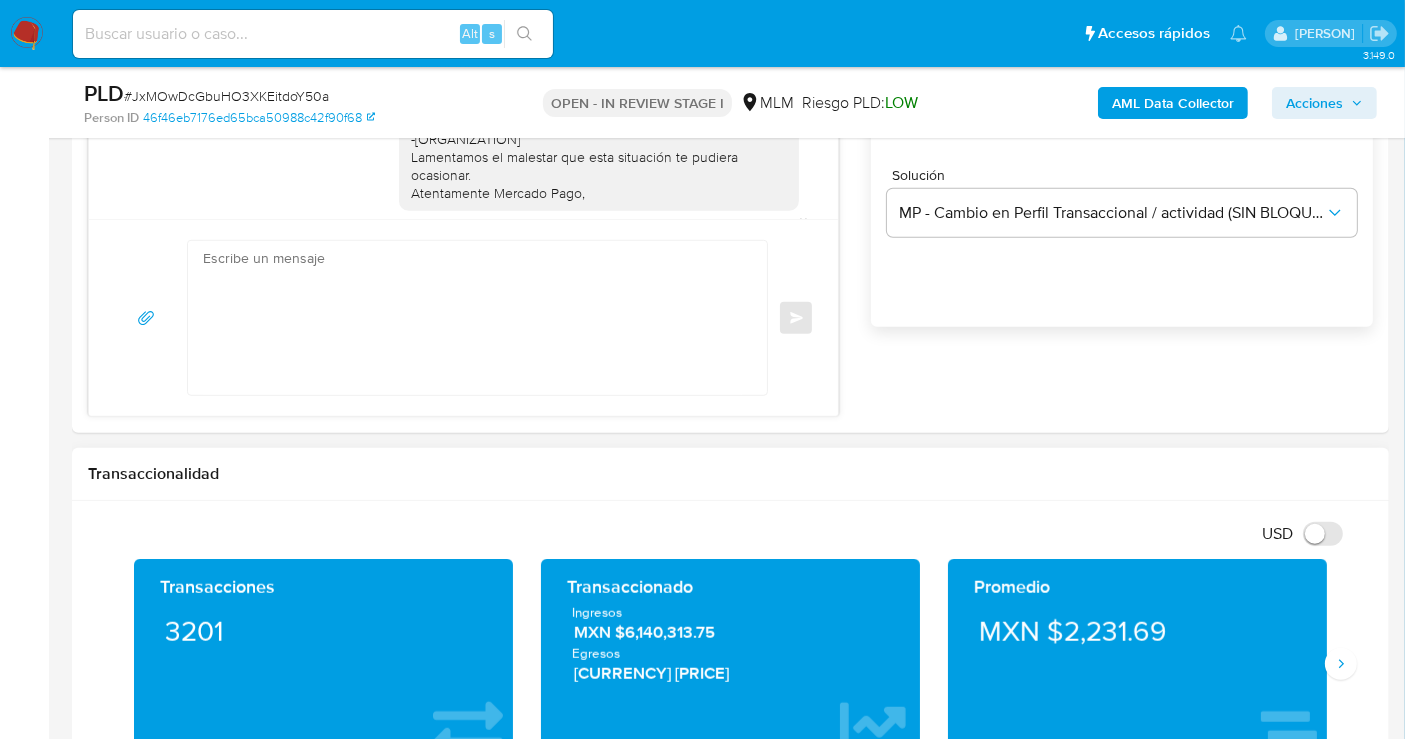 scroll, scrollTop: 30, scrollLeft: 0, axis: vertical 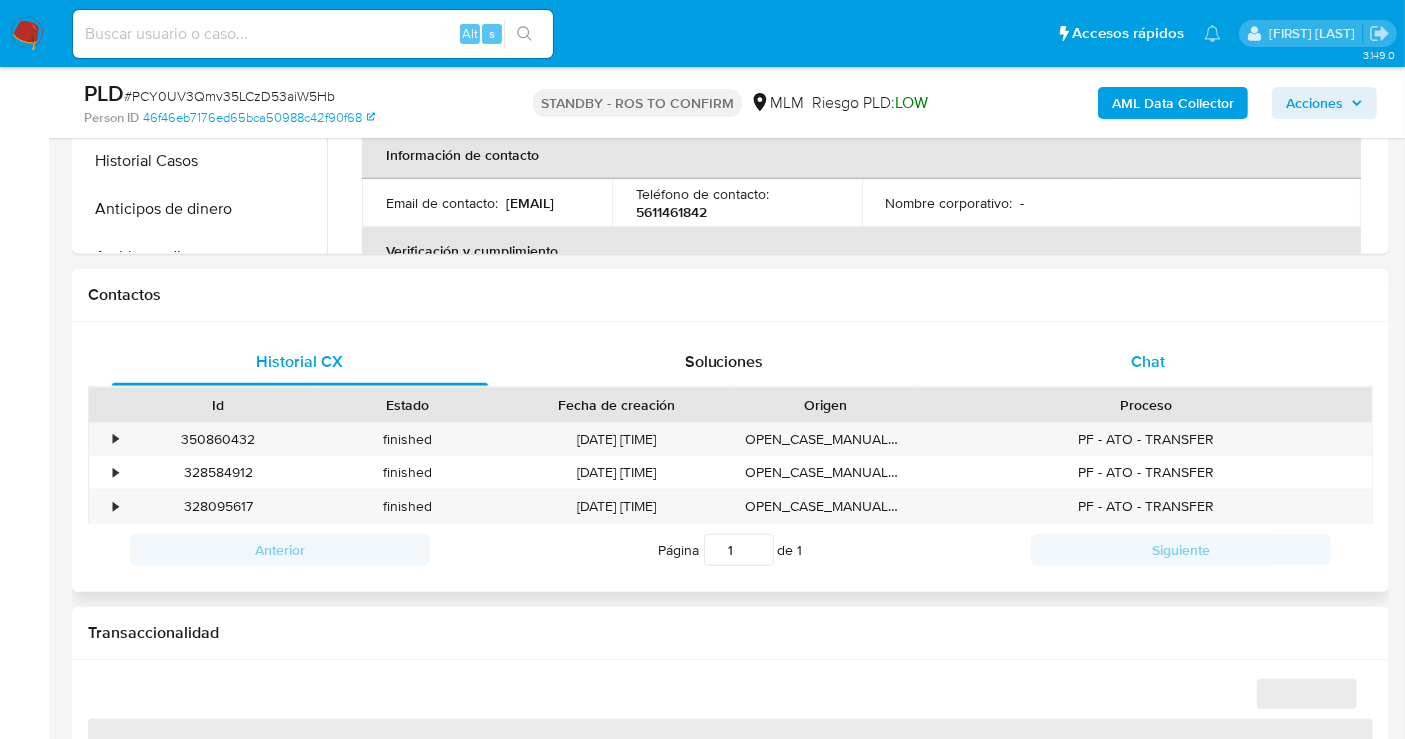 click on "Chat" at bounding box center (1148, 361) 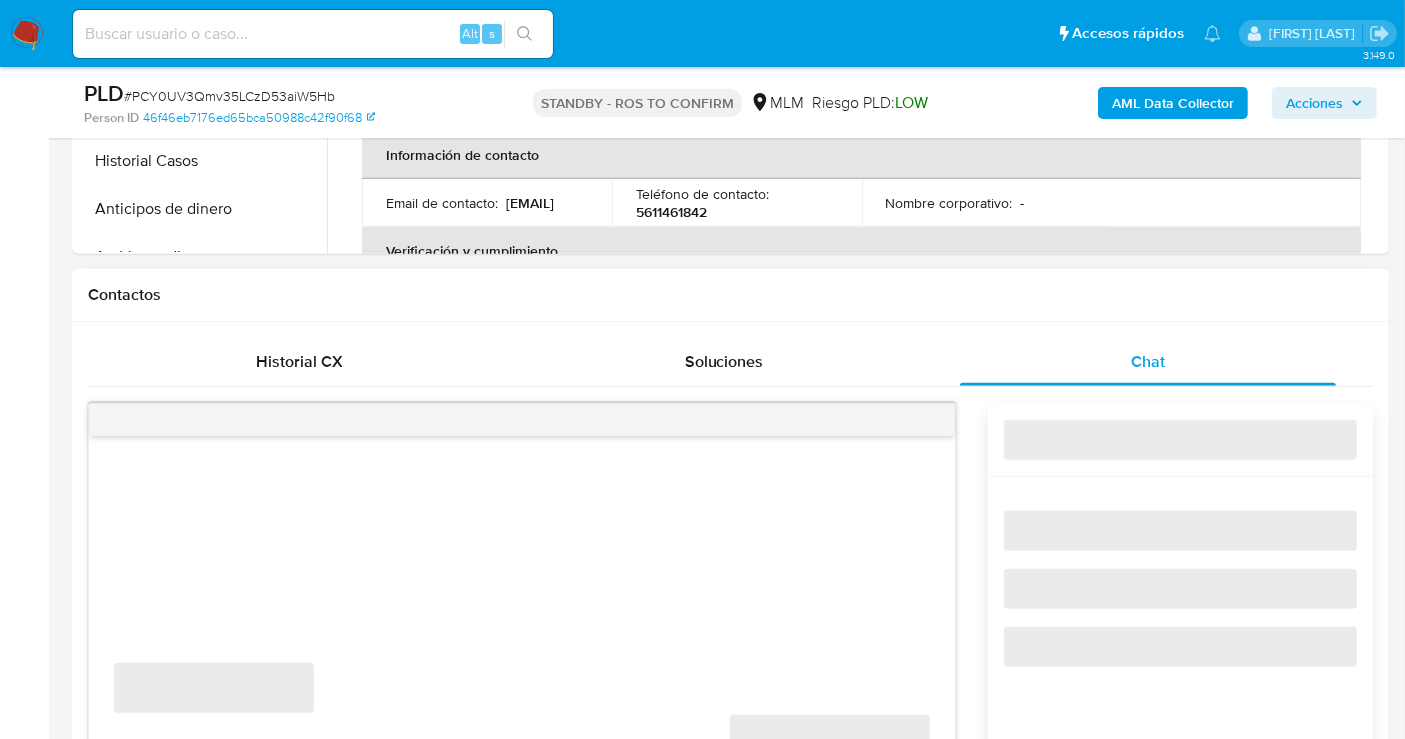 select on "10" 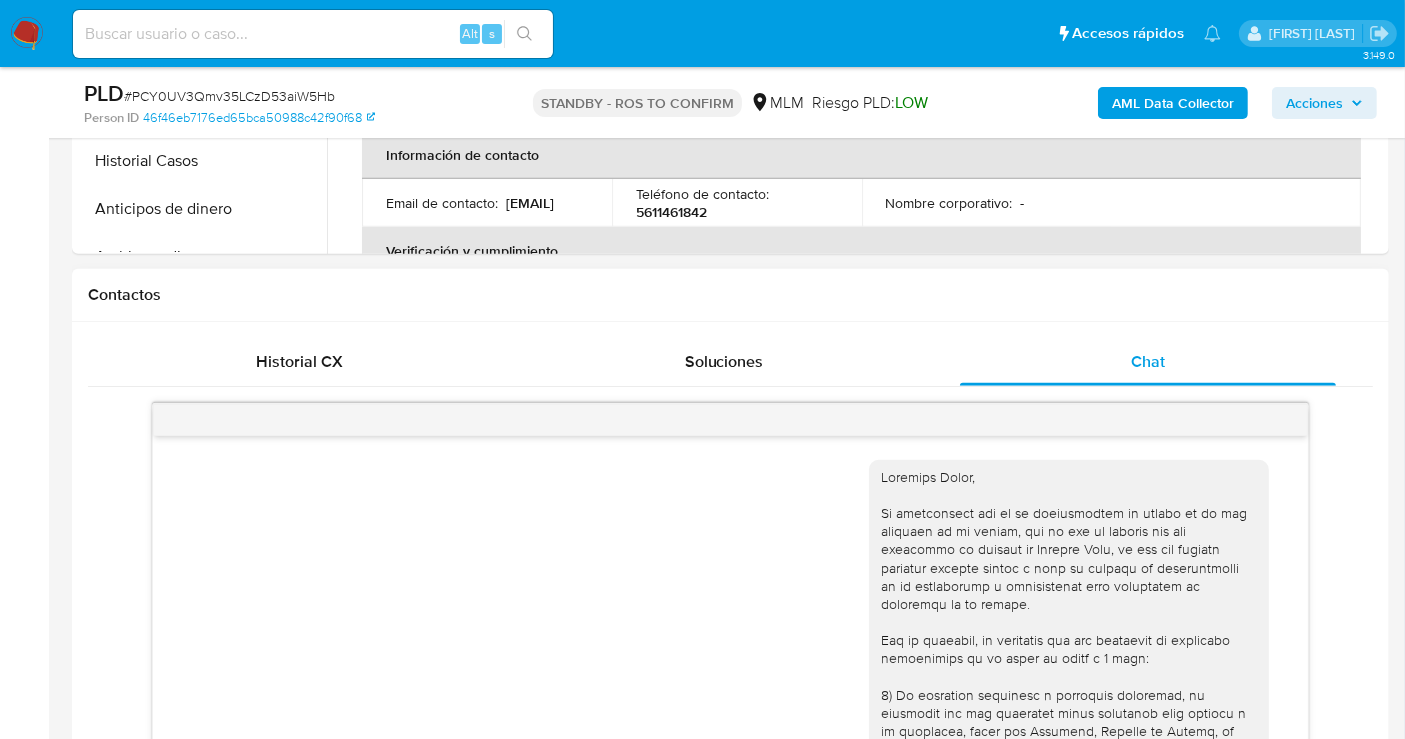 scroll, scrollTop: 0, scrollLeft: 0, axis: both 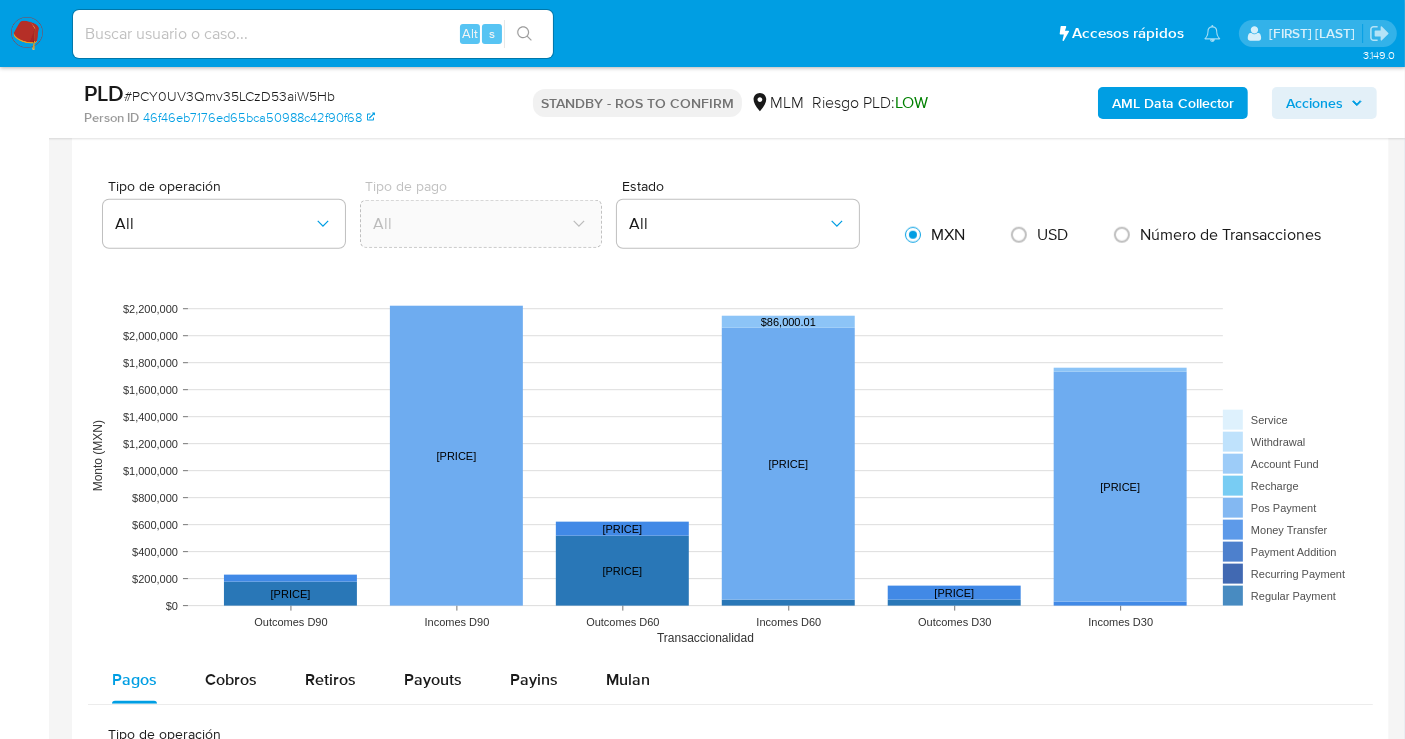 drag, startPoint x: 865, startPoint y: 474, endPoint x: 904, endPoint y: 377, distance: 104.54664 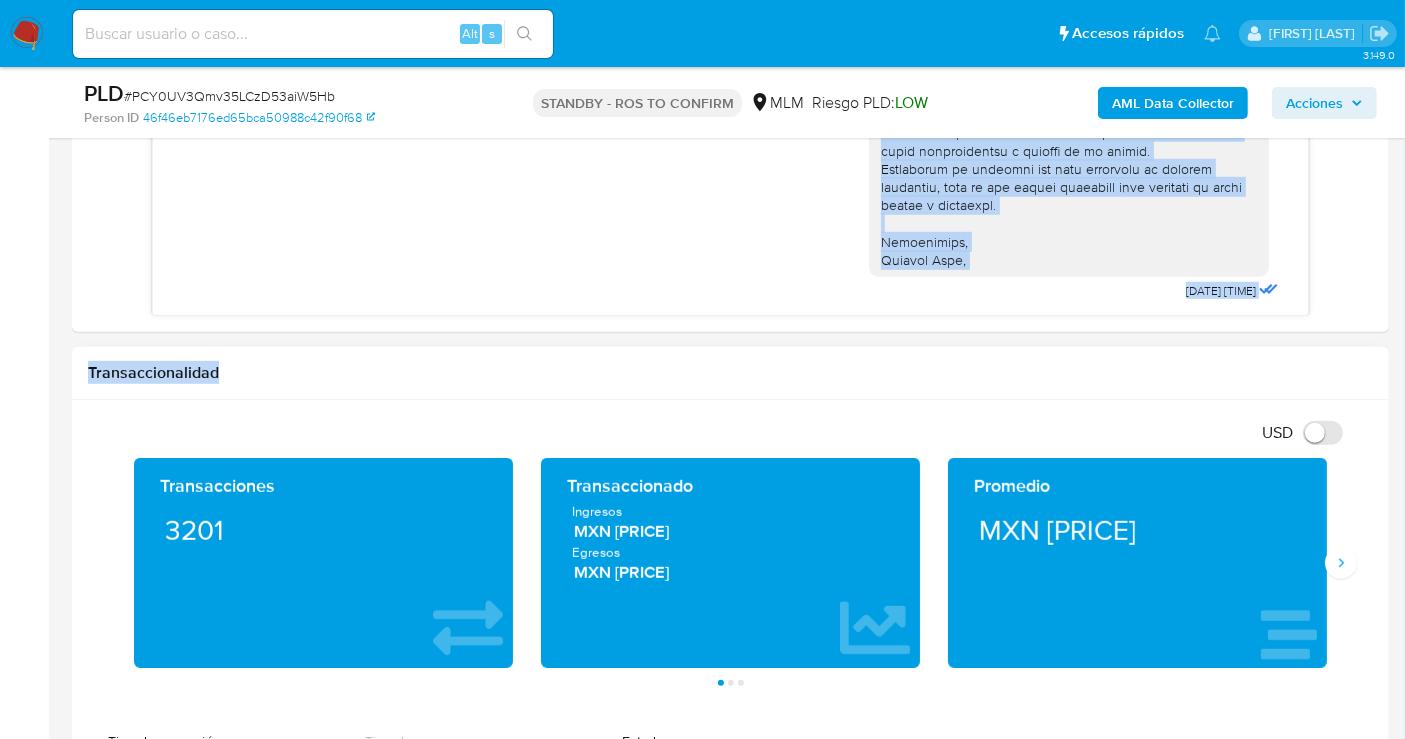 scroll, scrollTop: 792, scrollLeft: 0, axis: vertical 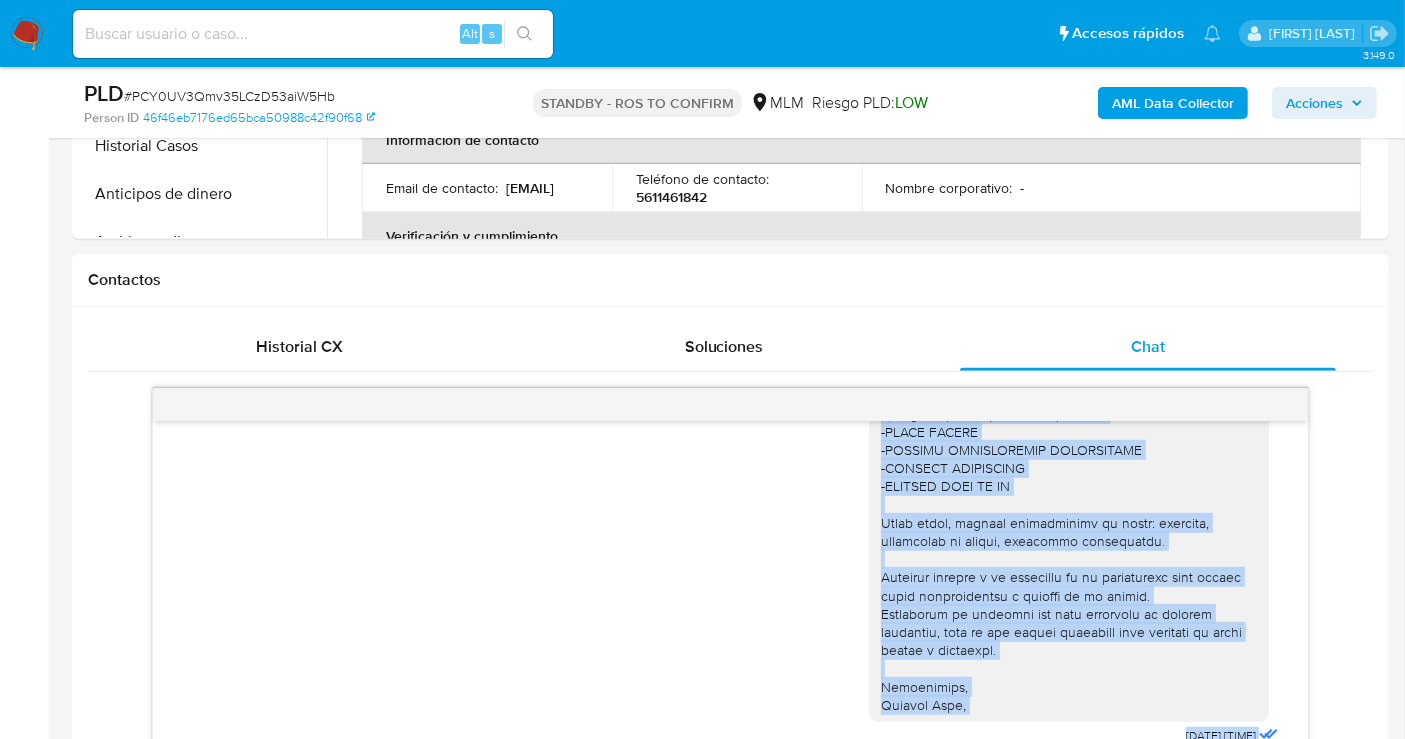 click at bounding box center [1069, 359] 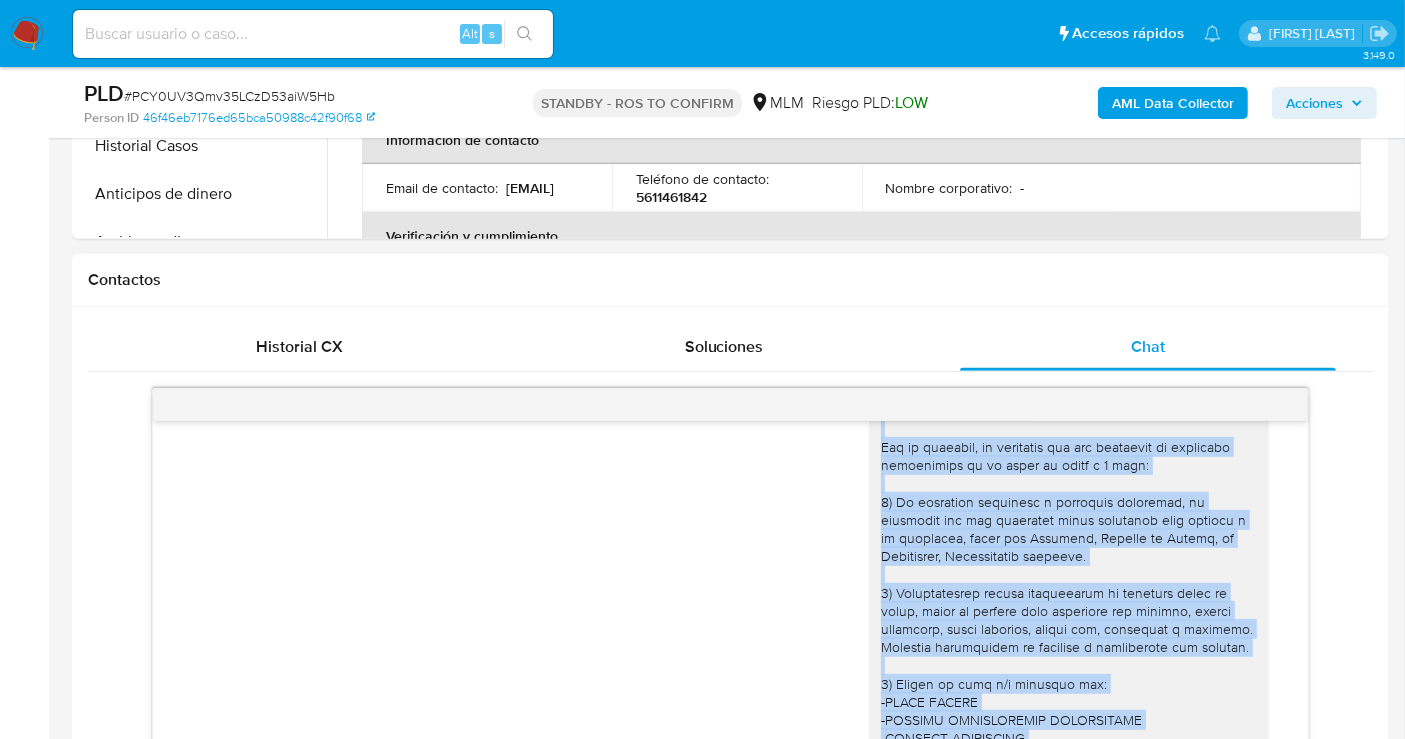 scroll, scrollTop: 18, scrollLeft: 0, axis: vertical 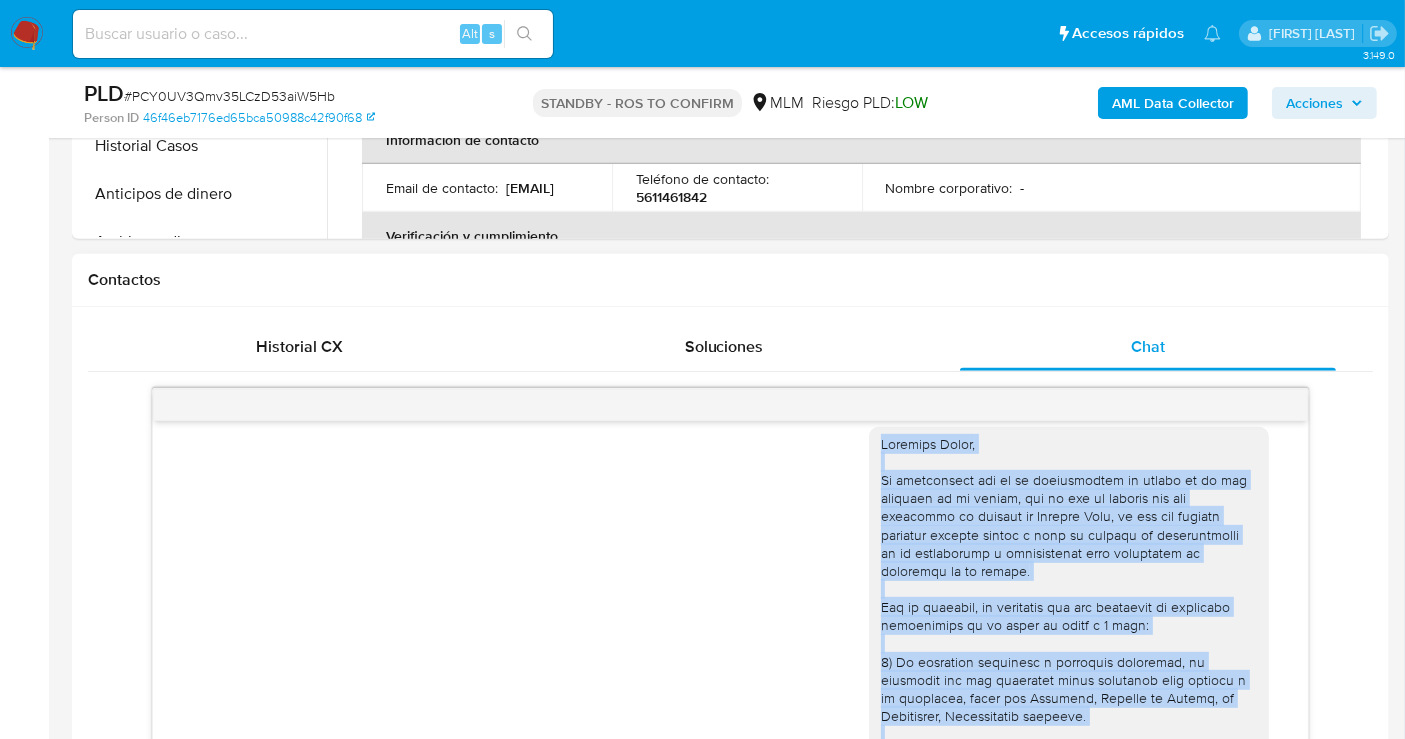 drag, startPoint x: 964, startPoint y: 704, endPoint x: 860, endPoint y: 441, distance: 282.8162 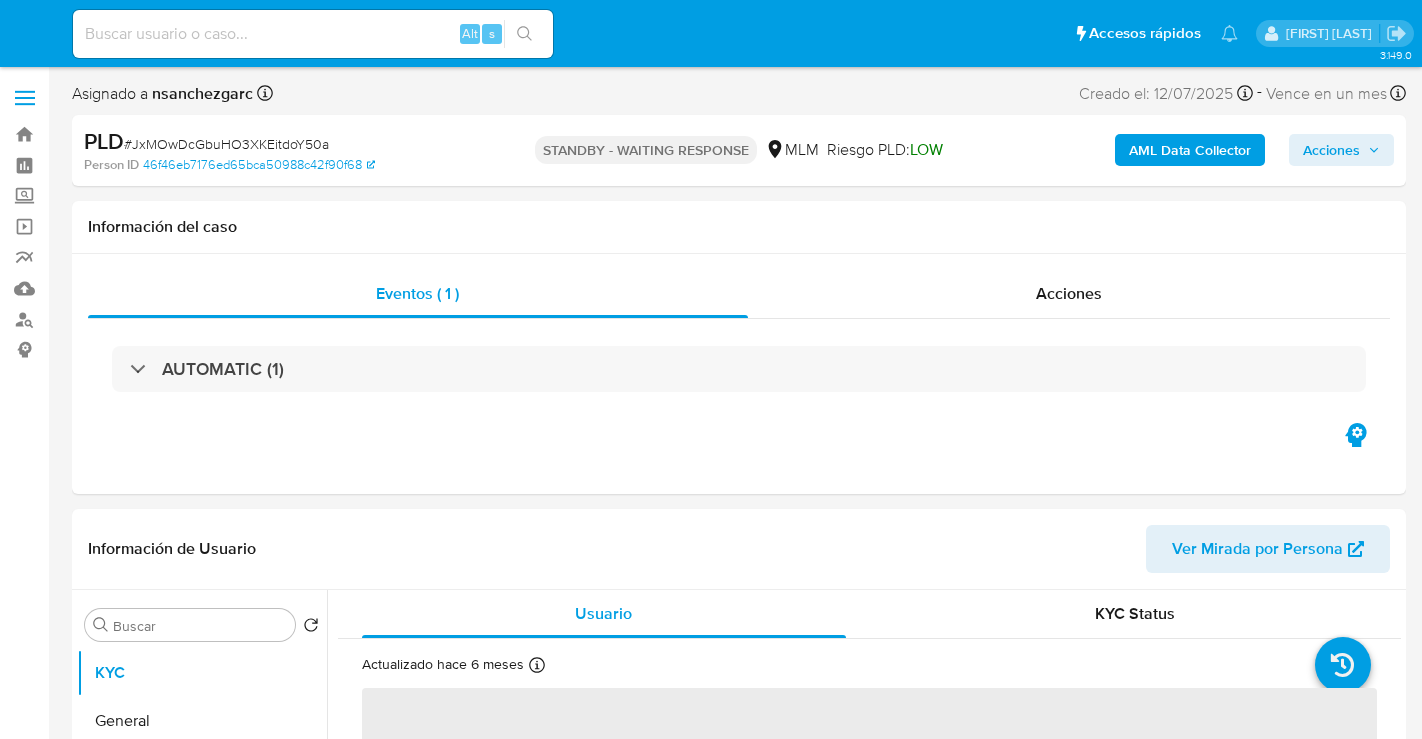select on "10" 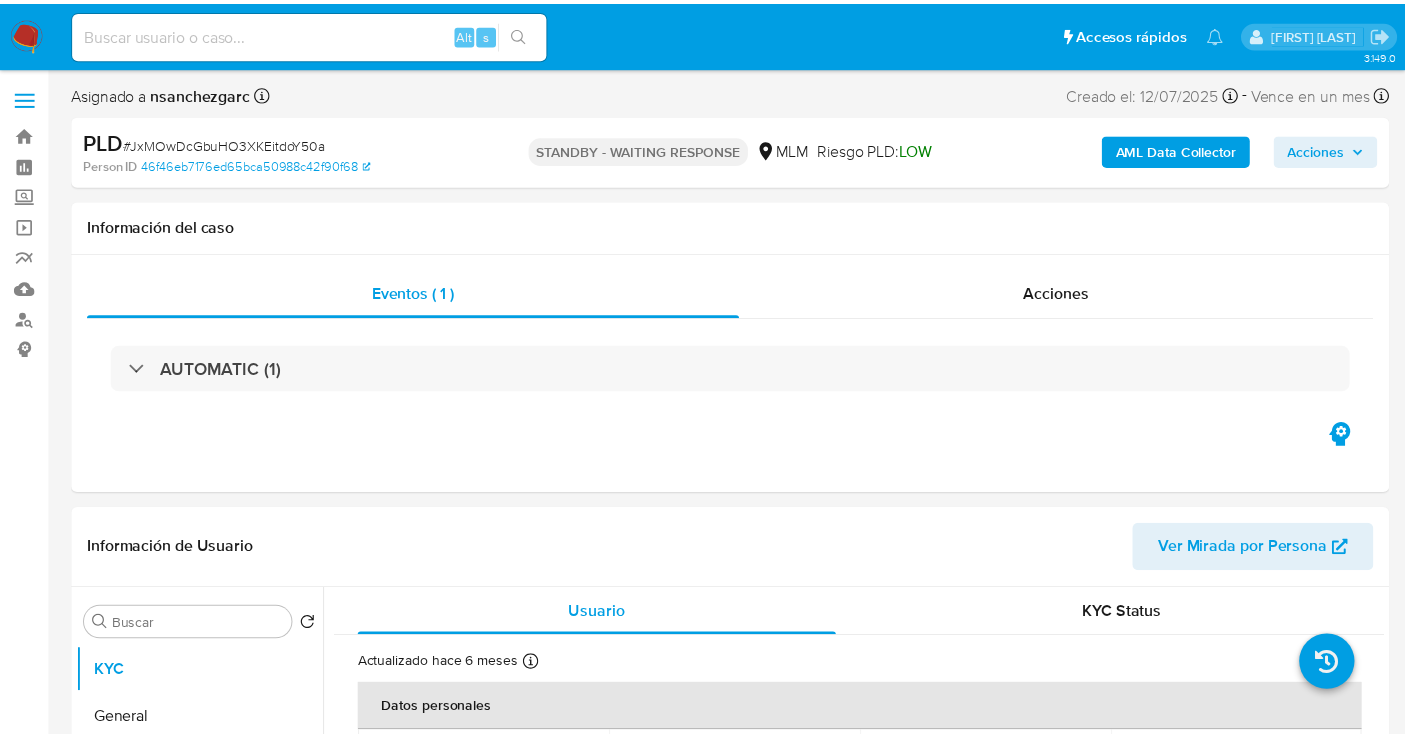 scroll, scrollTop: 0, scrollLeft: 0, axis: both 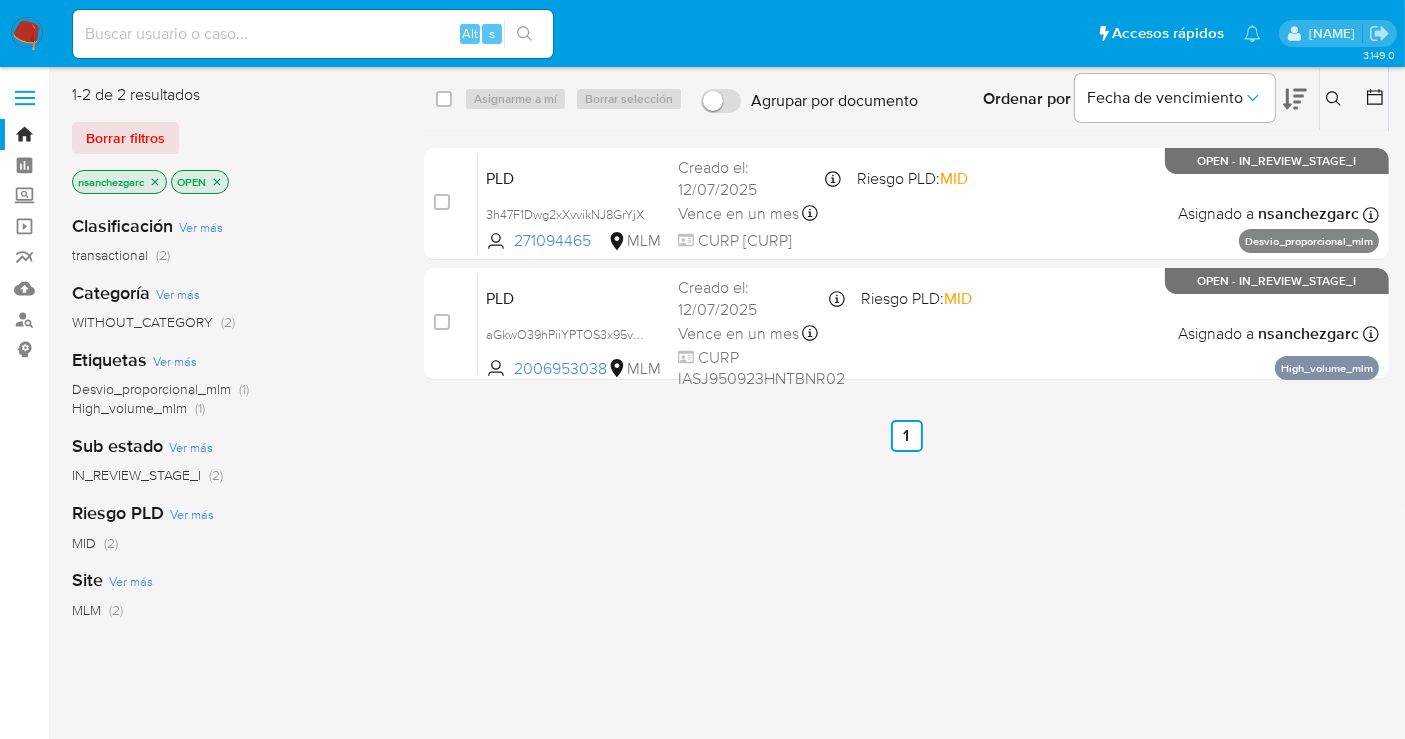 click 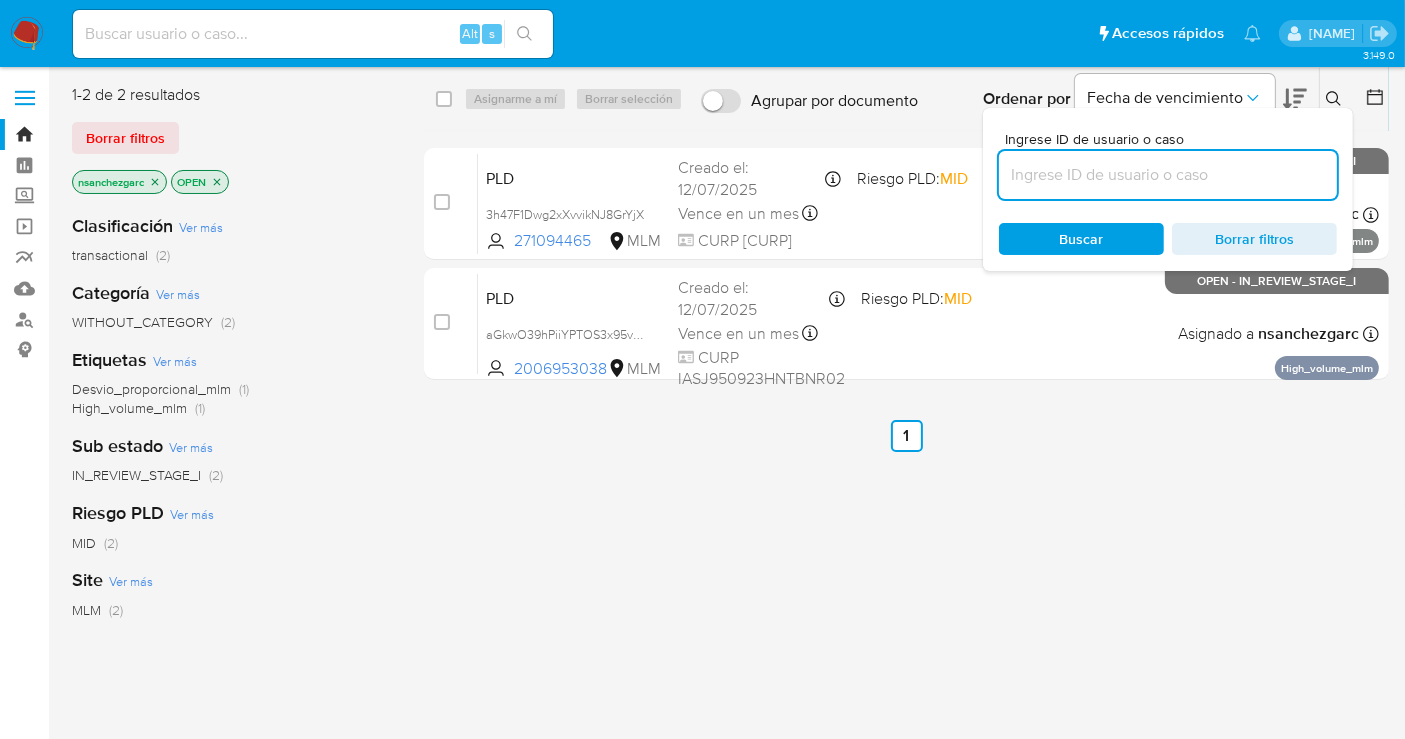 click at bounding box center (1168, 175) 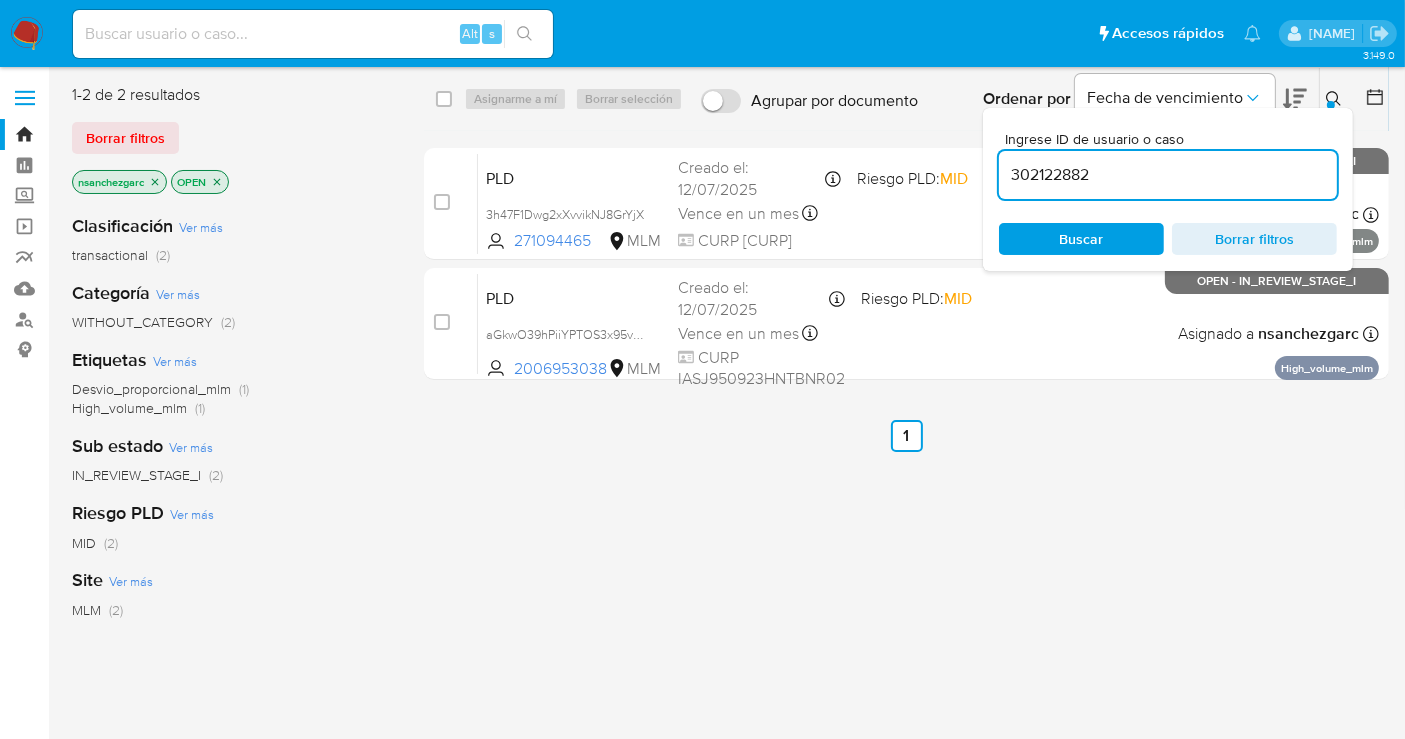 type on "302122882" 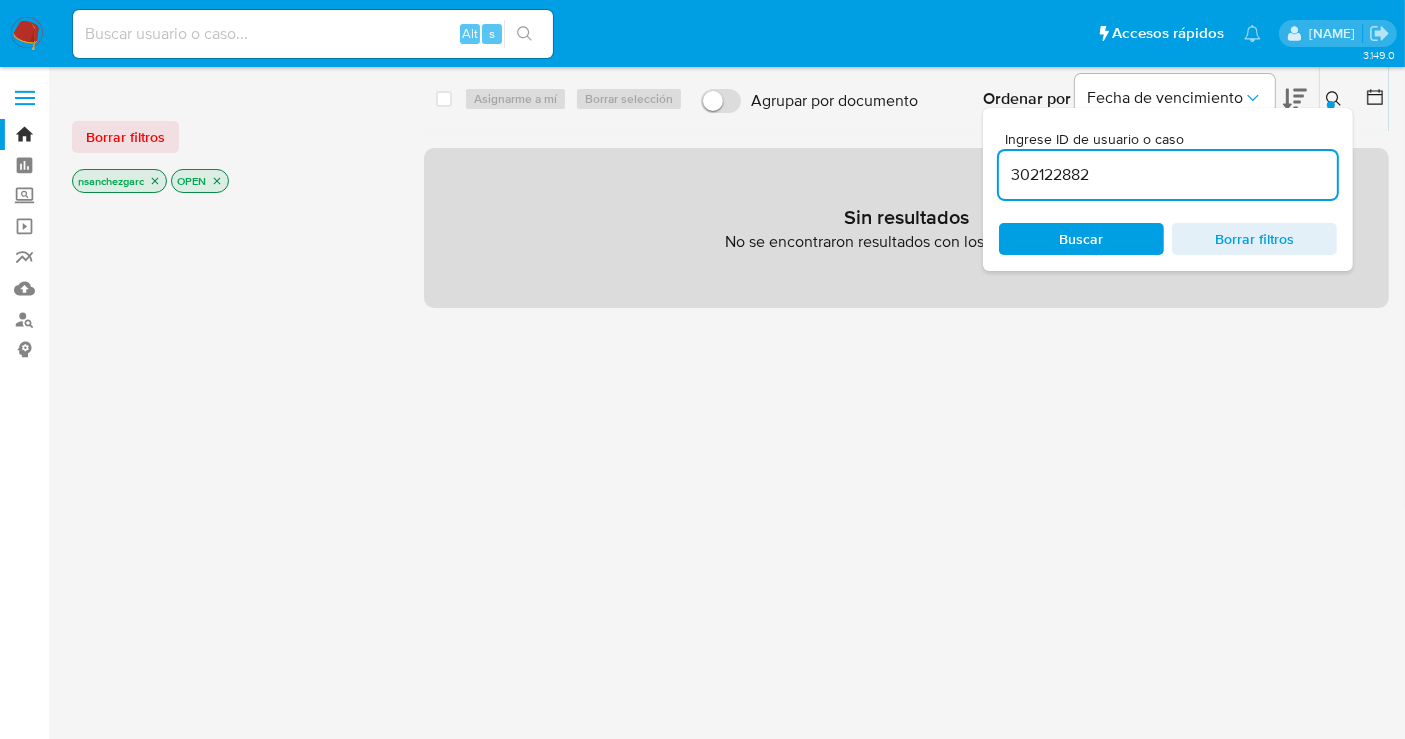 click 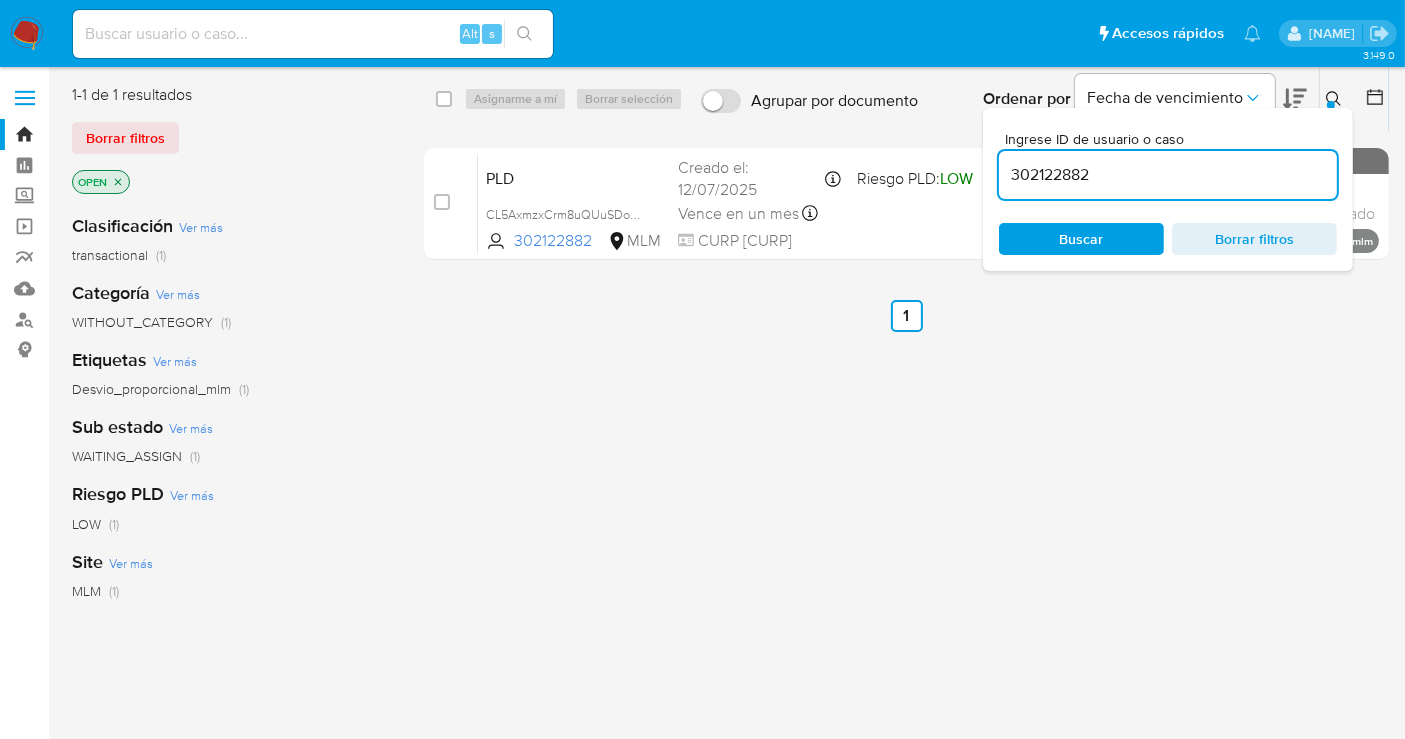click 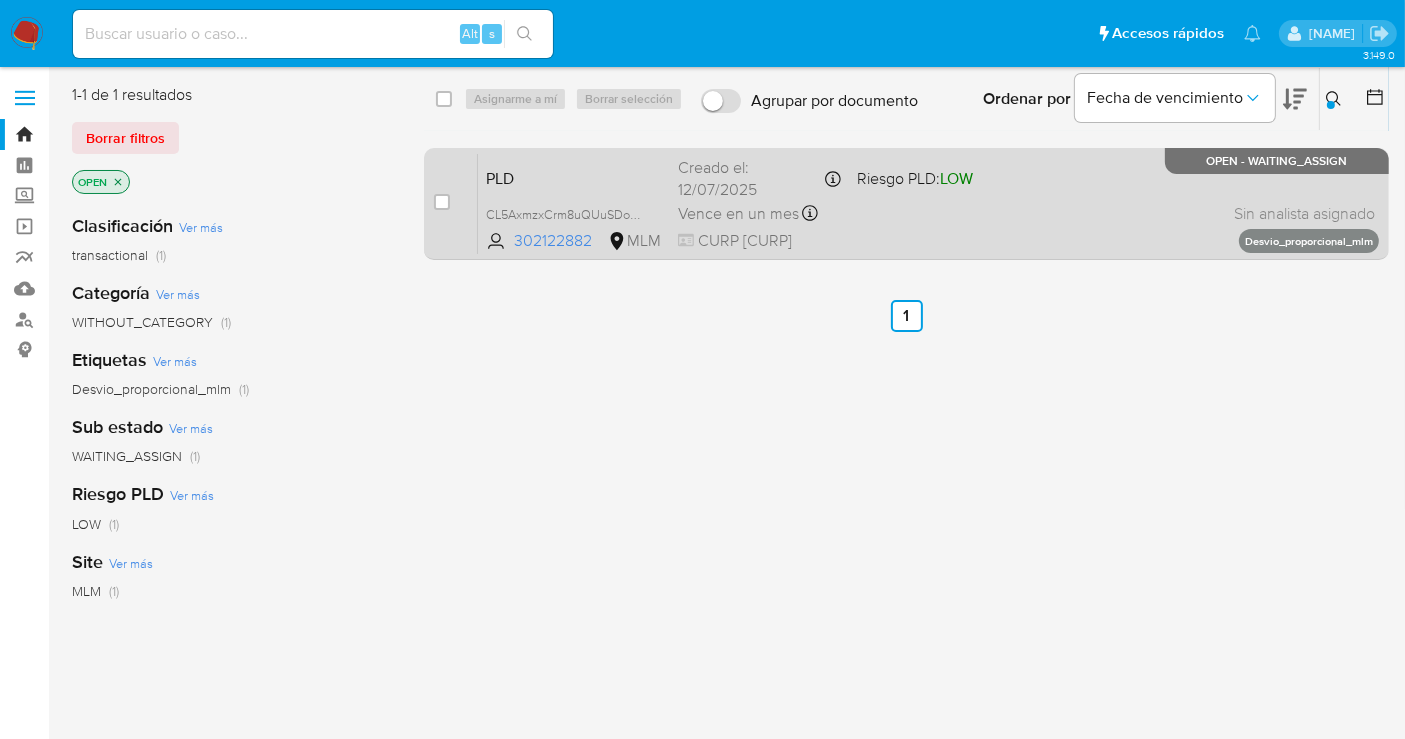 drag, startPoint x: 641, startPoint y: 215, endPoint x: 674, endPoint y: 258, distance: 54.20332 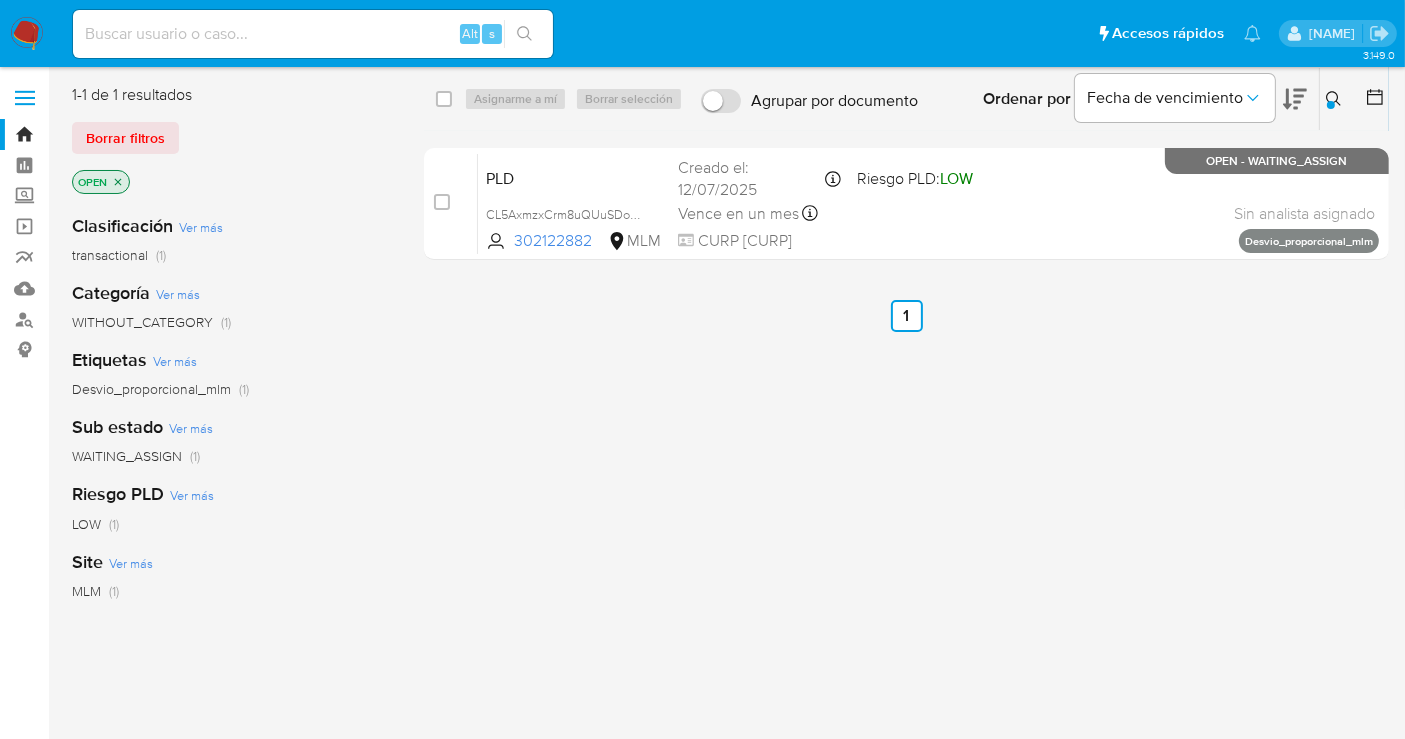 drag, startPoint x: 445, startPoint y: 198, endPoint x: 511, endPoint y: 147, distance: 83.40863 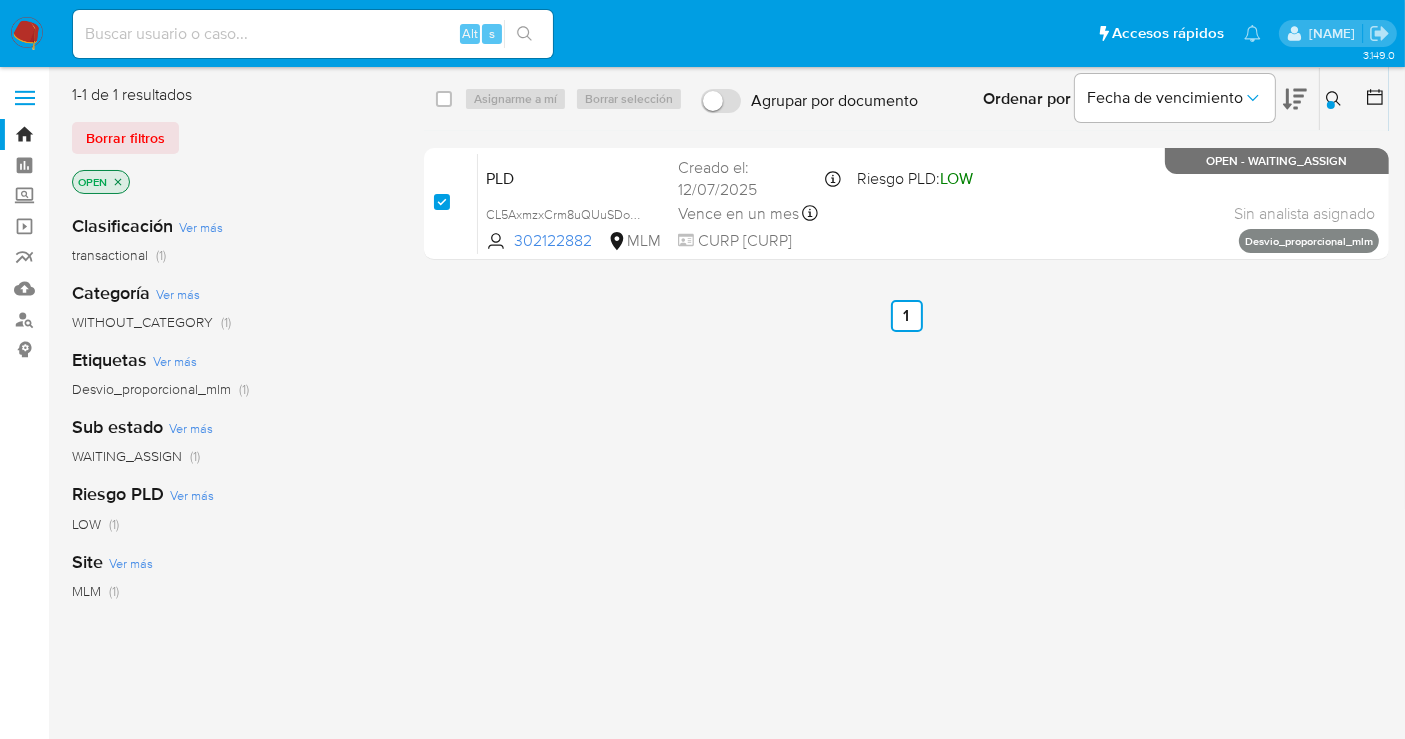 checkbox on "true" 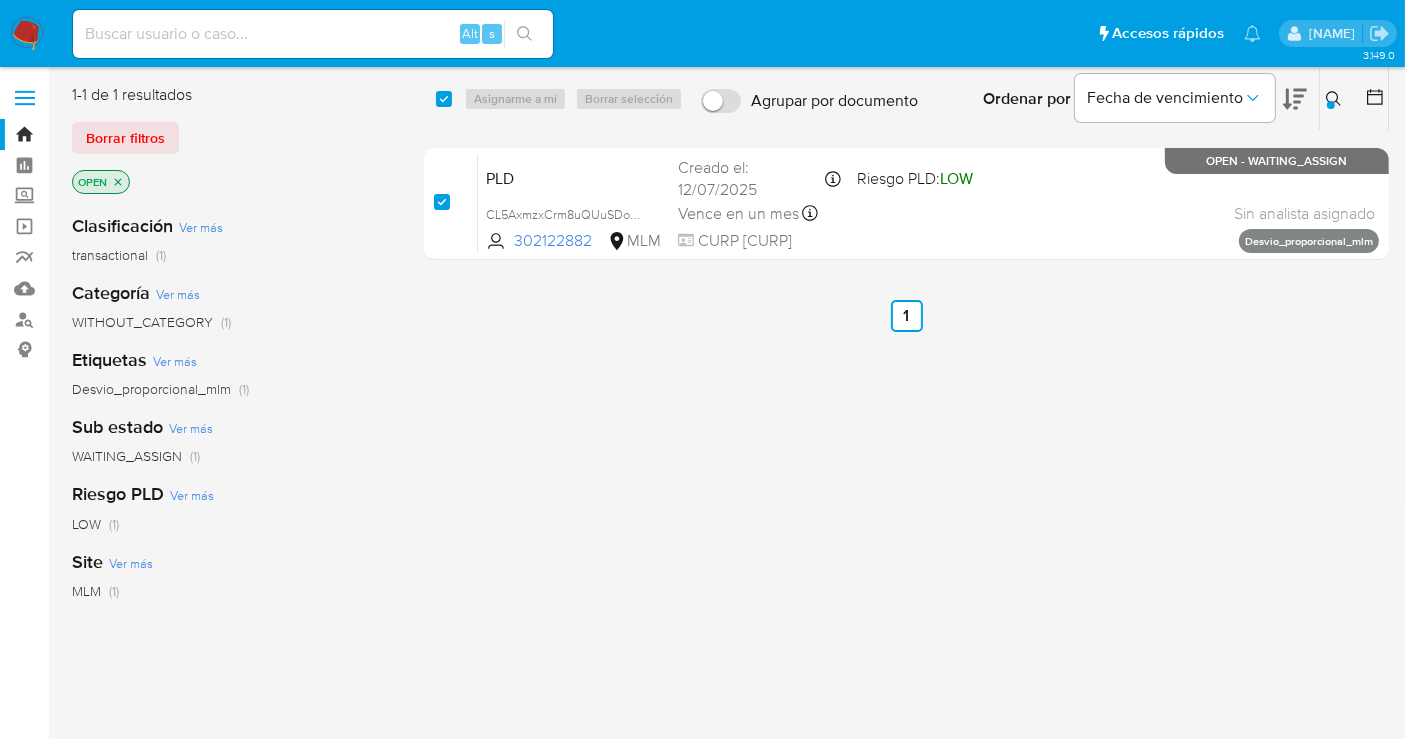 checkbox on "true" 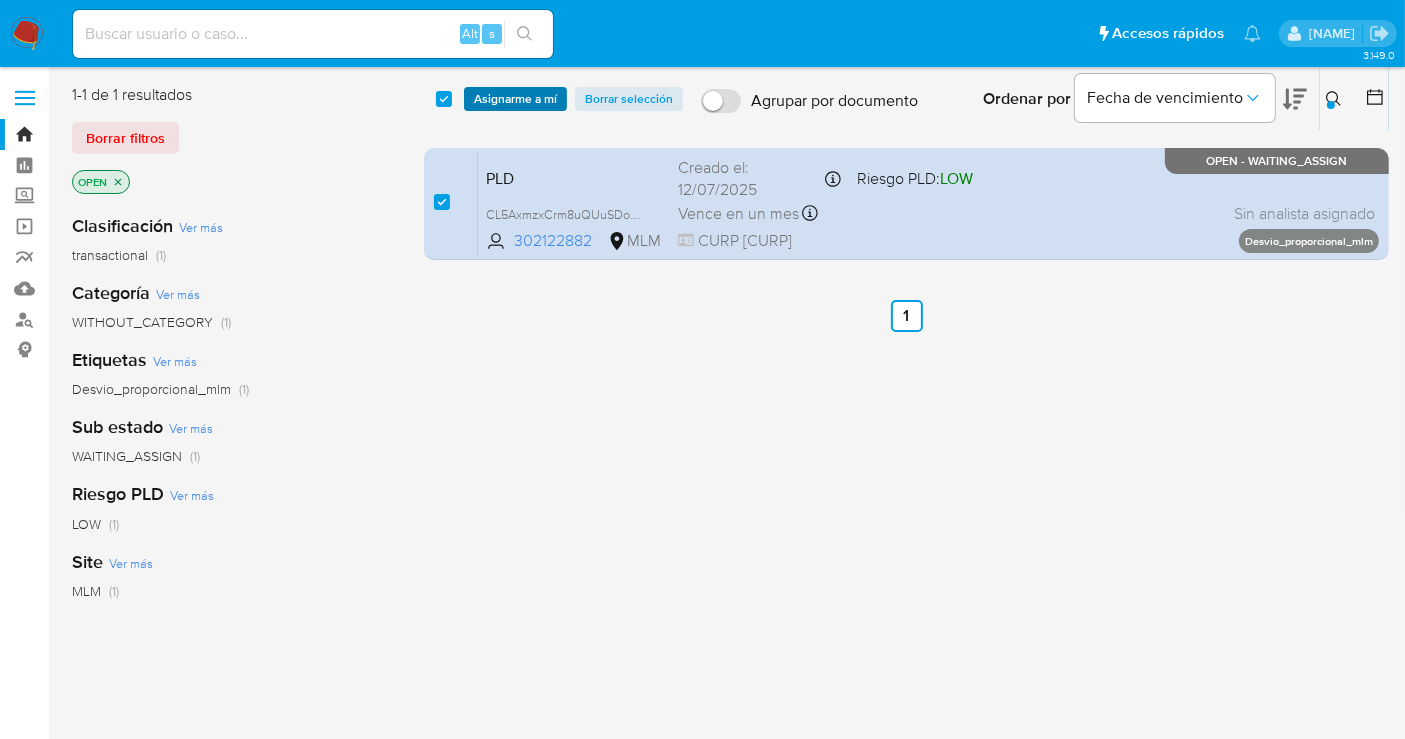 click on "Asignarme a mí" at bounding box center (515, 99) 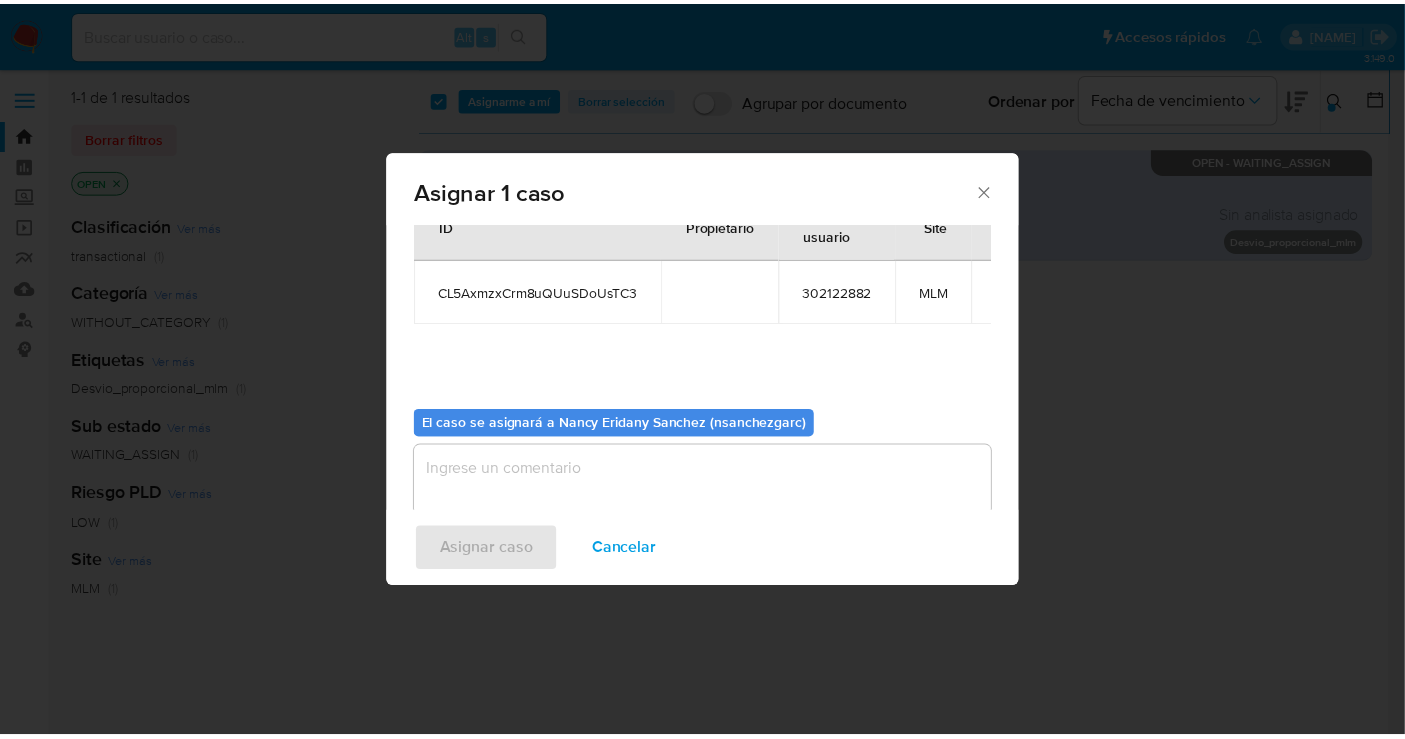 scroll, scrollTop: 102, scrollLeft: 0, axis: vertical 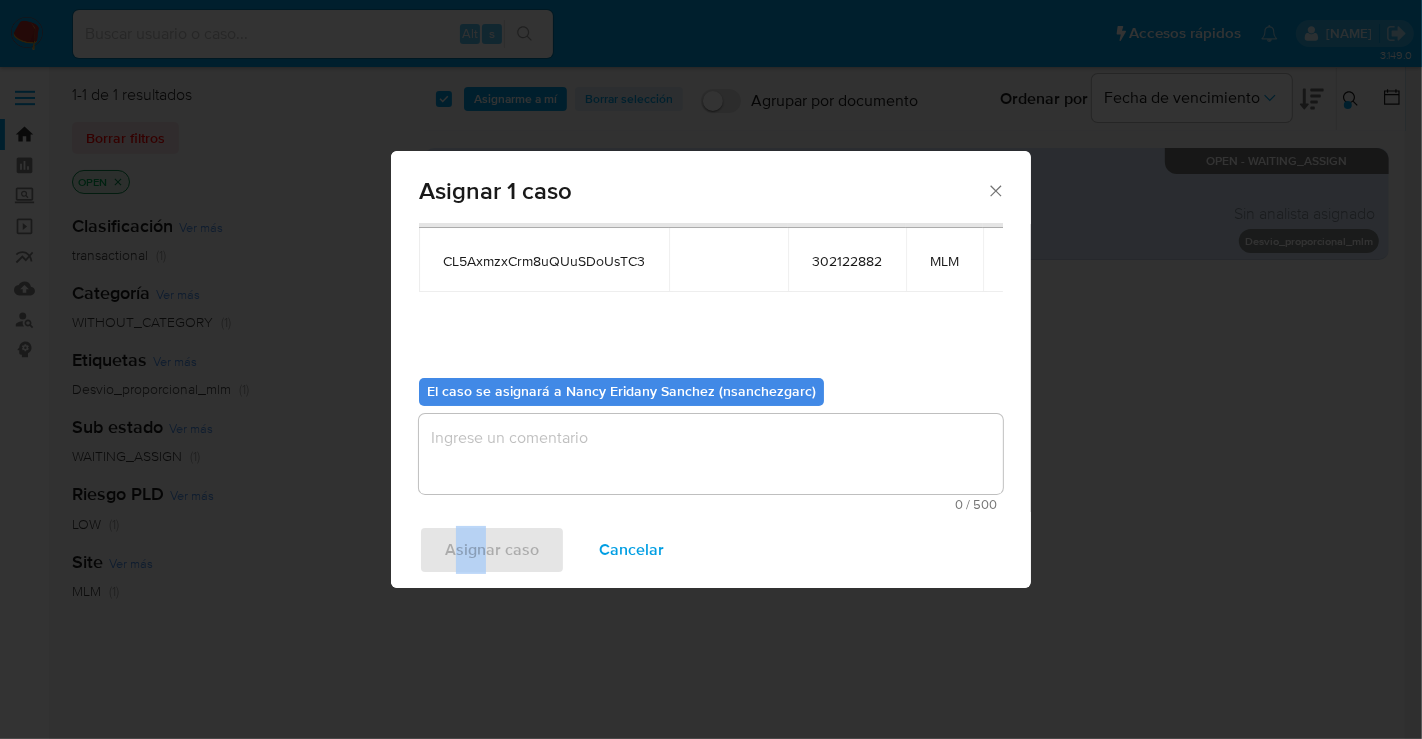 drag, startPoint x: 455, startPoint y: 654, endPoint x: 445, endPoint y: 677, distance: 25.079872 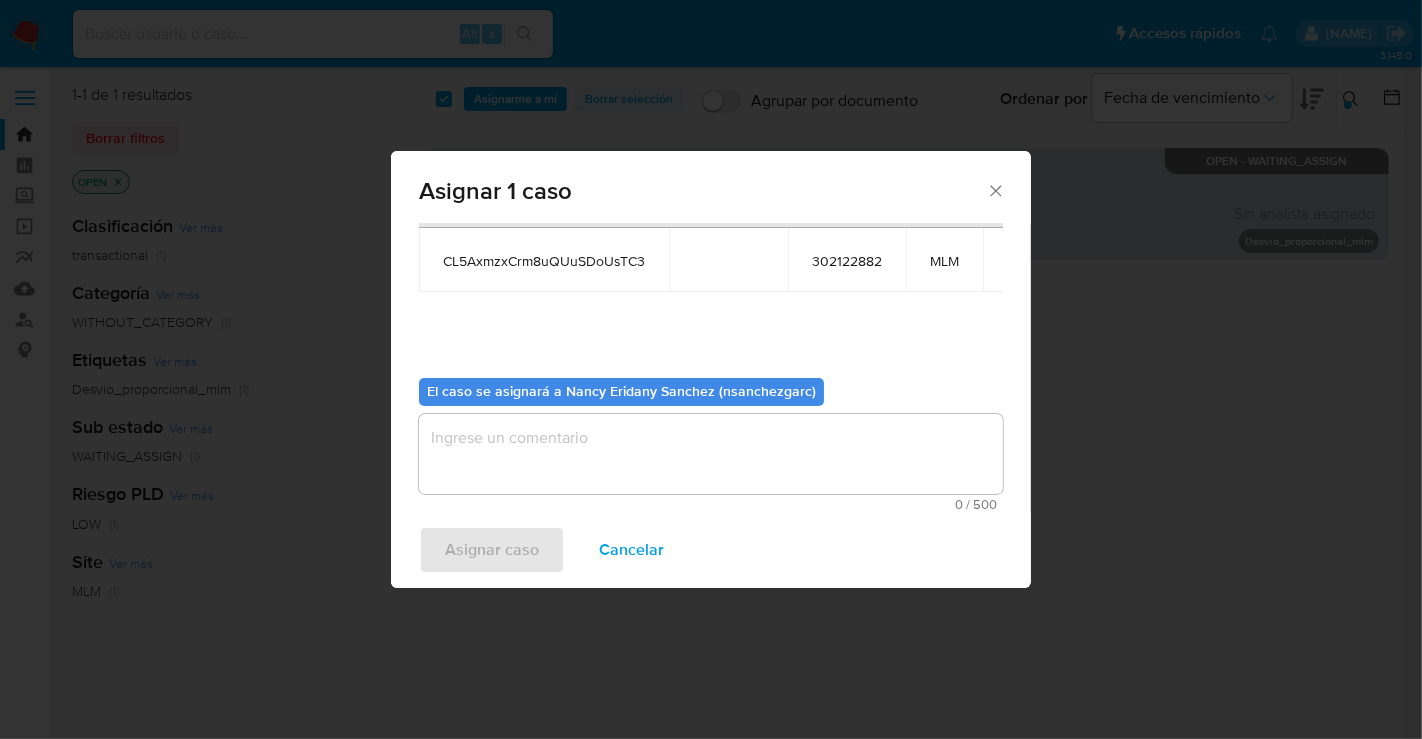 click at bounding box center (711, 454) 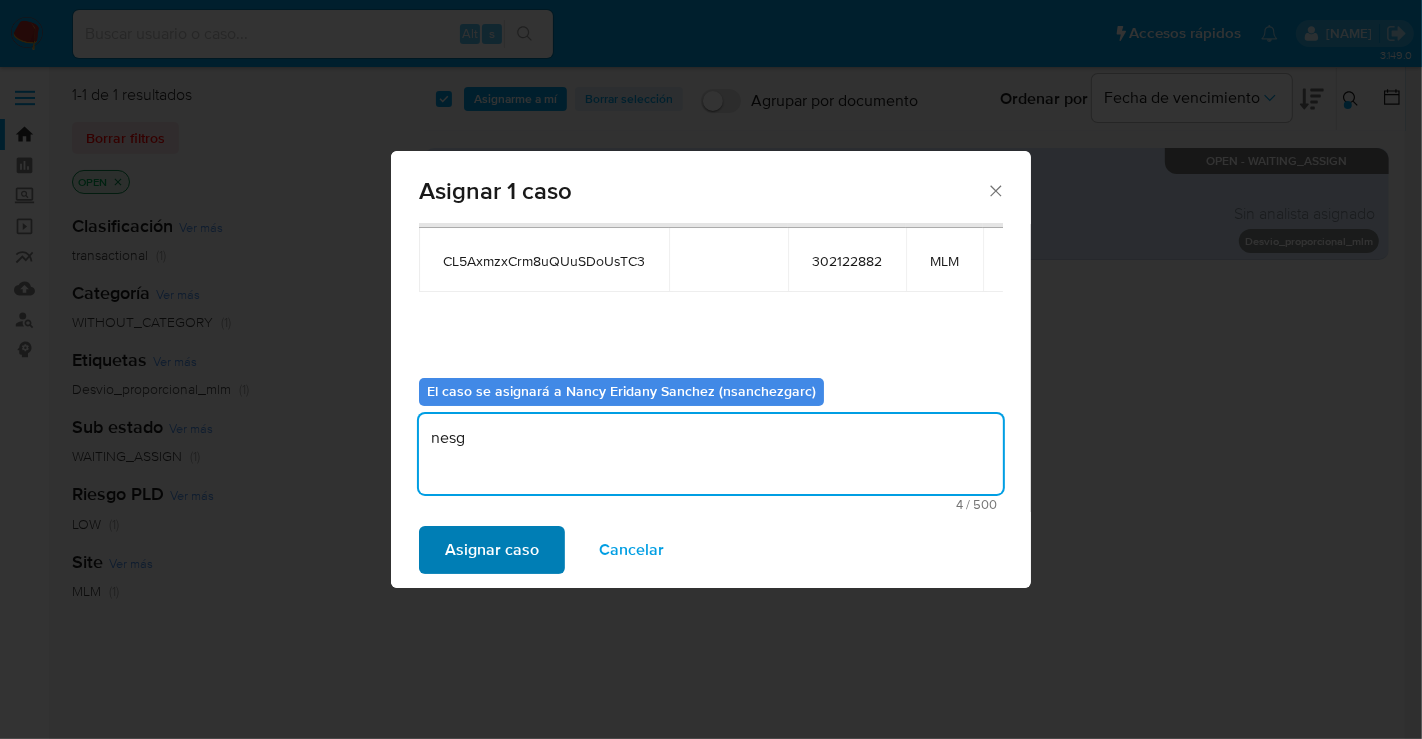 type on "nesg" 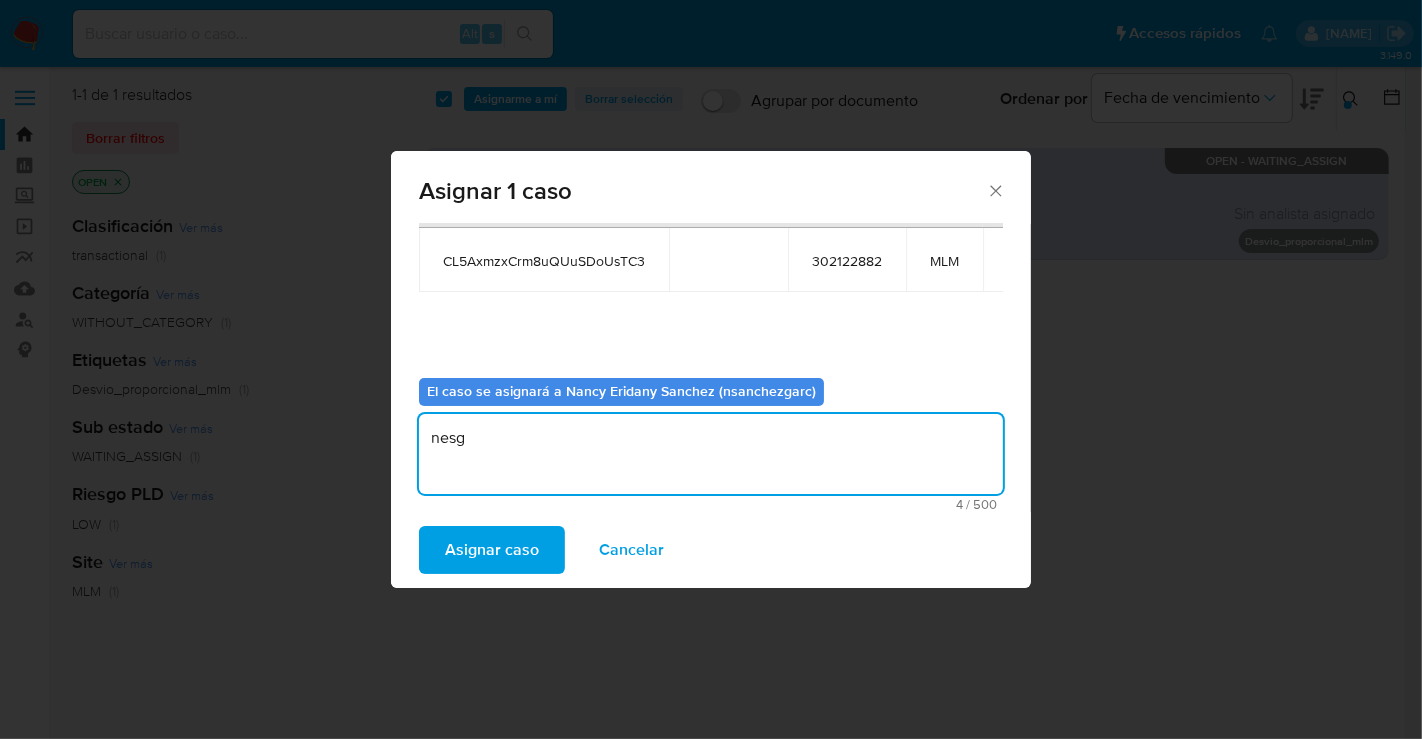 click on "Asignar caso" at bounding box center (492, 550) 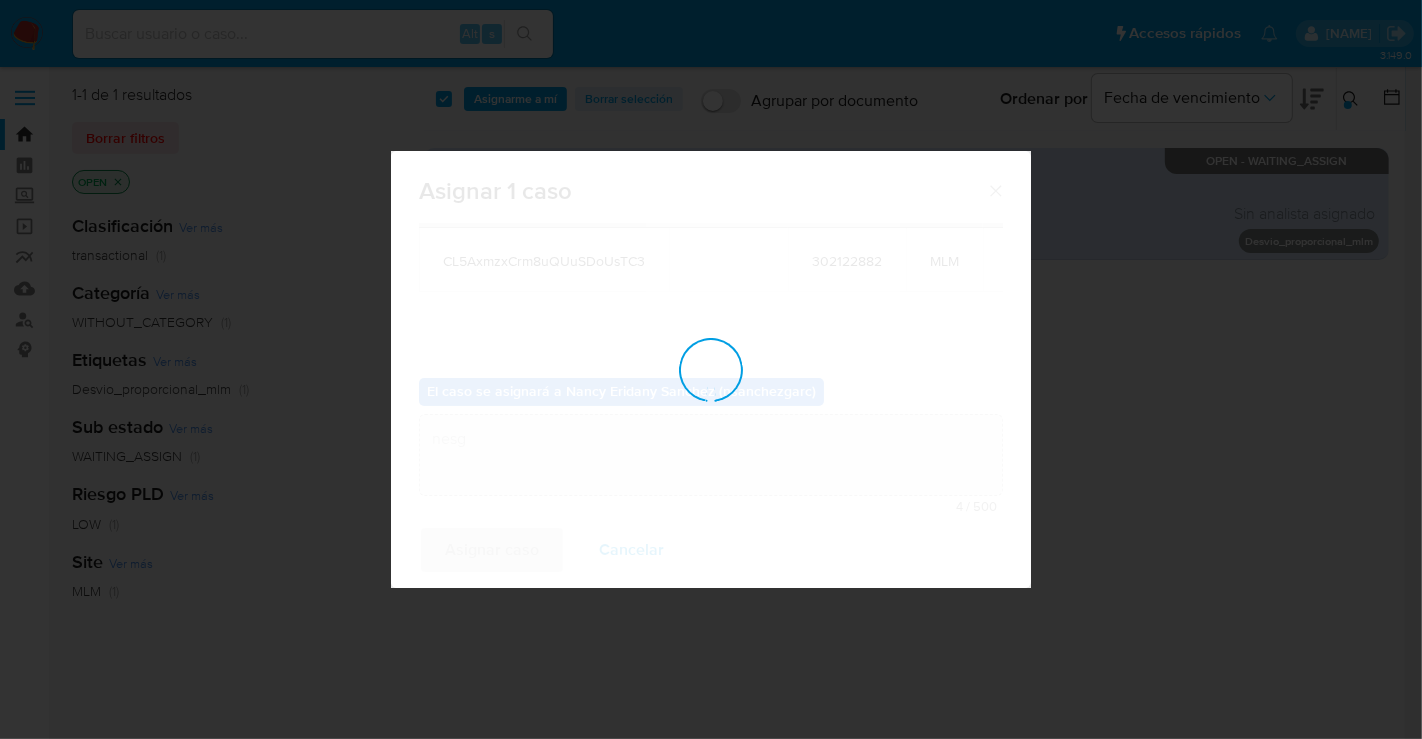 type 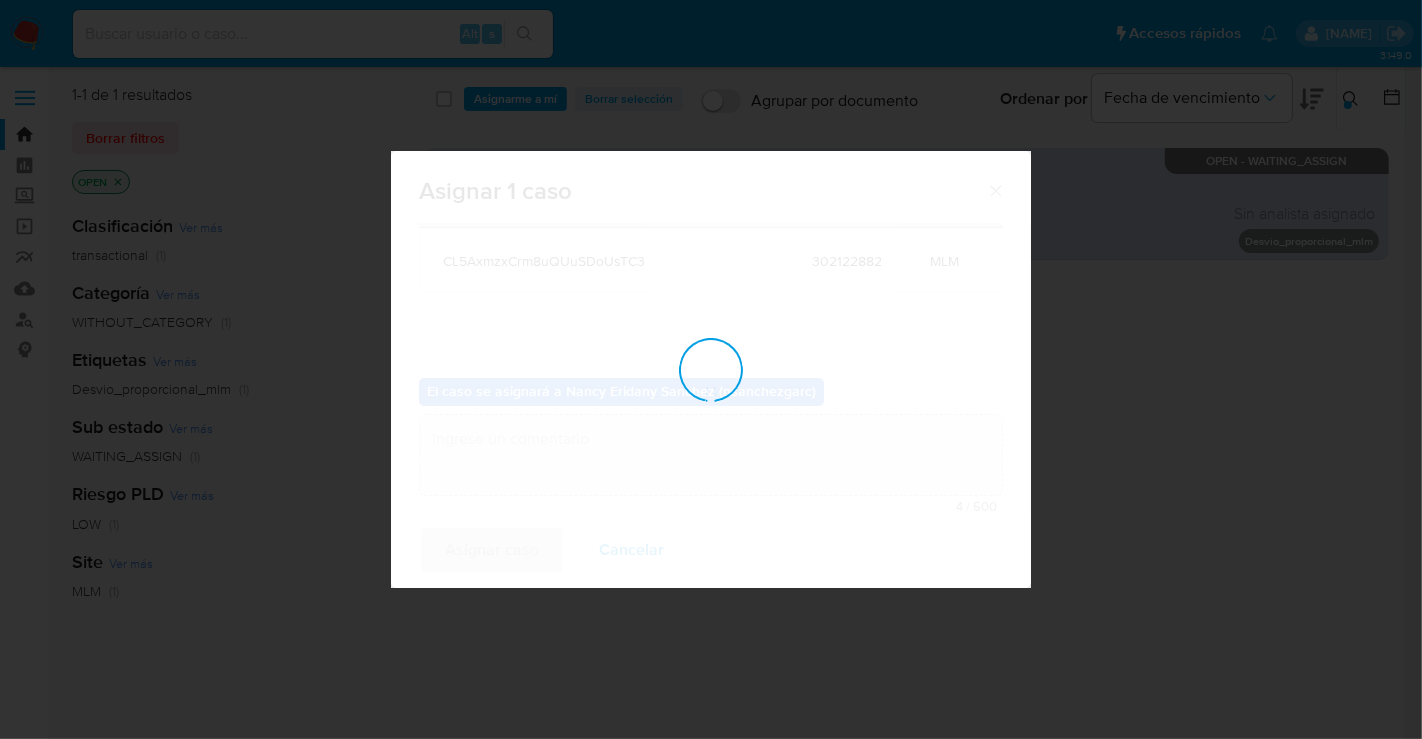 checkbox on "false" 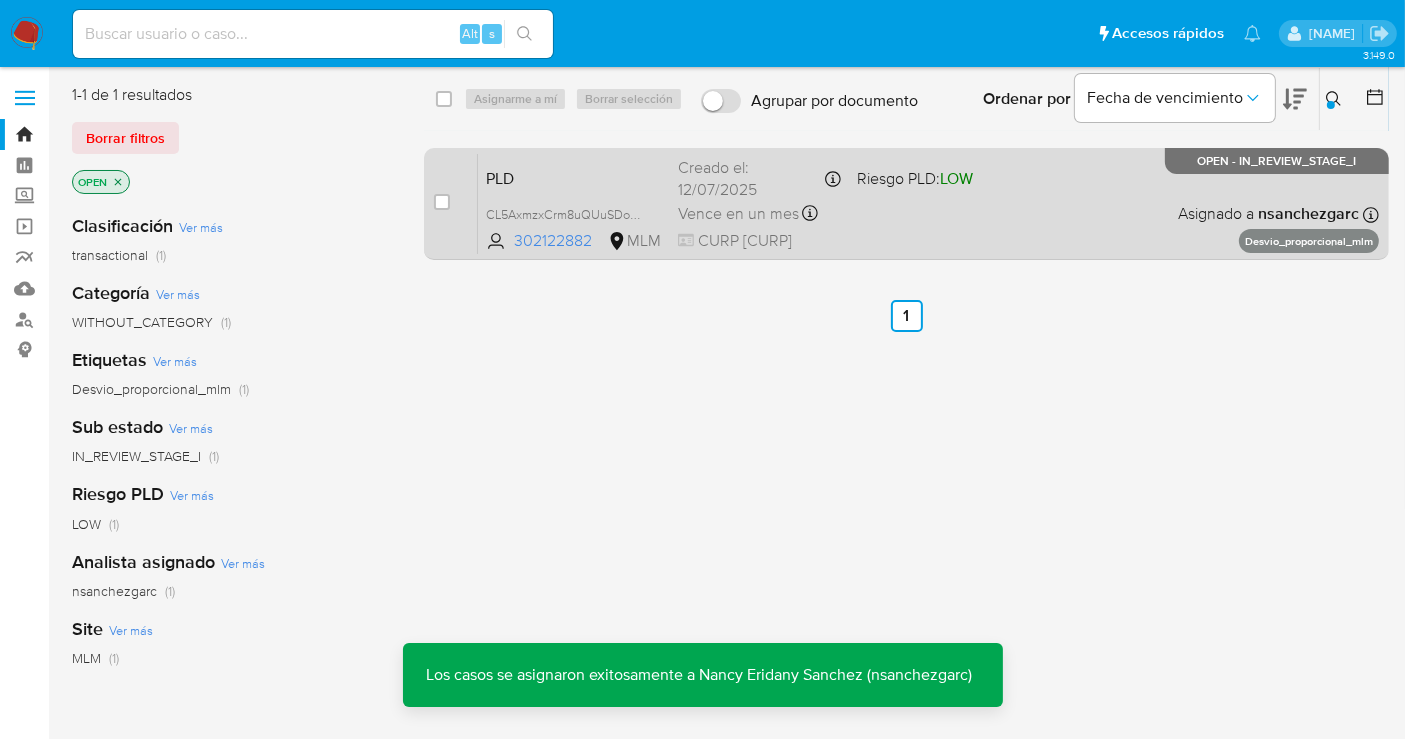 click on "Creado el: [DATE] [TIME]   Creado el: [DATE] [TIME]" at bounding box center (759, 178) 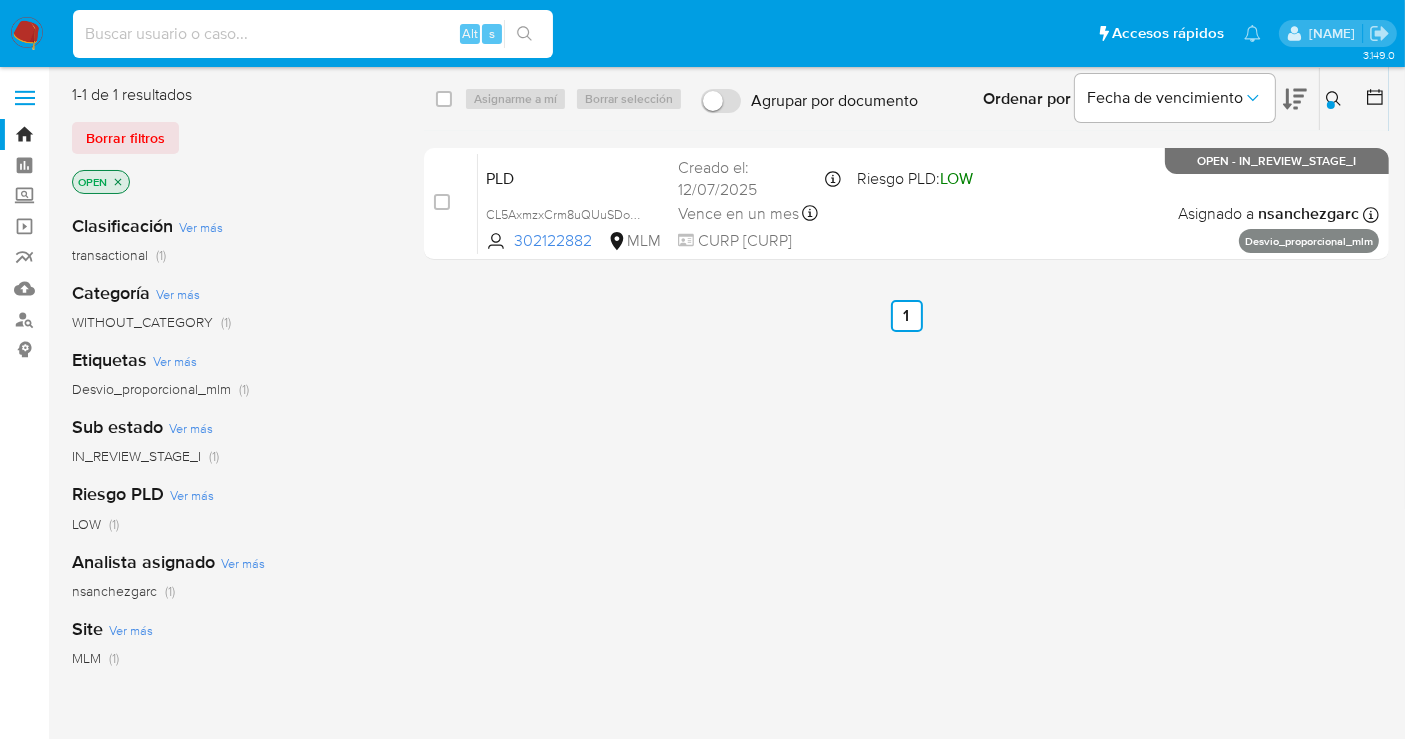 click at bounding box center (313, 34) 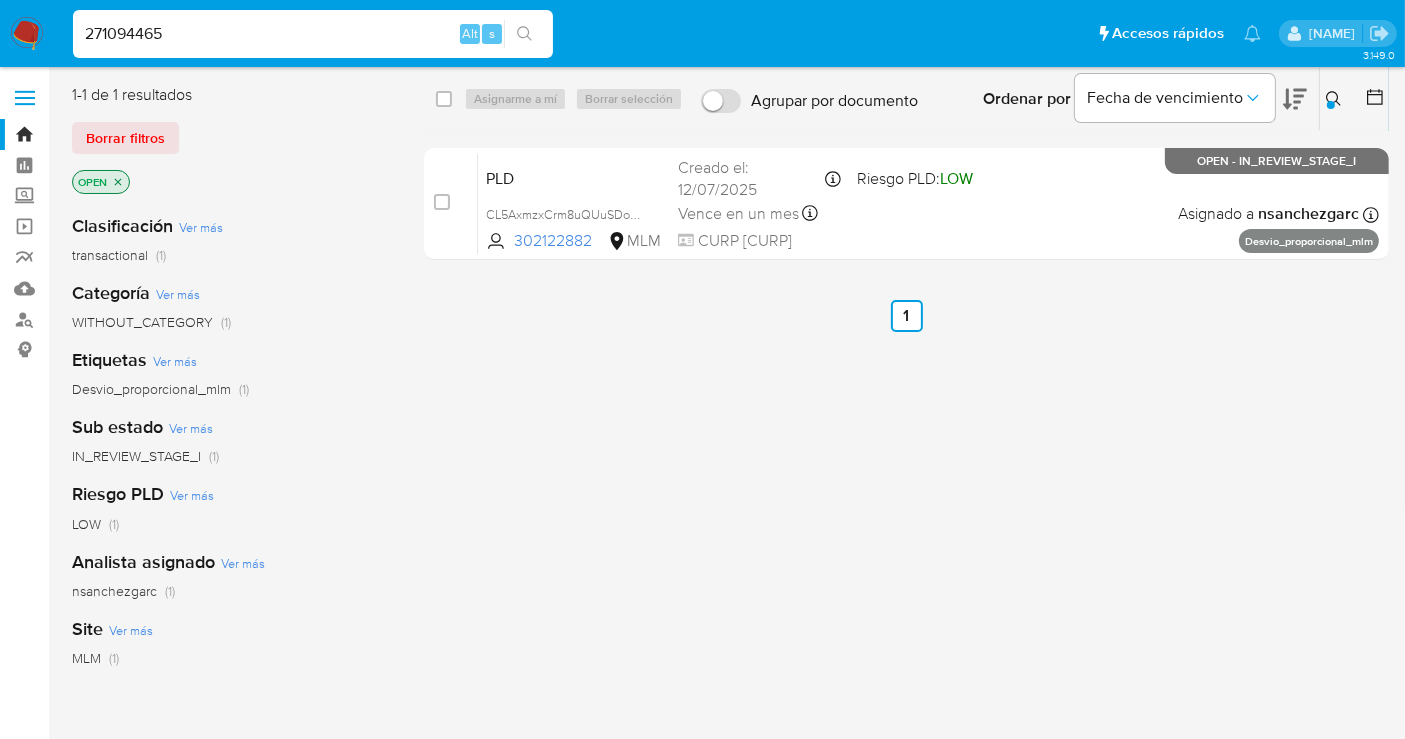 type on "271094465" 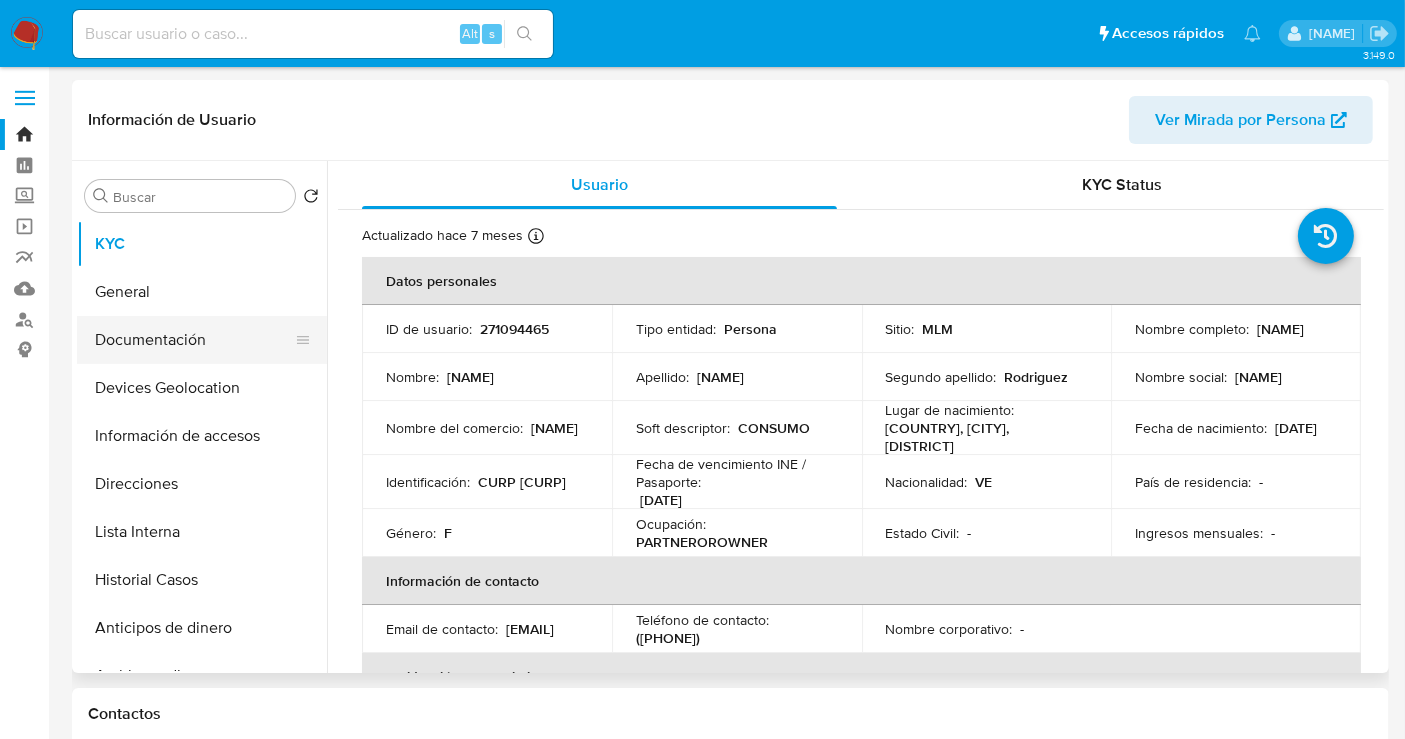 click on "Documentación" at bounding box center [194, 340] 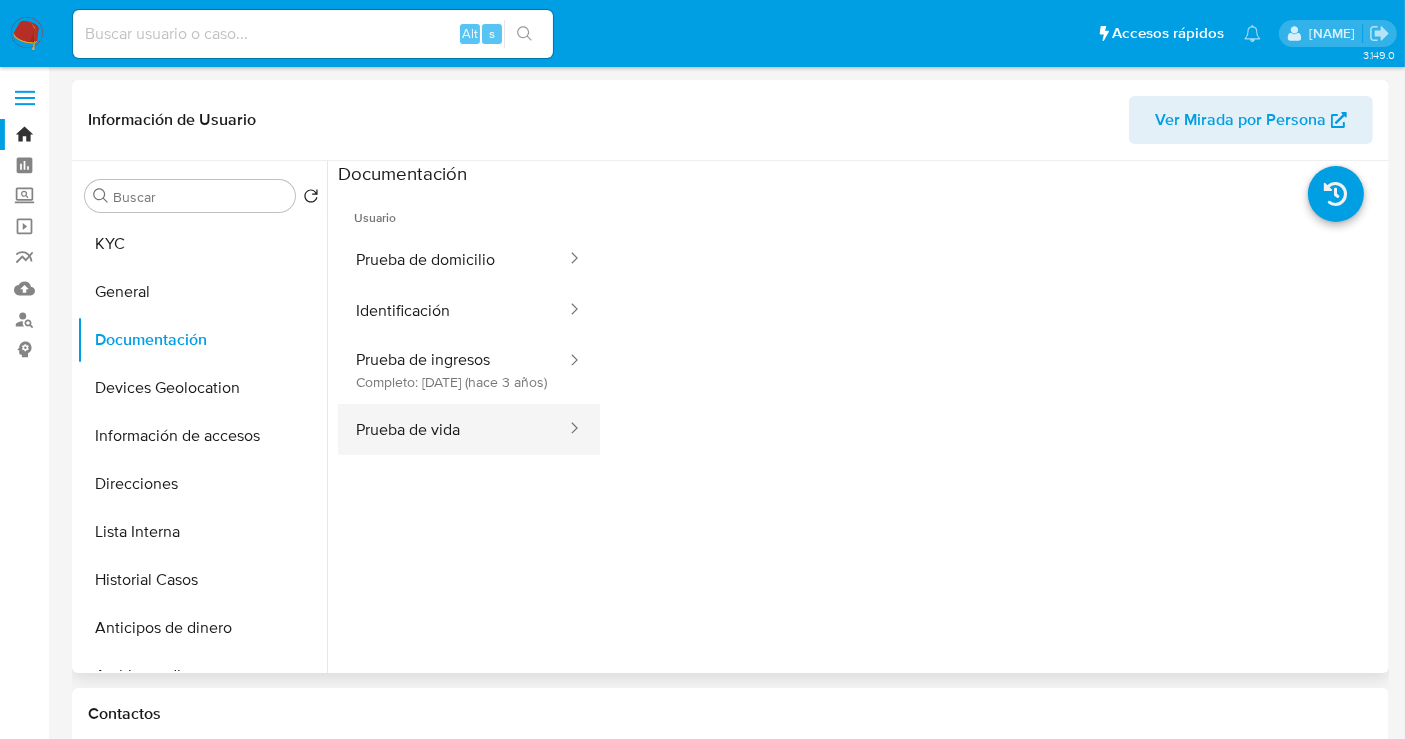 select on "10" 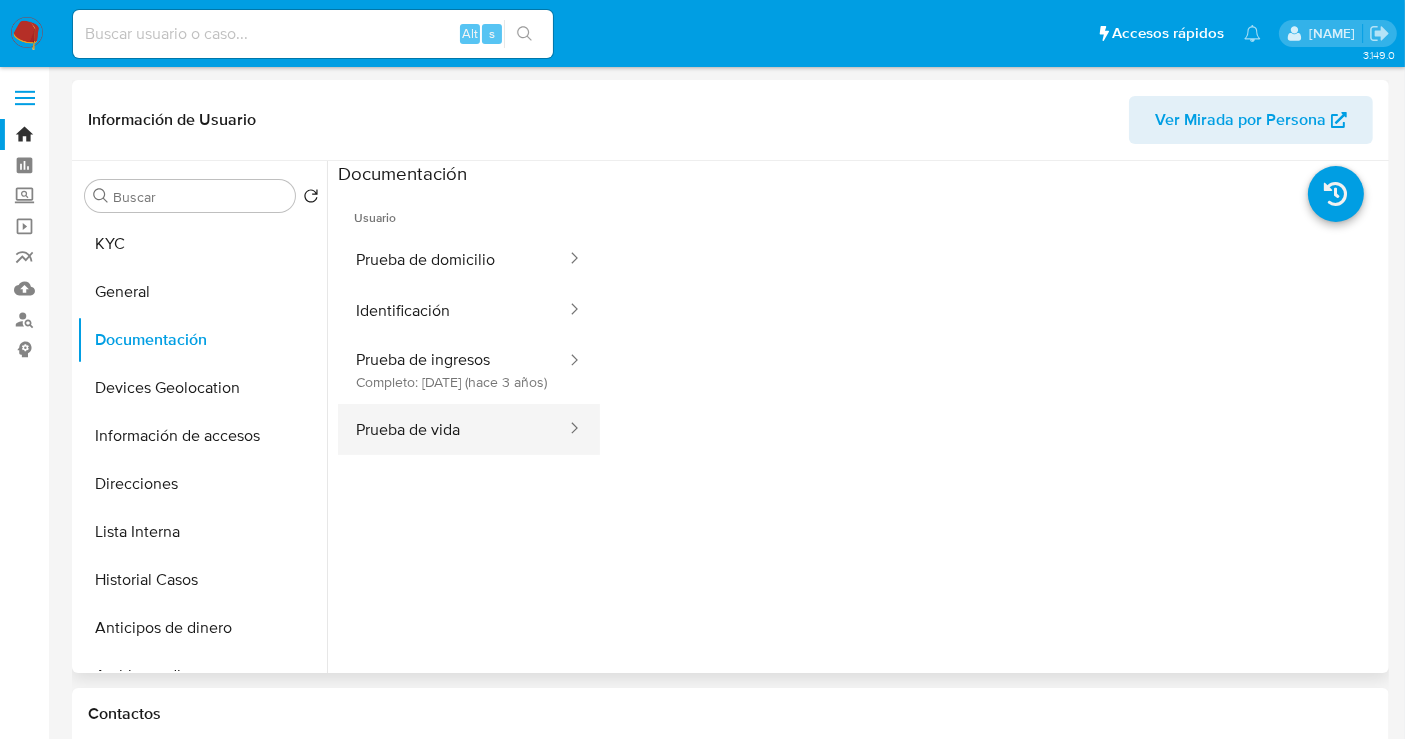 click on "Prueba de vida" at bounding box center [453, 429] 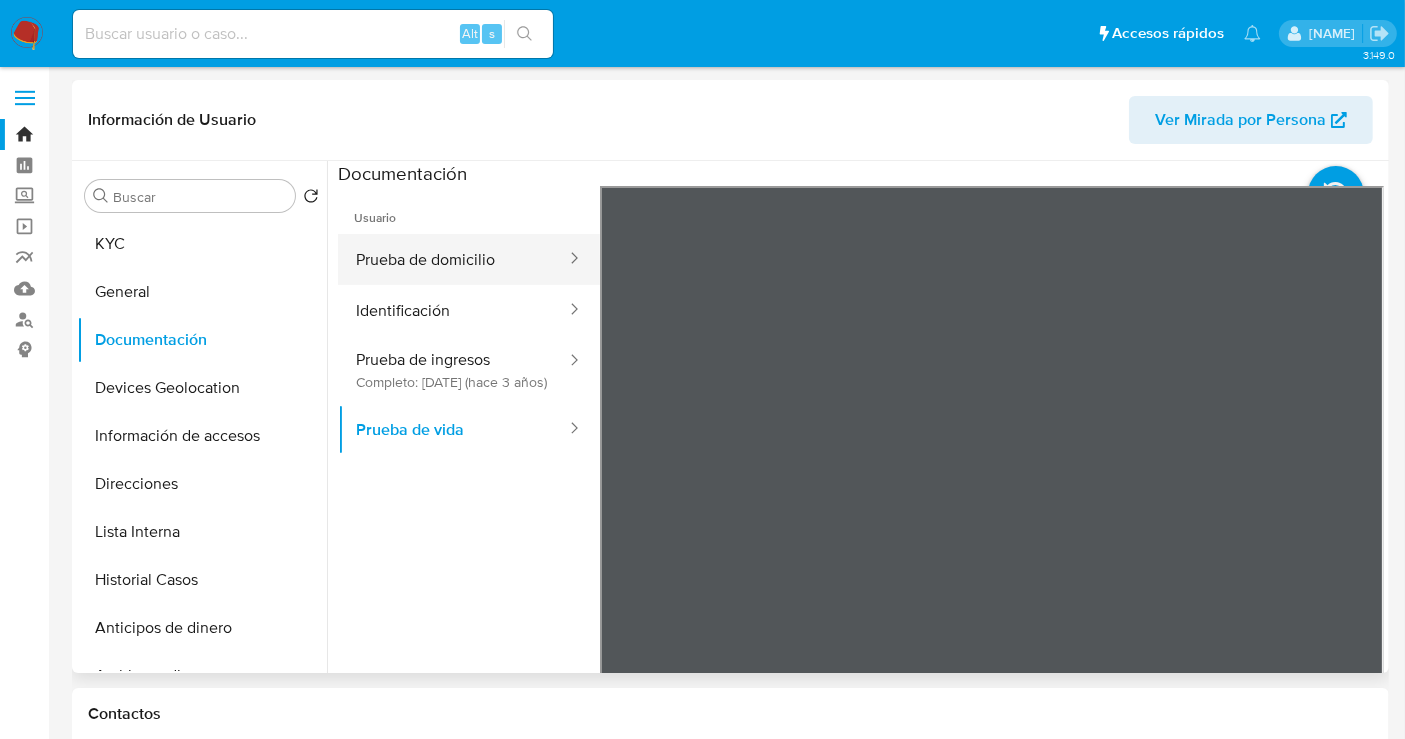 click on "Prueba de domicilio" at bounding box center [453, 259] 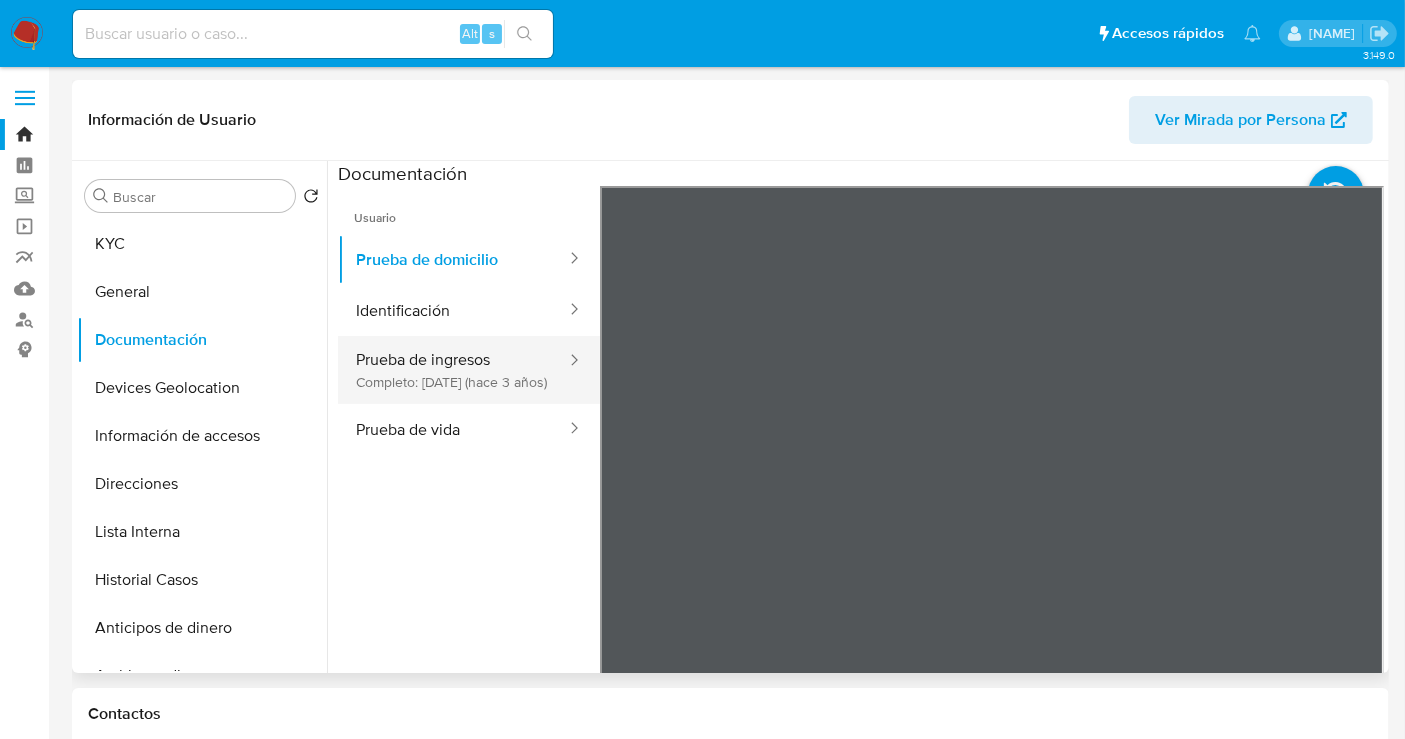 click on "Prueba de ingresos Completo: 29/11/2022 (hace 3 años)" at bounding box center [453, 370] 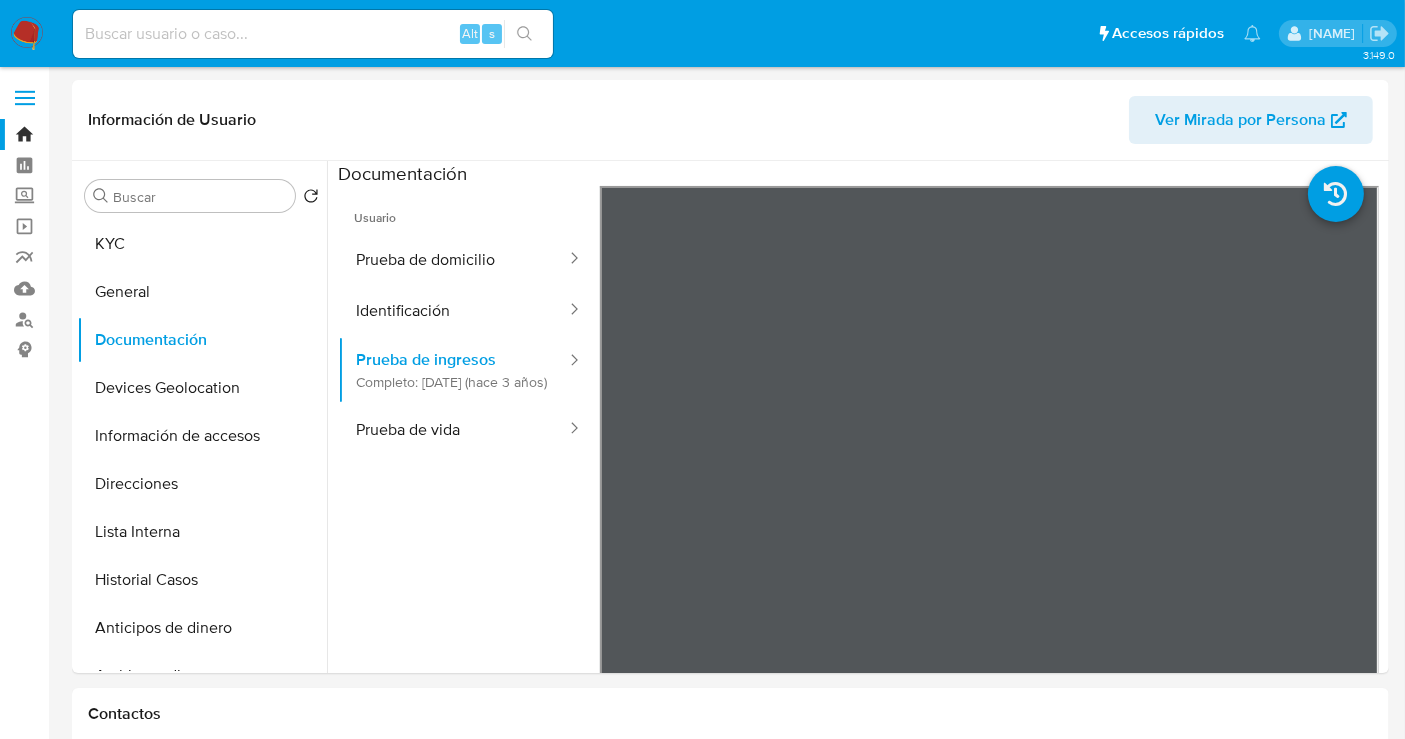 click at bounding box center (27, 34) 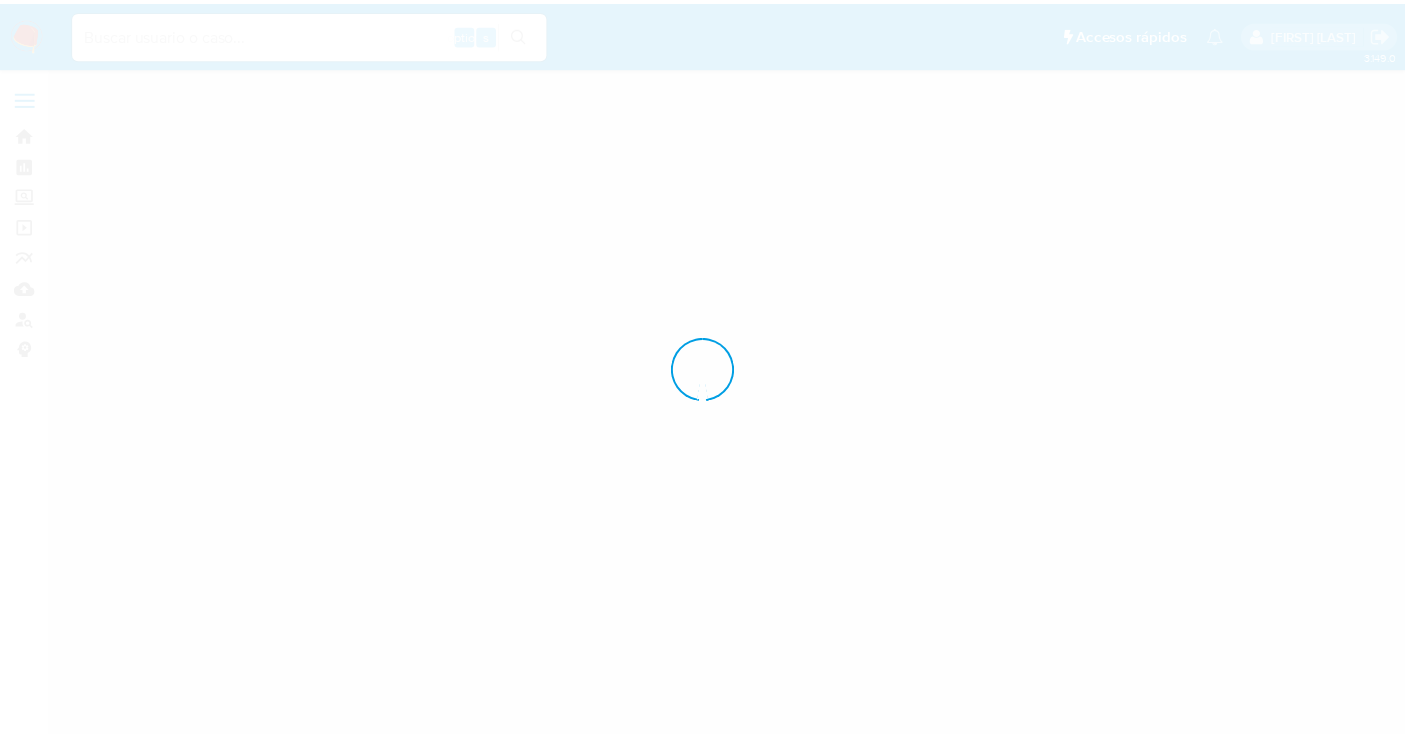 scroll, scrollTop: 0, scrollLeft: 0, axis: both 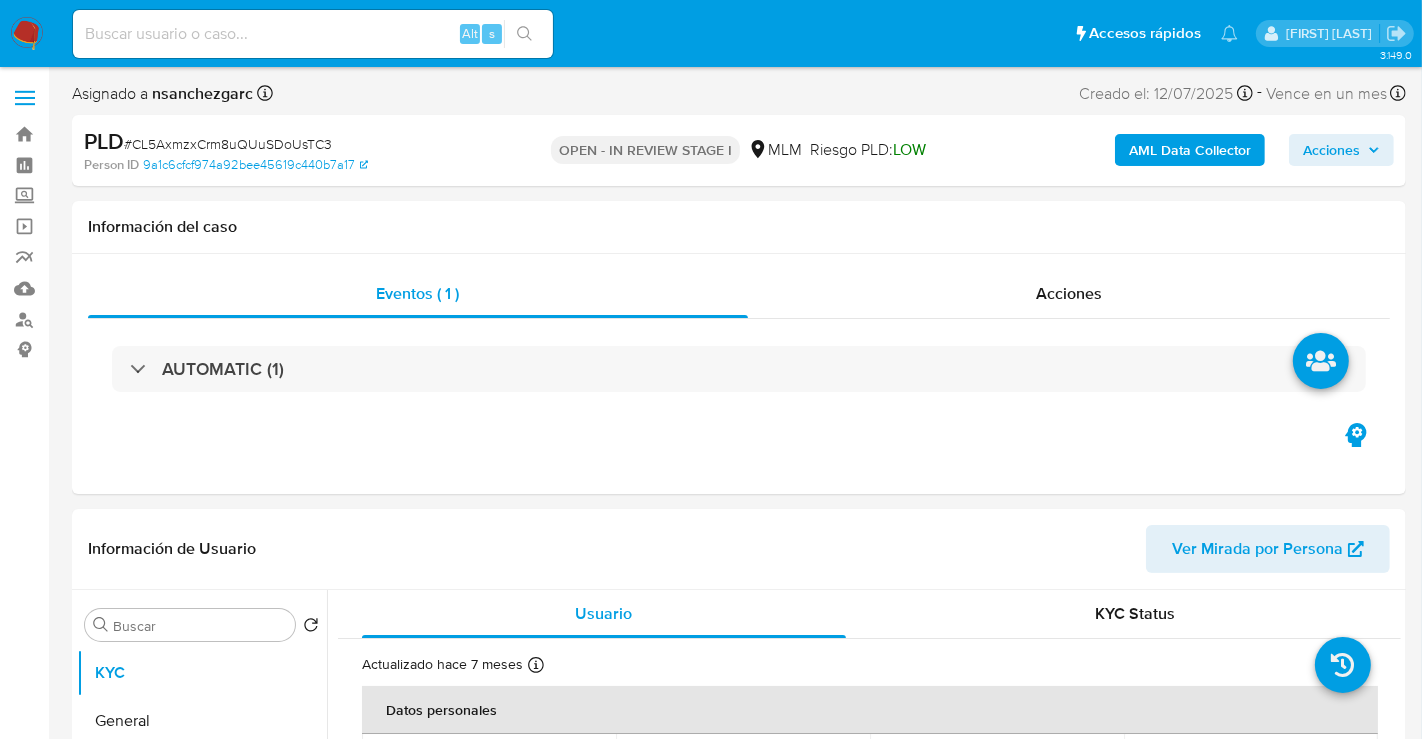 select on "10" 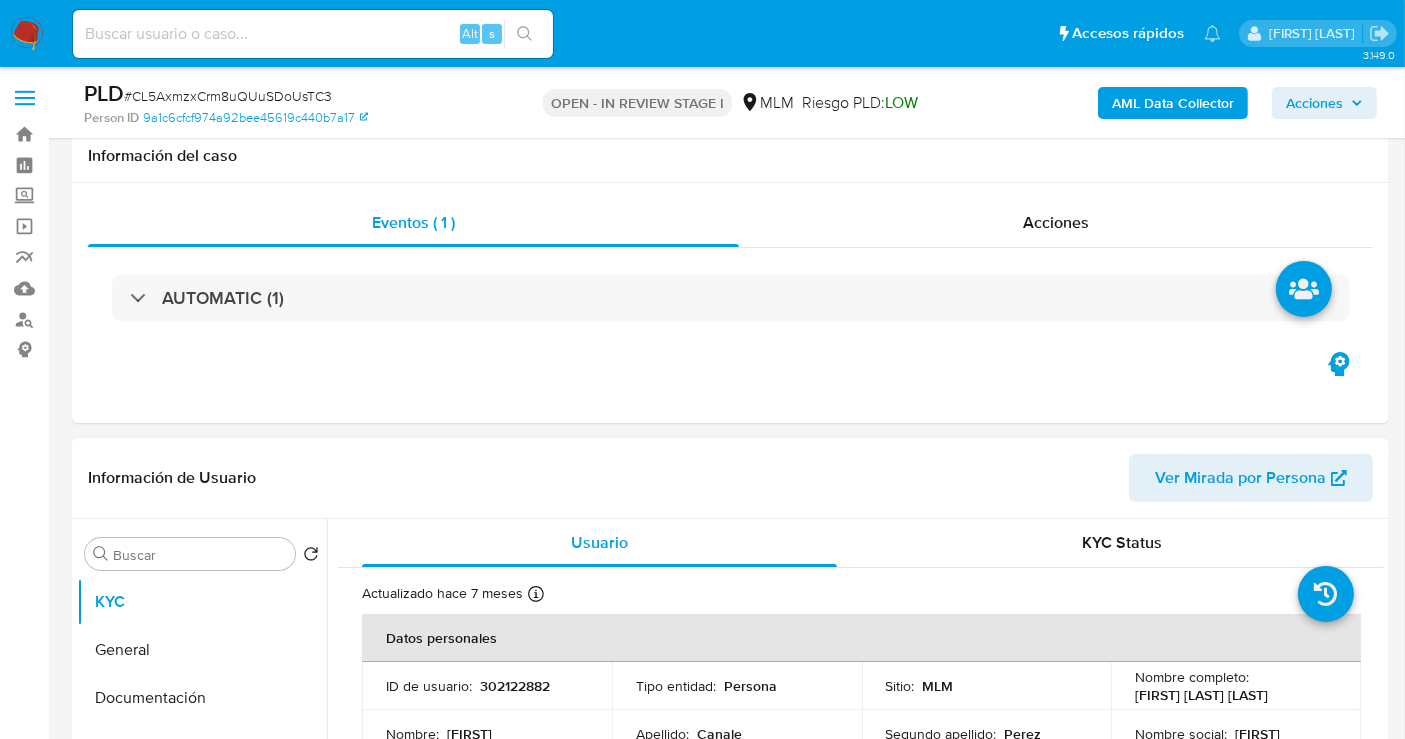 scroll, scrollTop: 333, scrollLeft: 0, axis: vertical 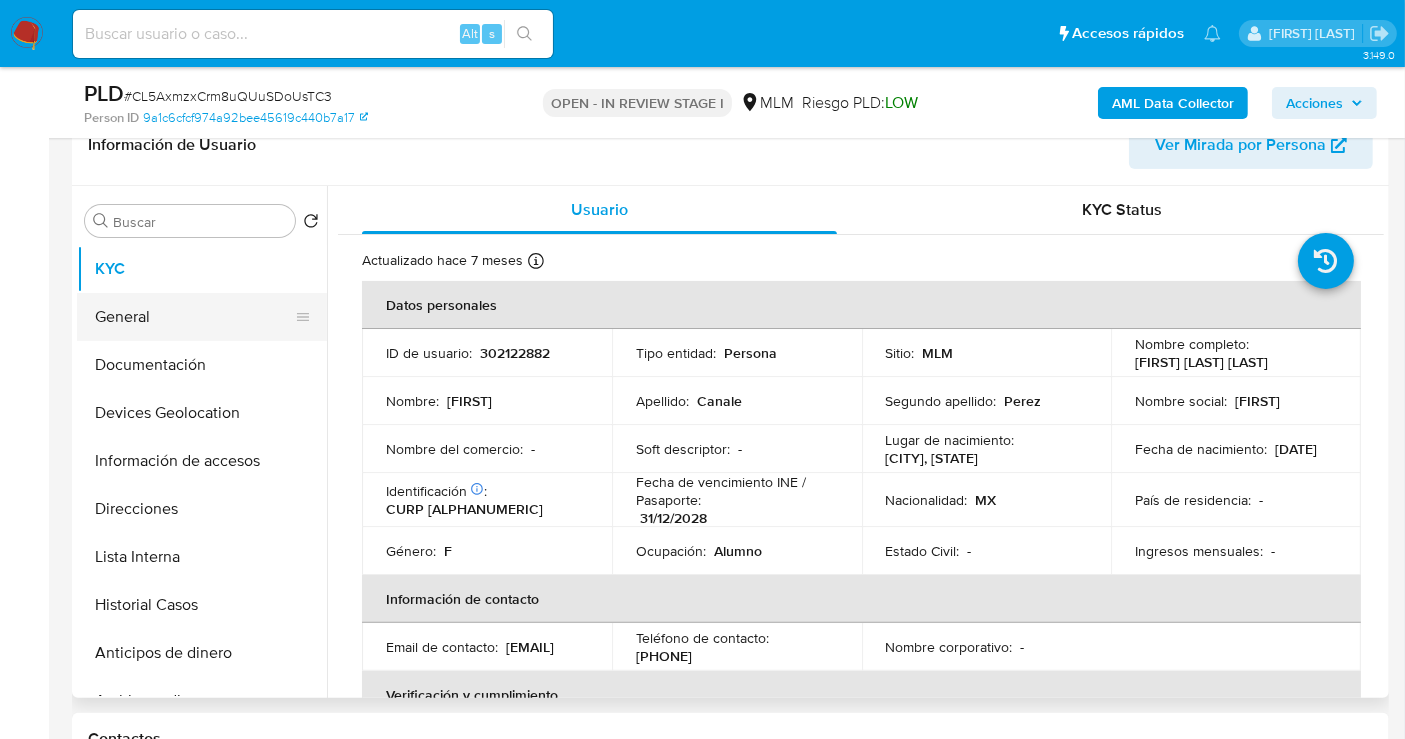 click on "General" at bounding box center [194, 317] 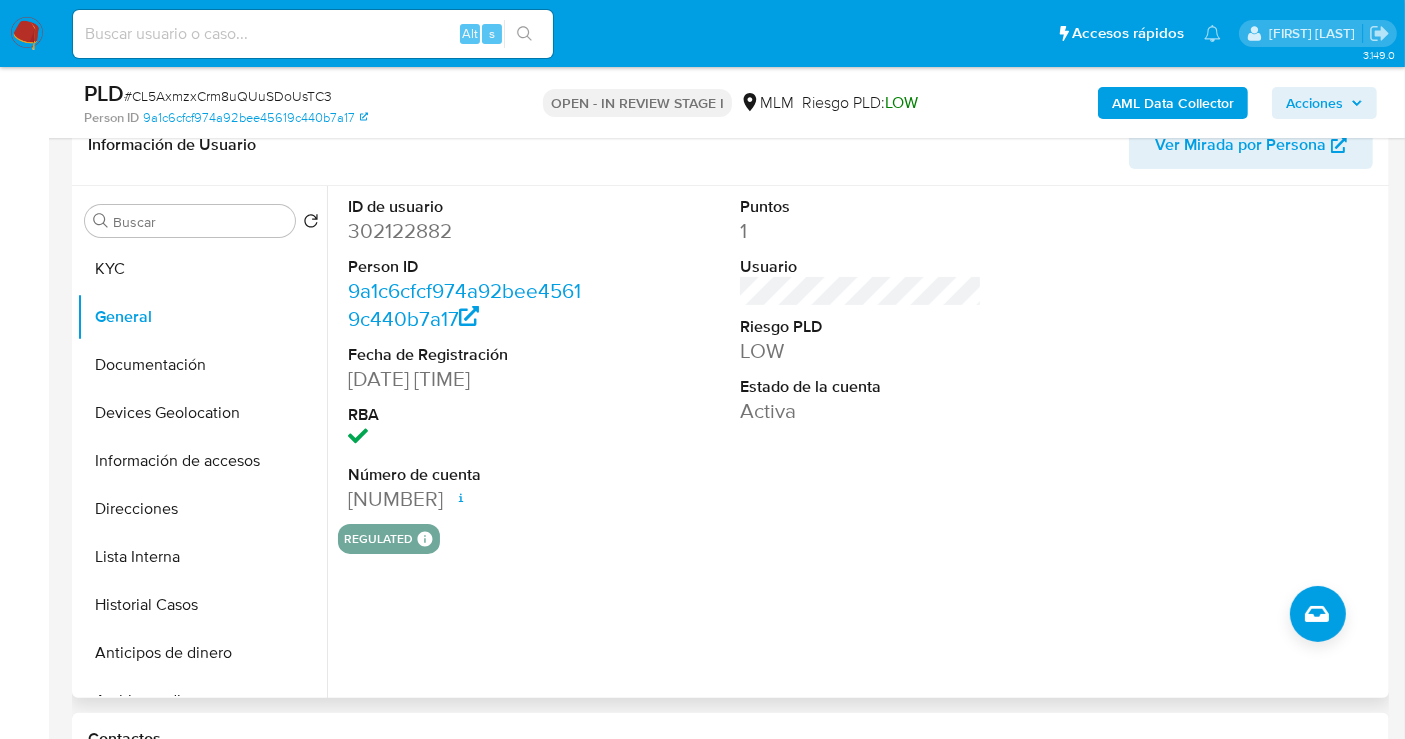 type 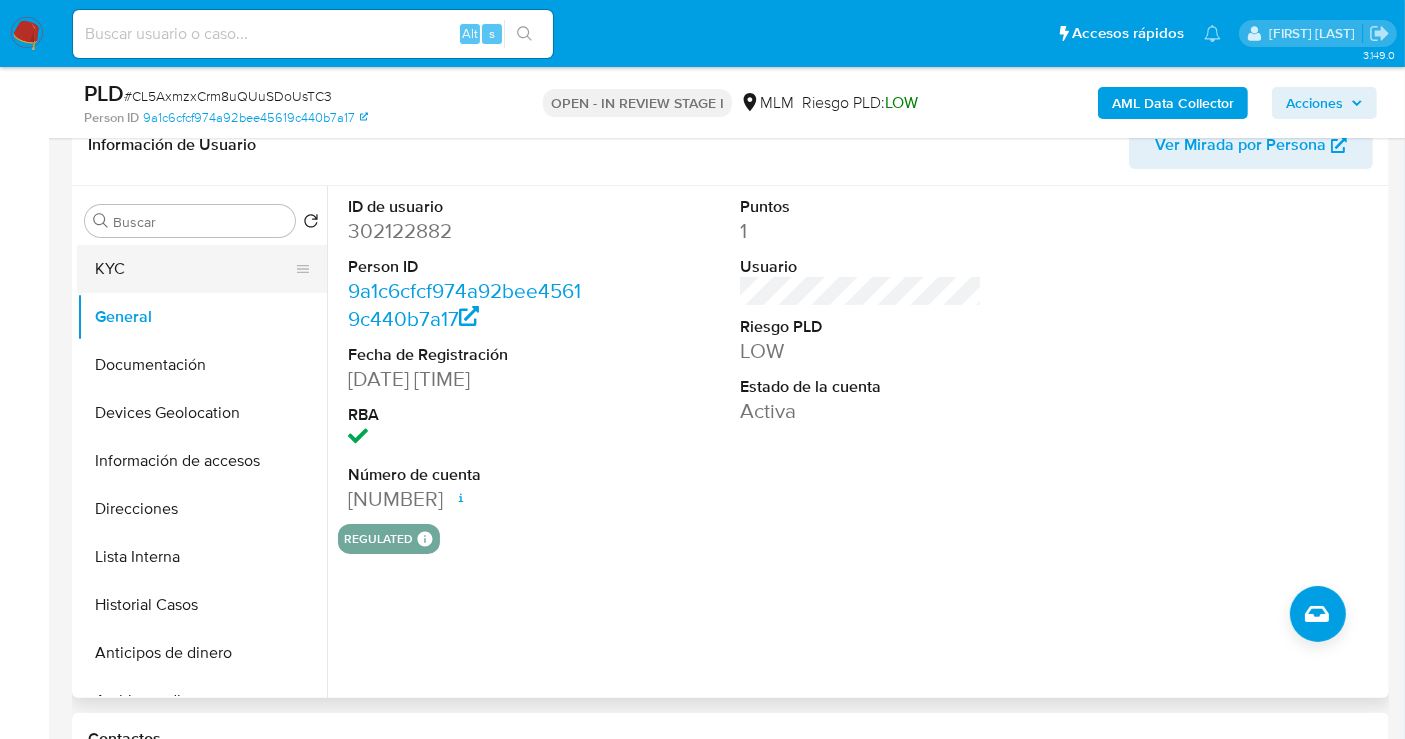 click on "KYC" at bounding box center [194, 269] 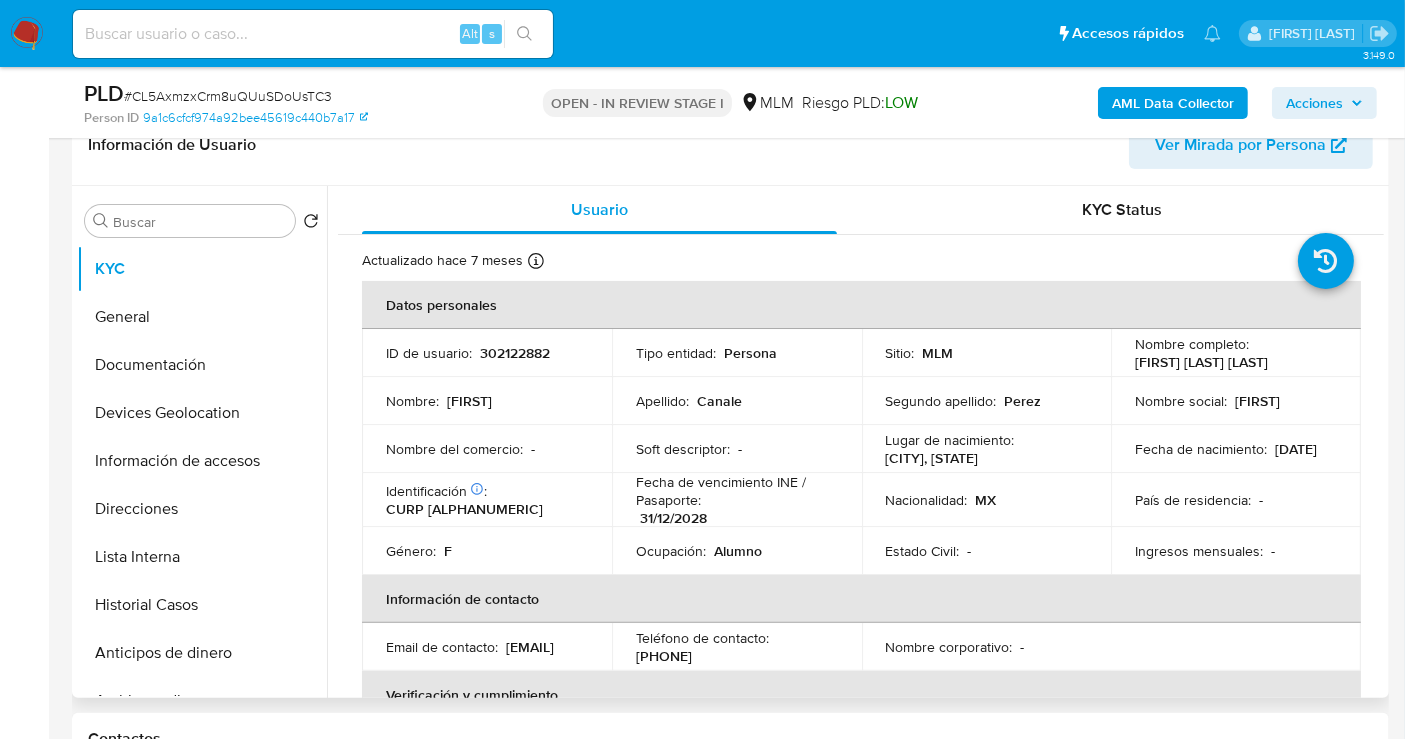 type 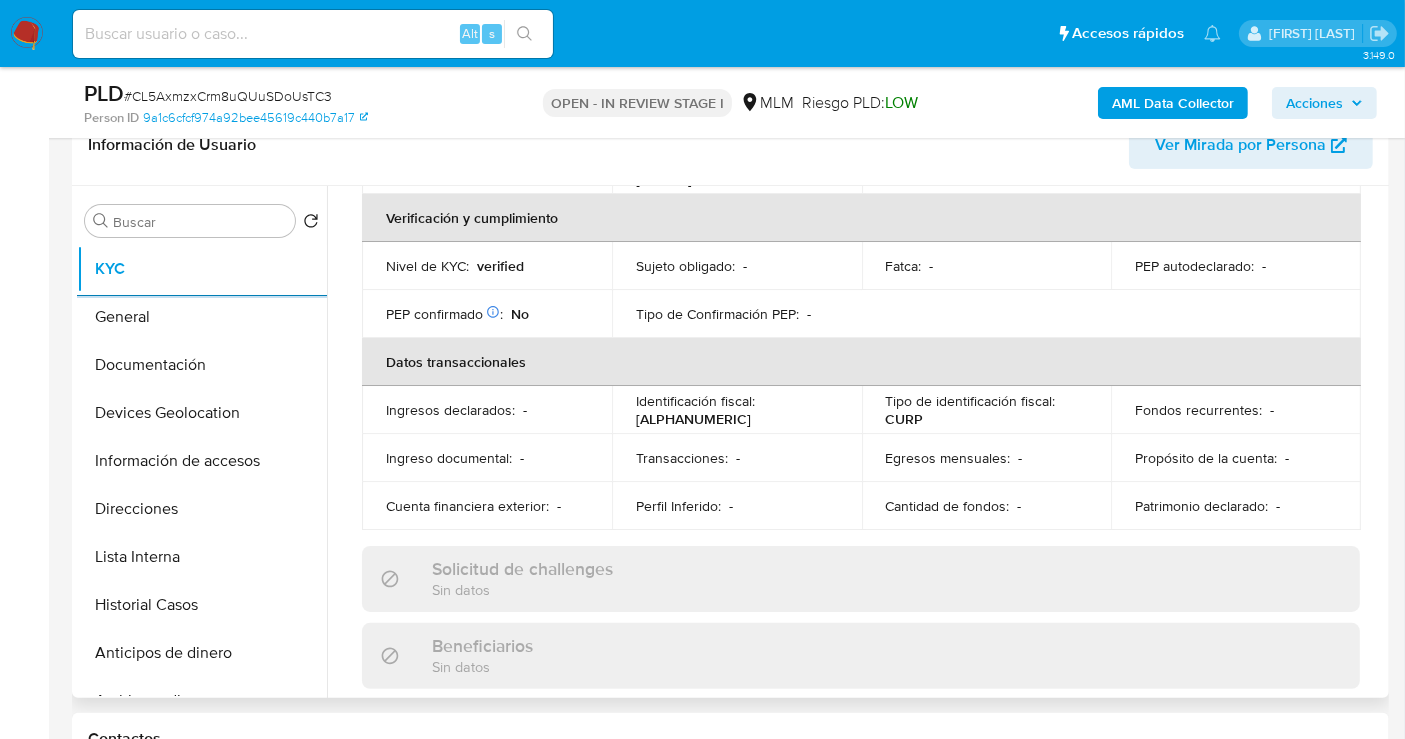 scroll, scrollTop: 444, scrollLeft: 0, axis: vertical 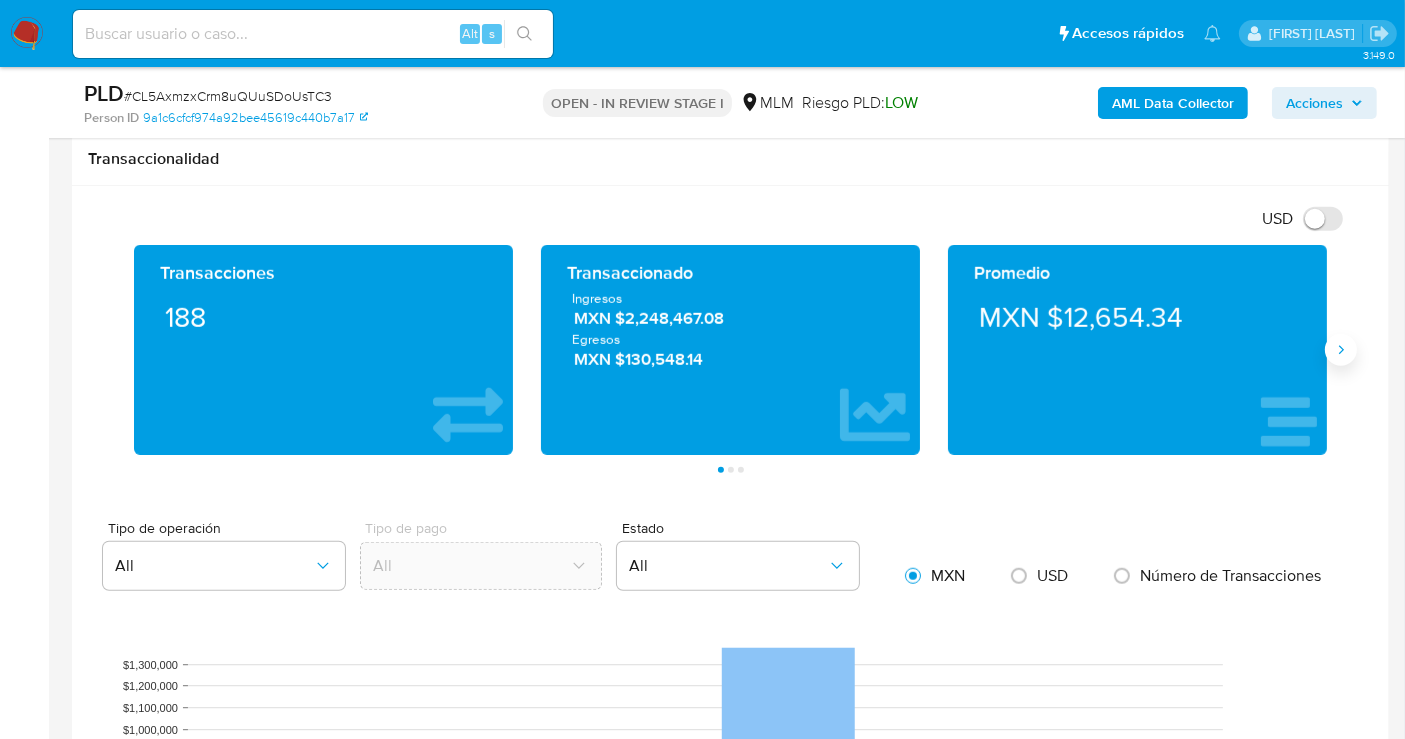 click 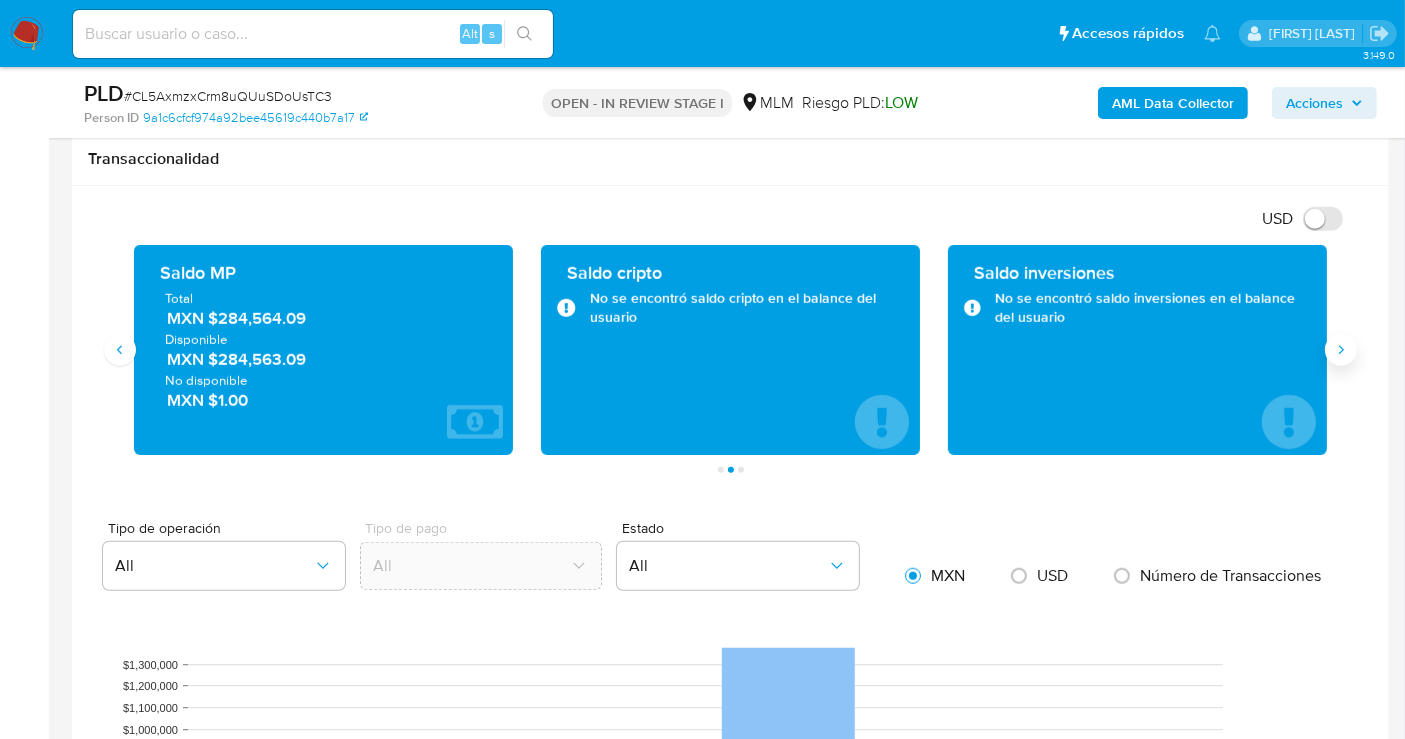 type 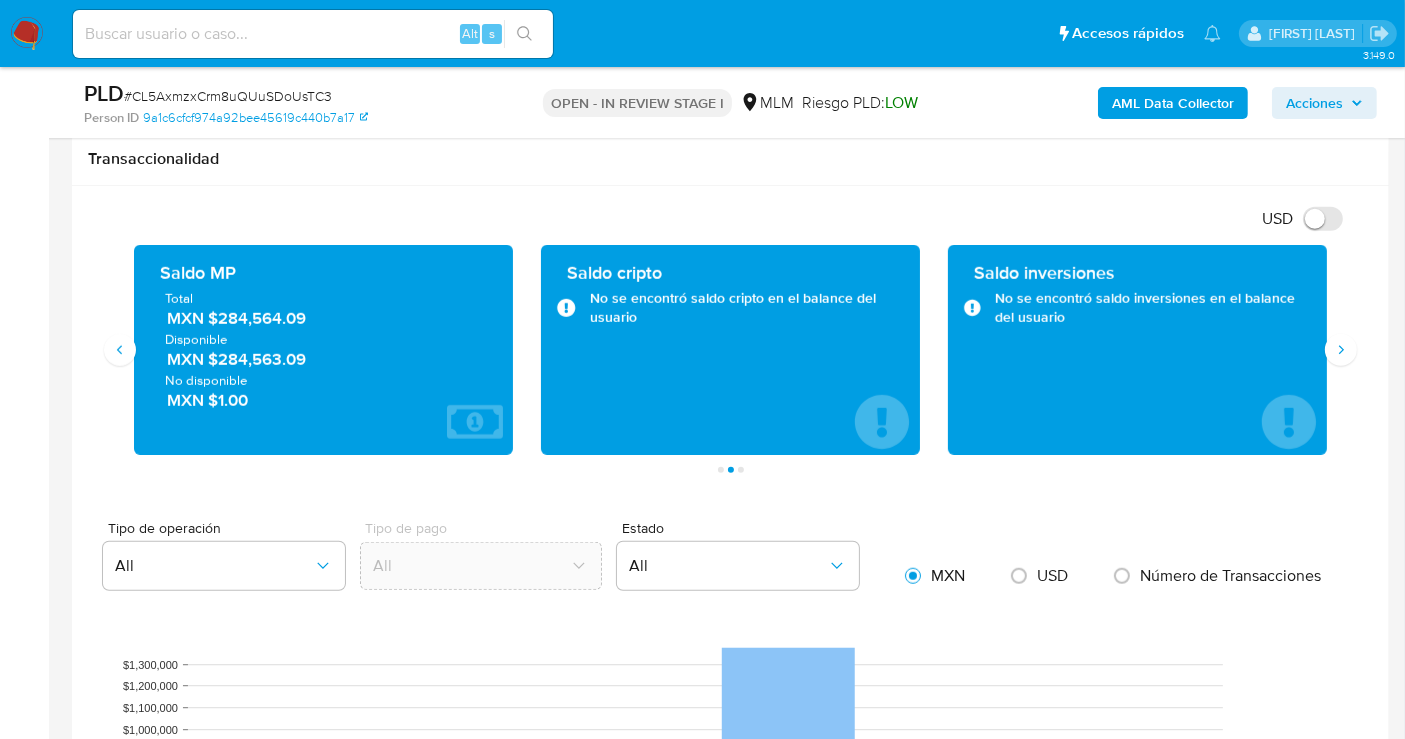 click on "MXN $284,564.09" at bounding box center [324, 318] 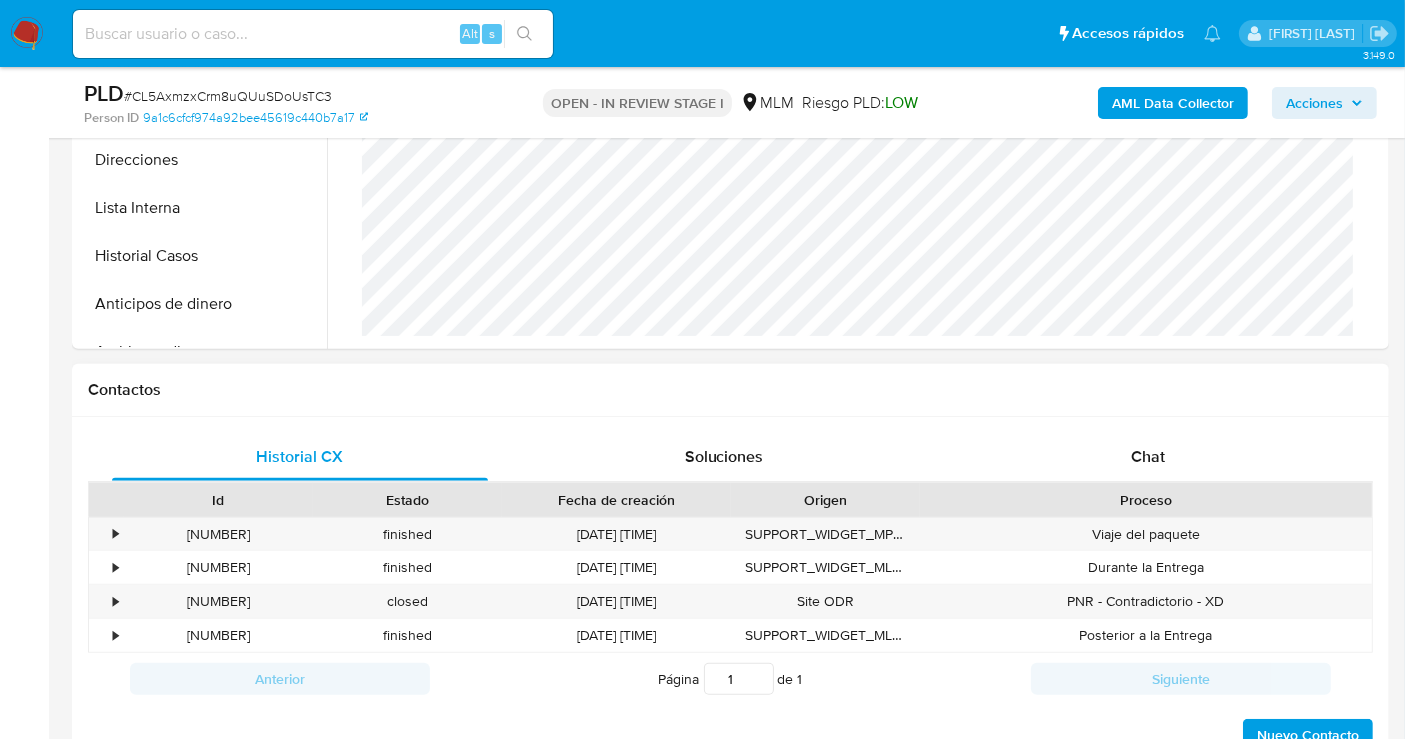 scroll, scrollTop: 555, scrollLeft: 0, axis: vertical 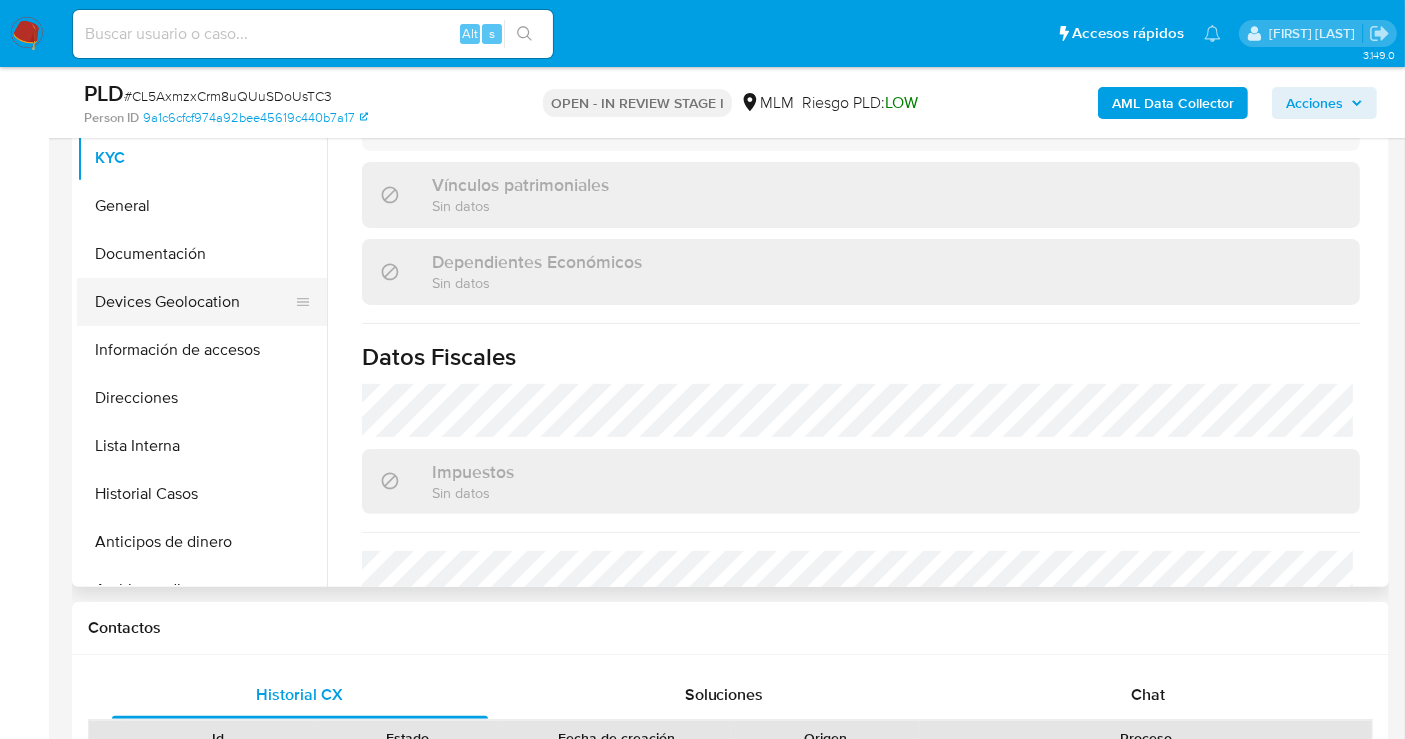 click on "Devices Geolocation" at bounding box center (194, 302) 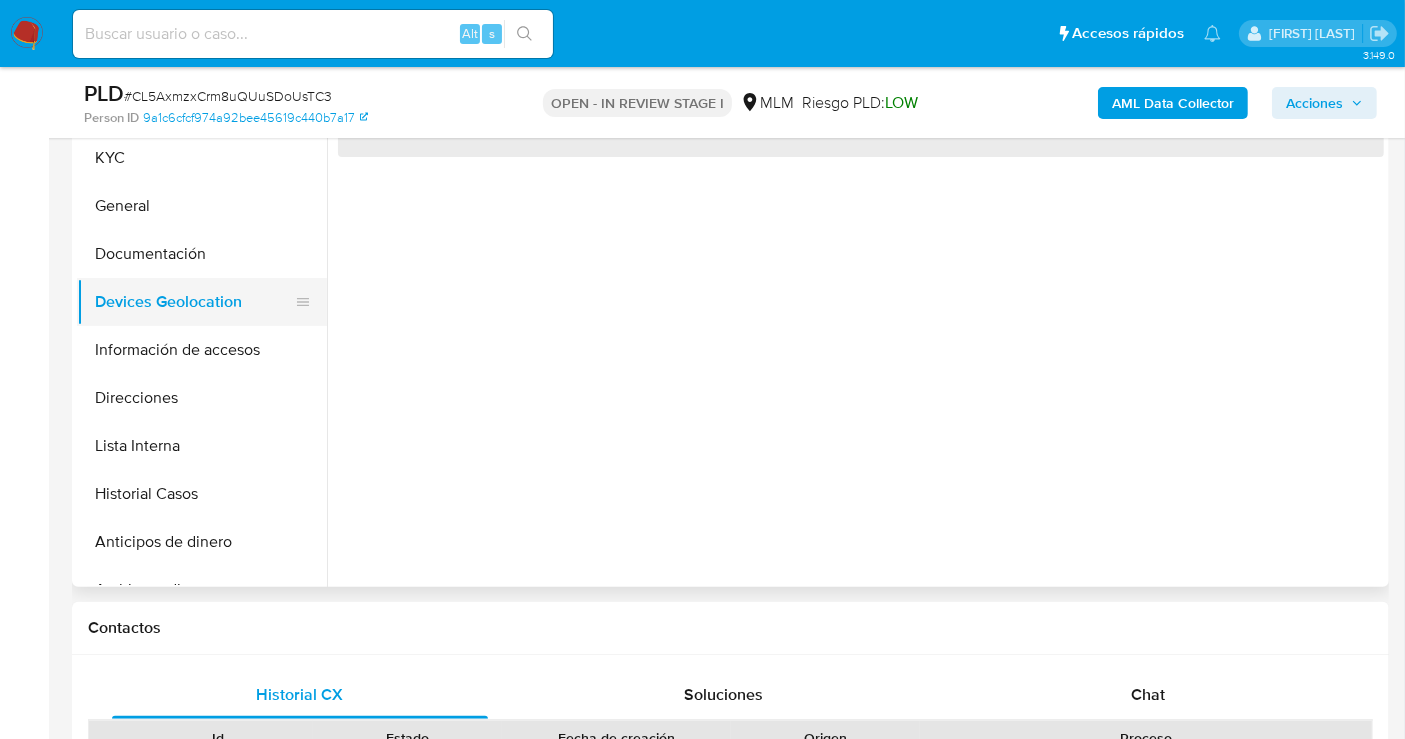 scroll, scrollTop: 0, scrollLeft: 0, axis: both 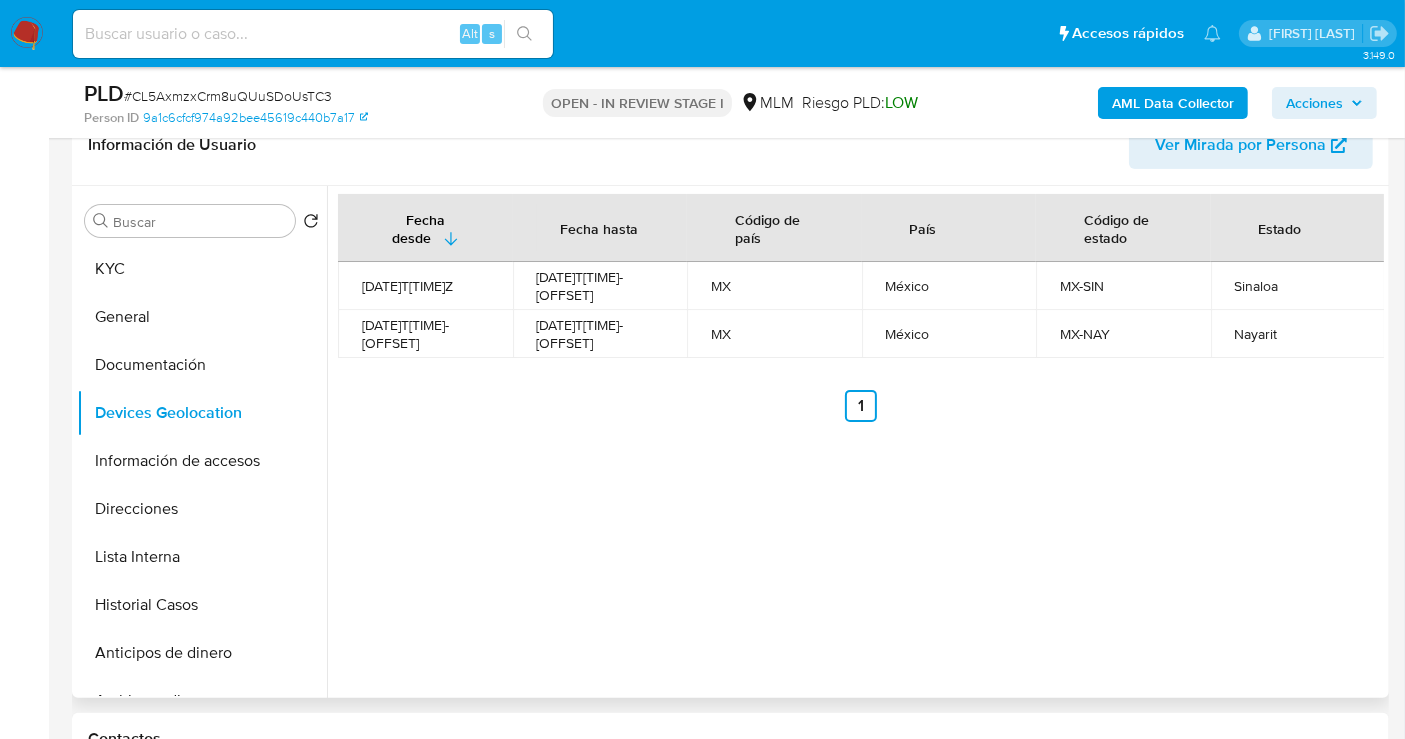type 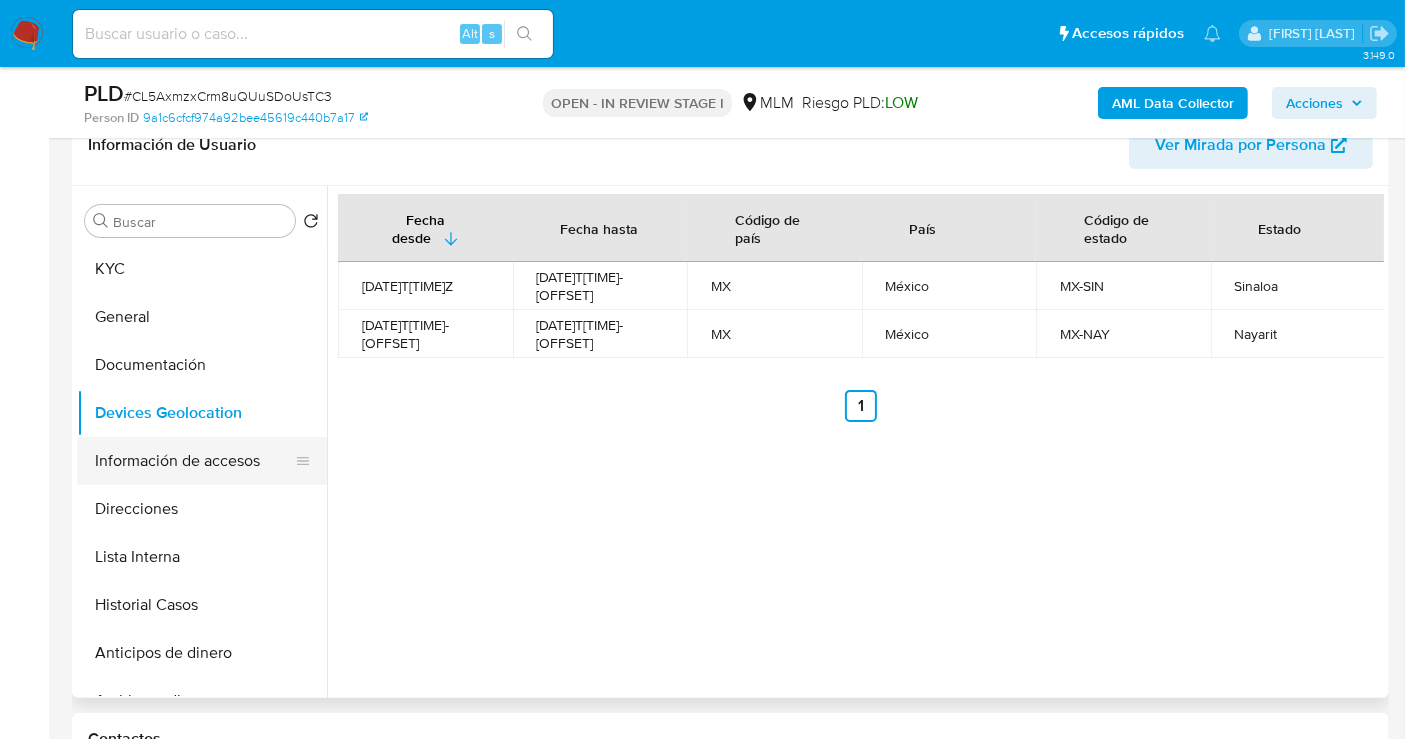 click on "Información de accesos" at bounding box center (194, 461) 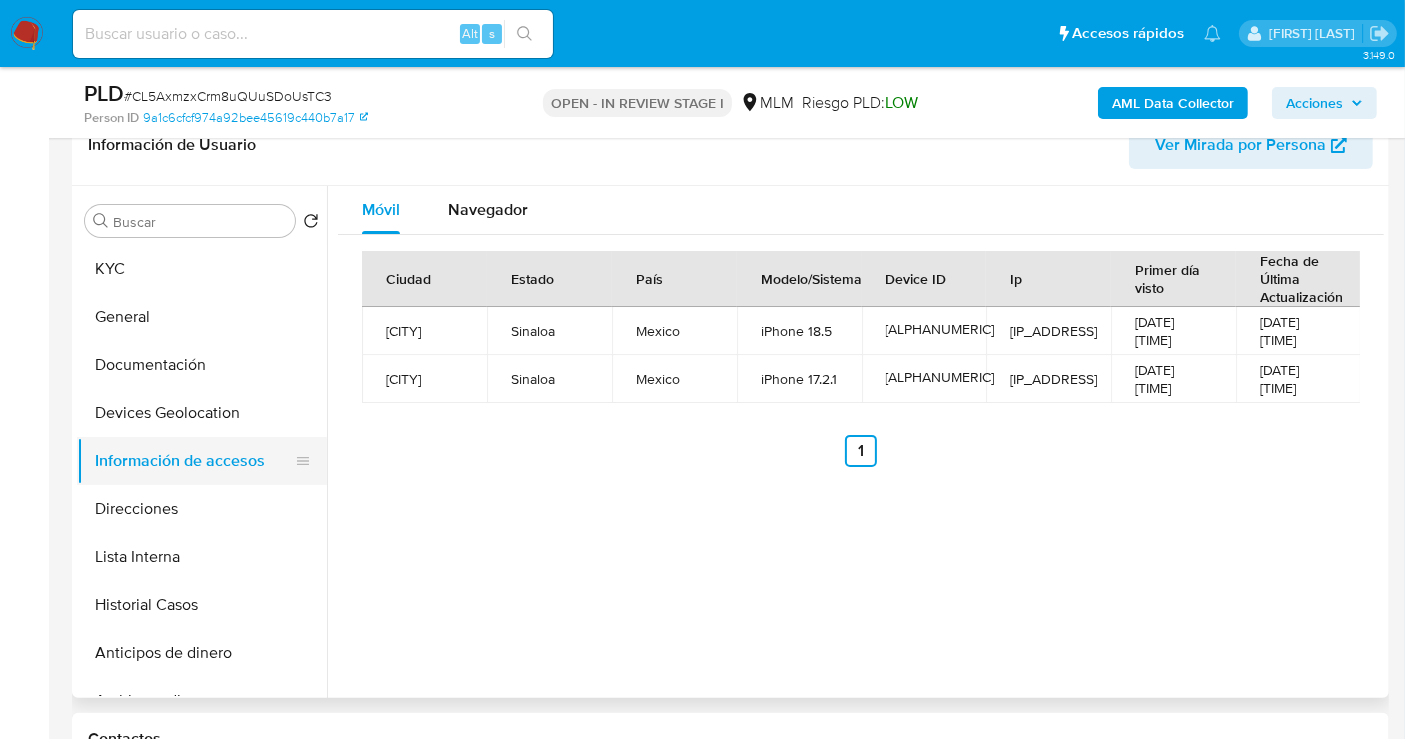 type 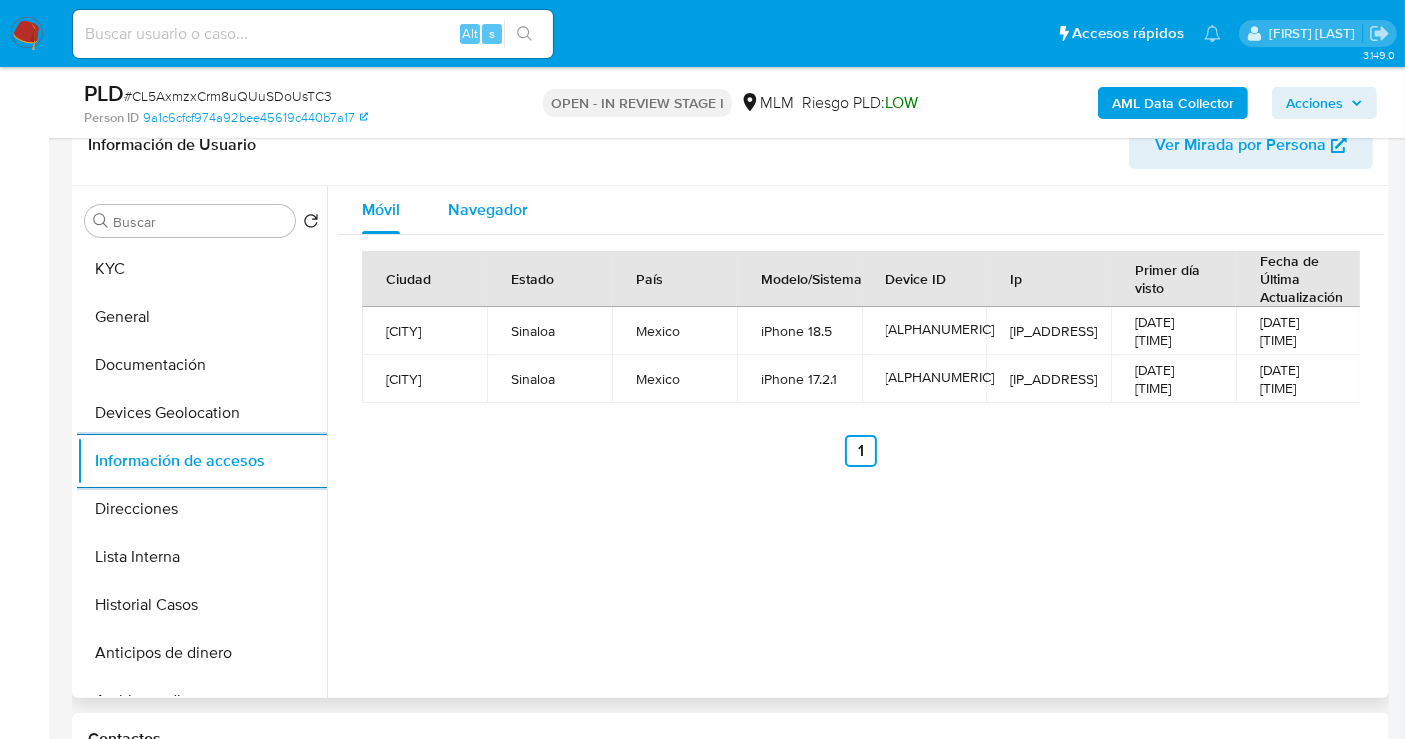 click on "Navegador" at bounding box center [488, 209] 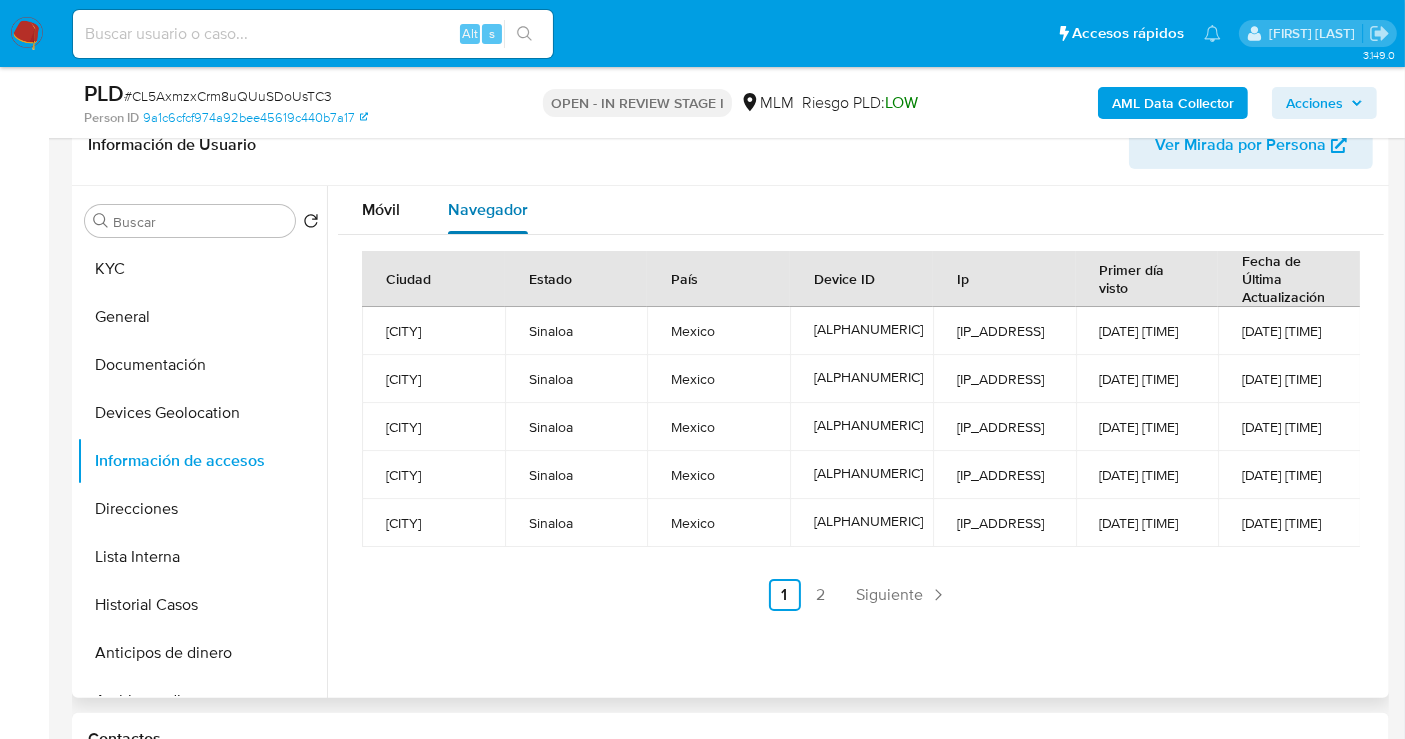 type 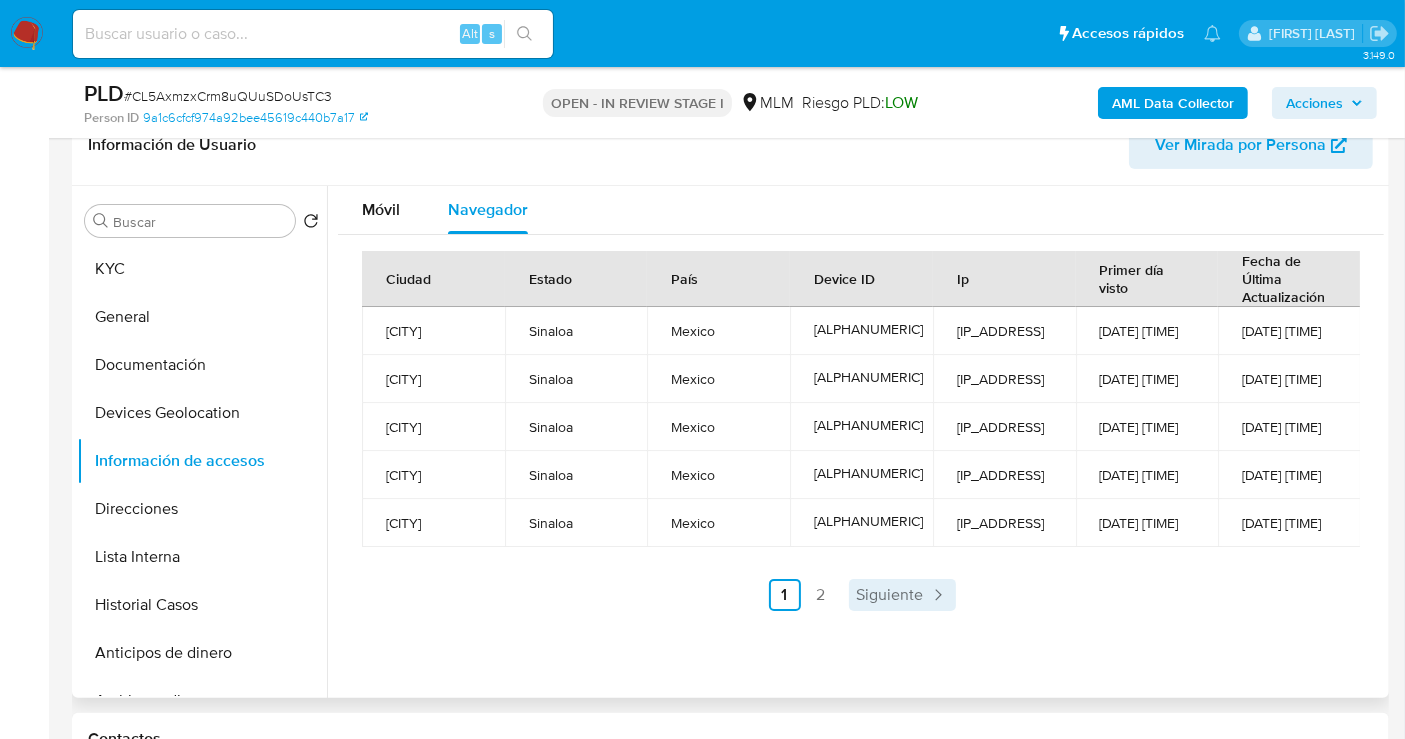 click on "Siguiente" at bounding box center (890, 595) 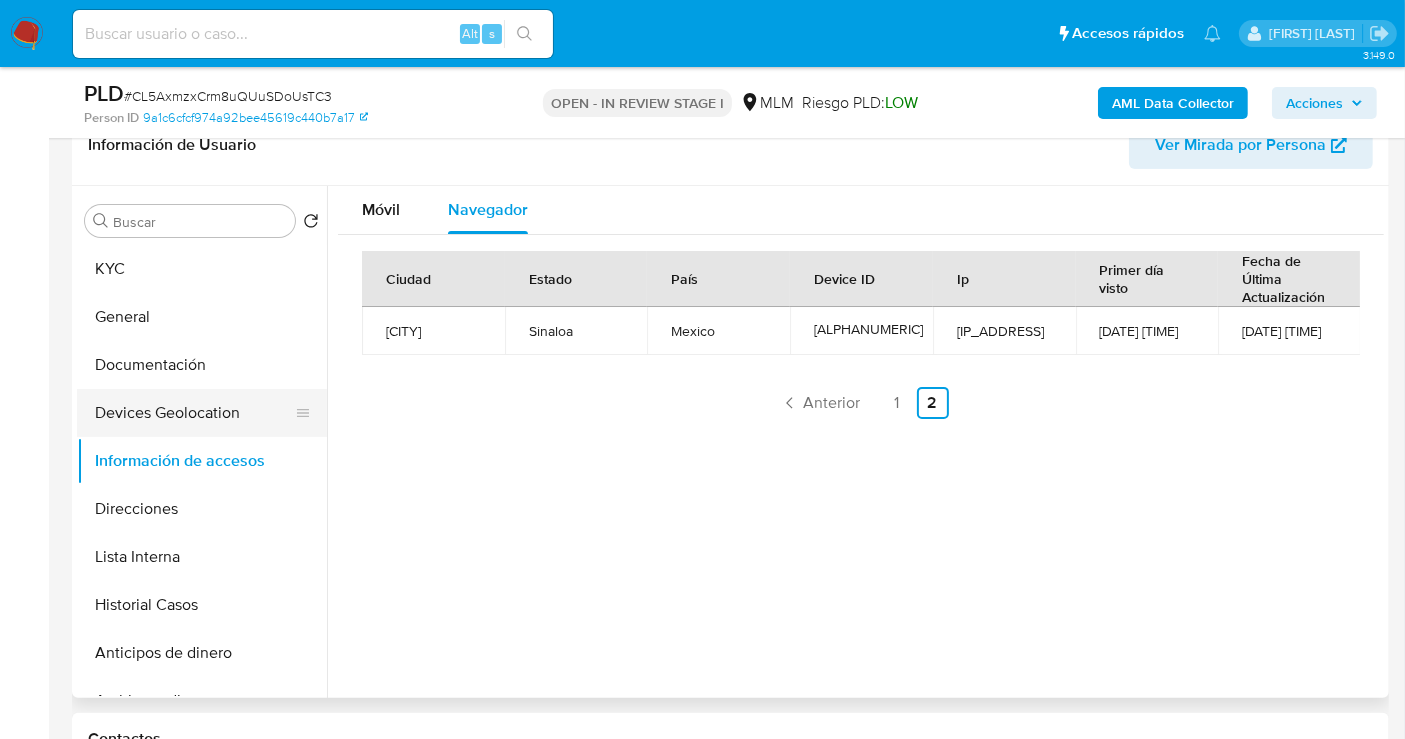 scroll, scrollTop: 111, scrollLeft: 0, axis: vertical 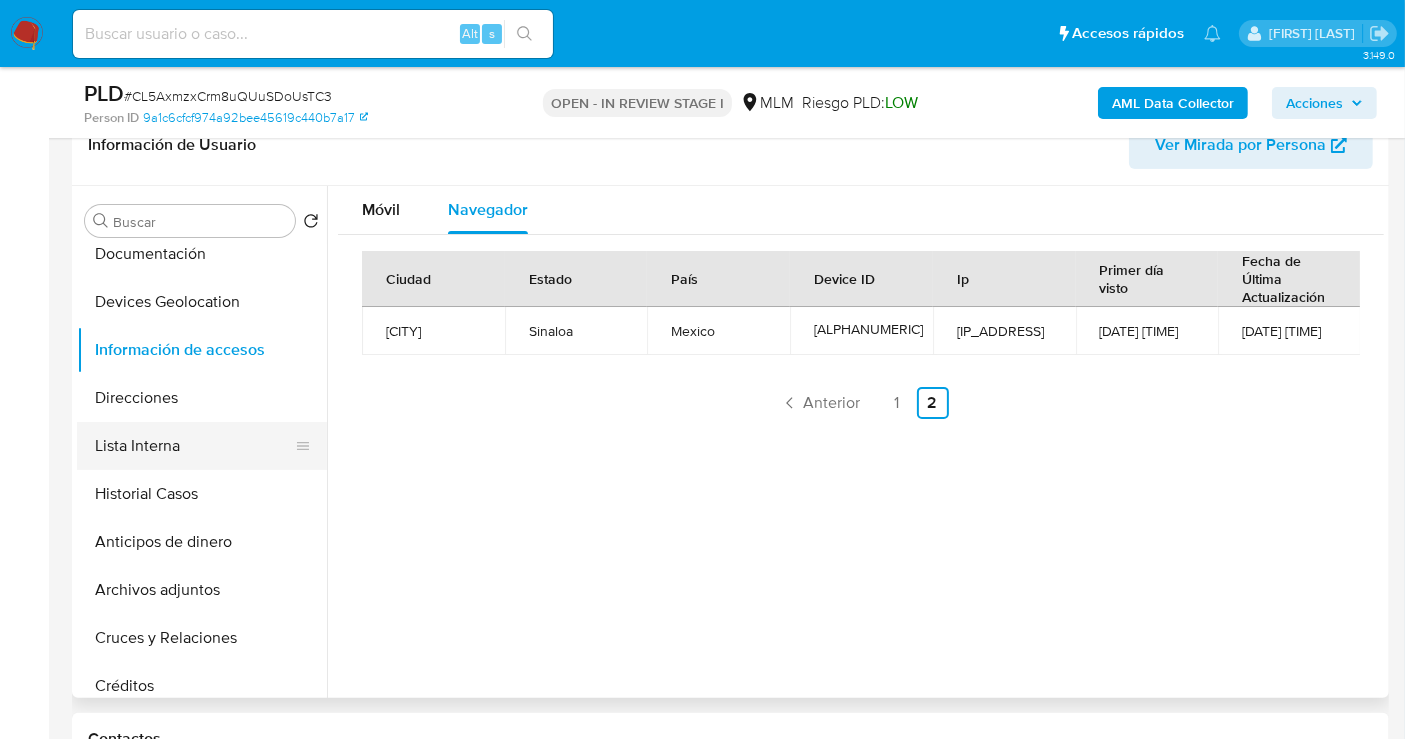 click on "Lista Interna" at bounding box center [194, 446] 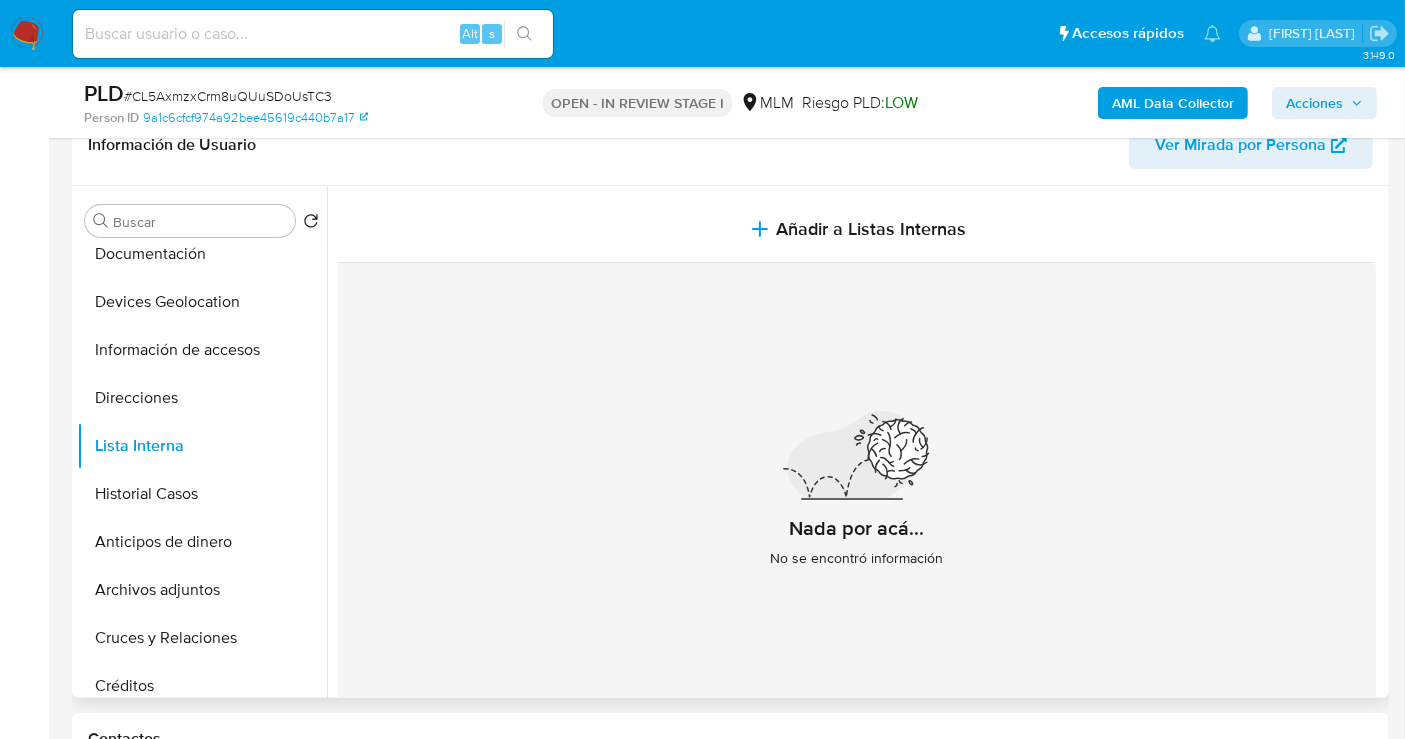 type 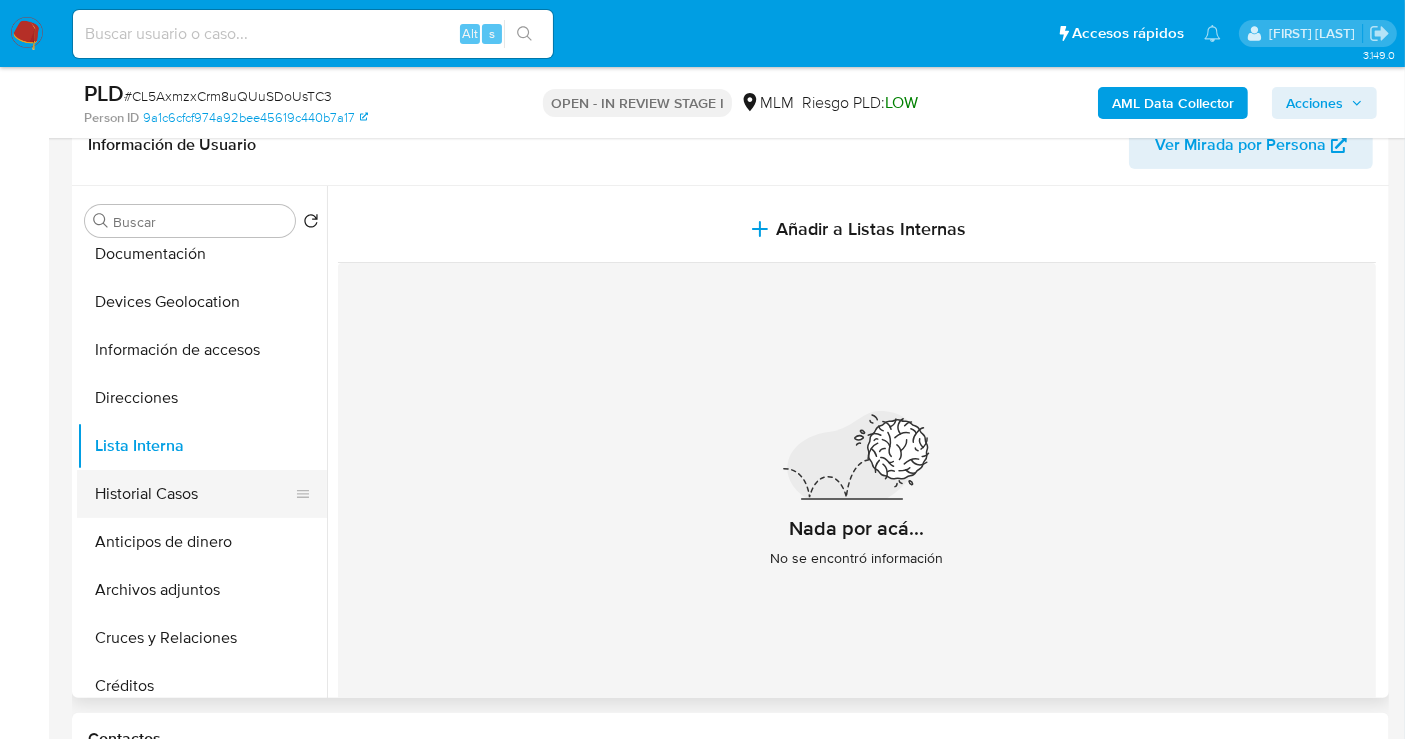 click on "Historial Casos" at bounding box center [194, 494] 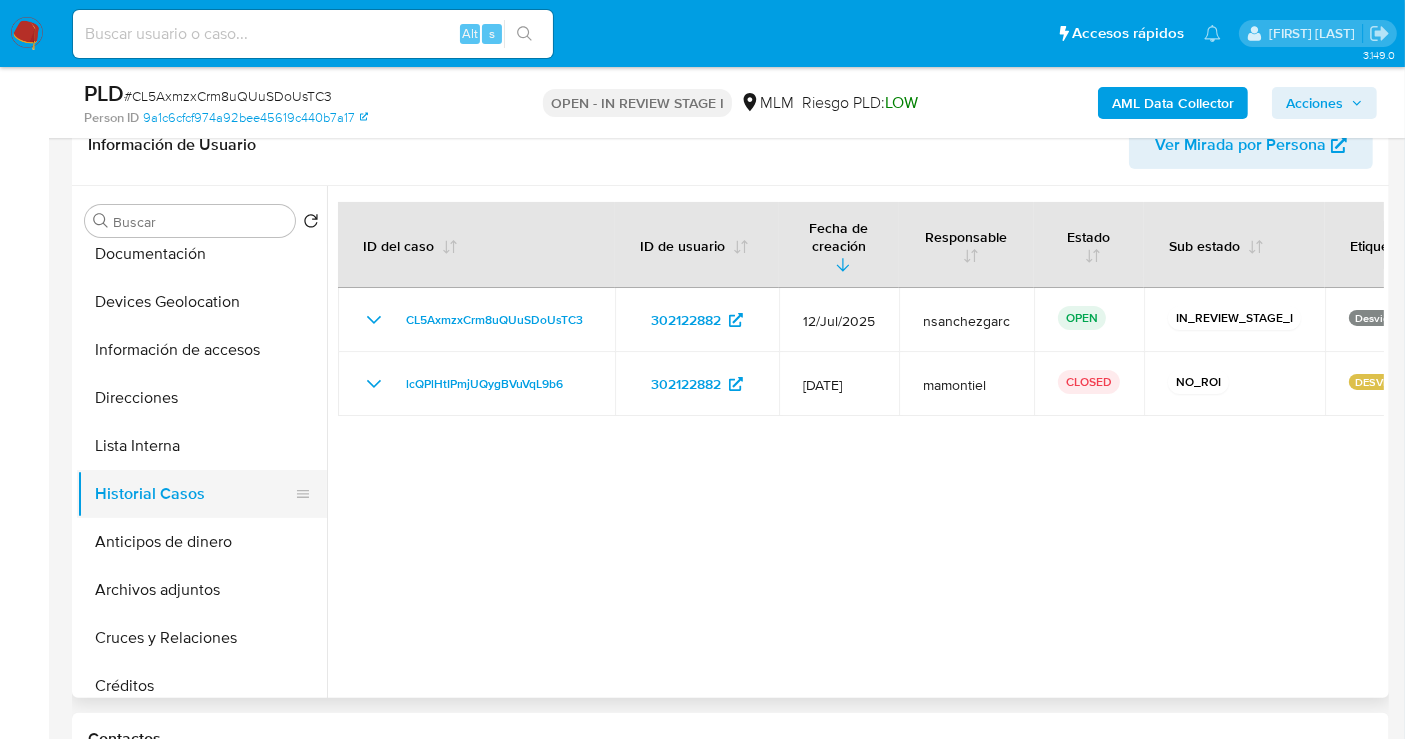 type 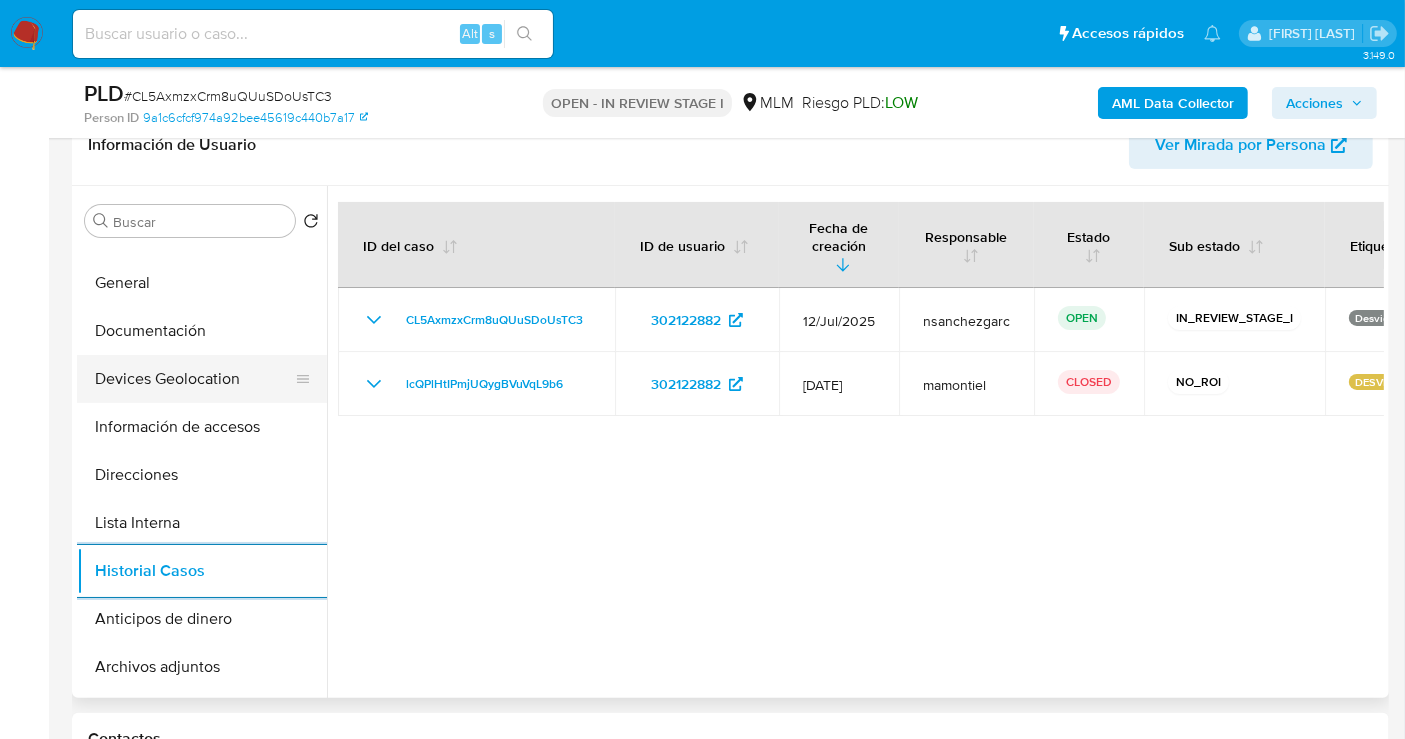 scroll, scrollTop: 0, scrollLeft: 0, axis: both 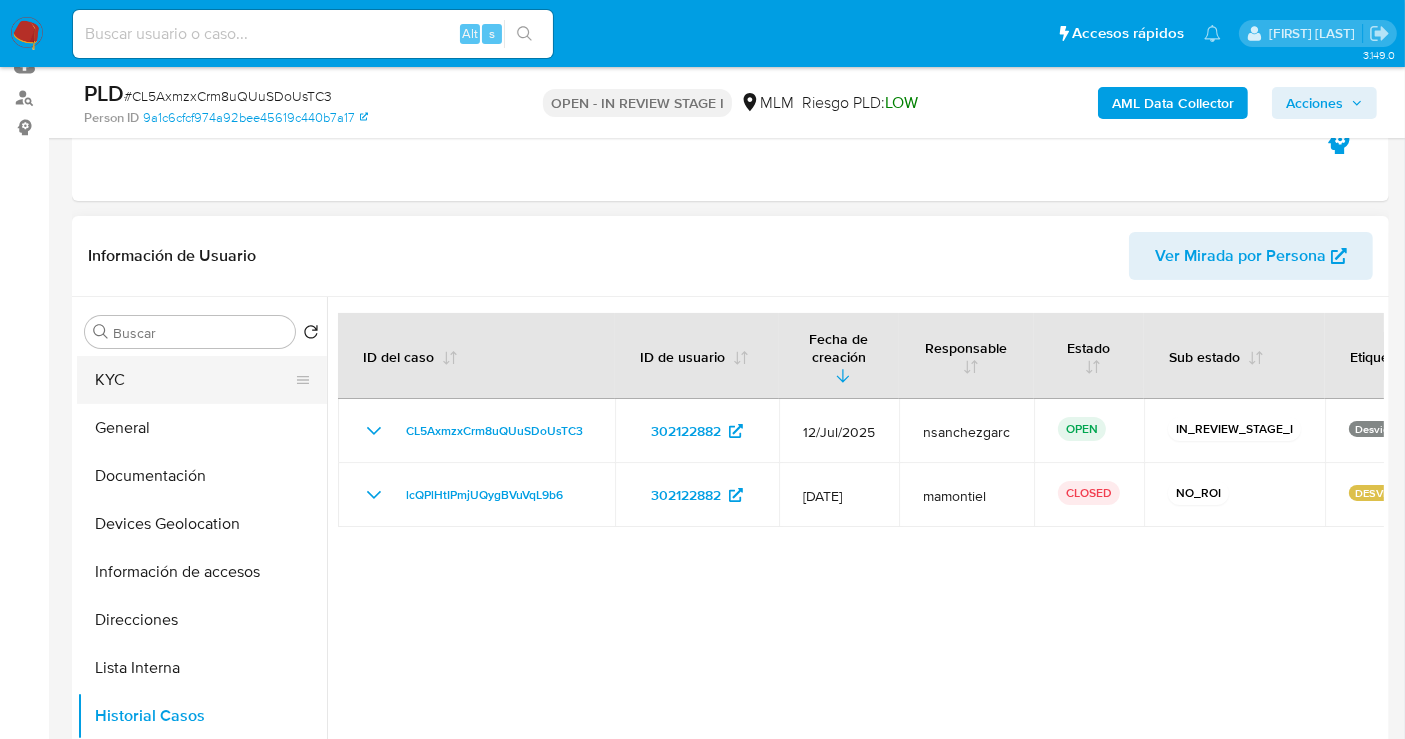 click on "KYC" at bounding box center [194, 380] 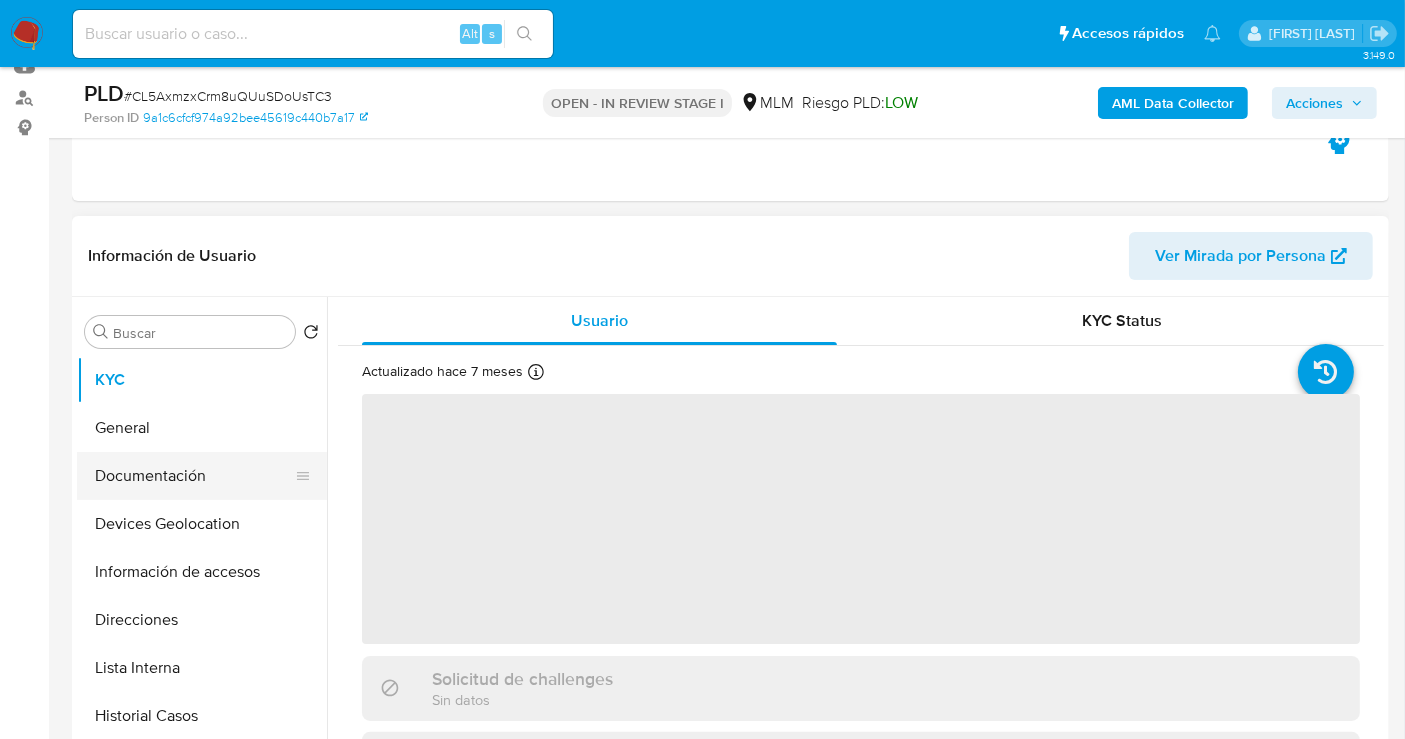 click on "Documentación" at bounding box center [194, 476] 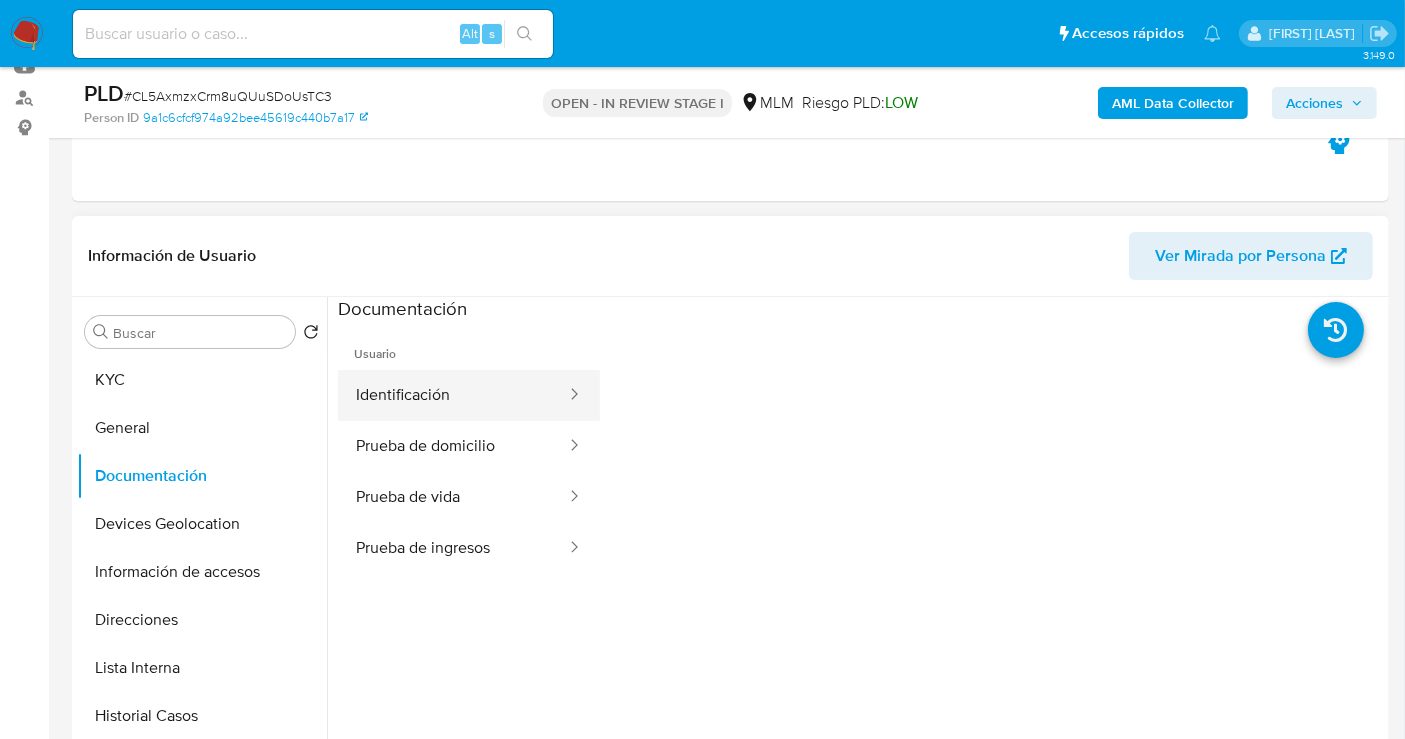 click on "Identificación" at bounding box center (453, 395) 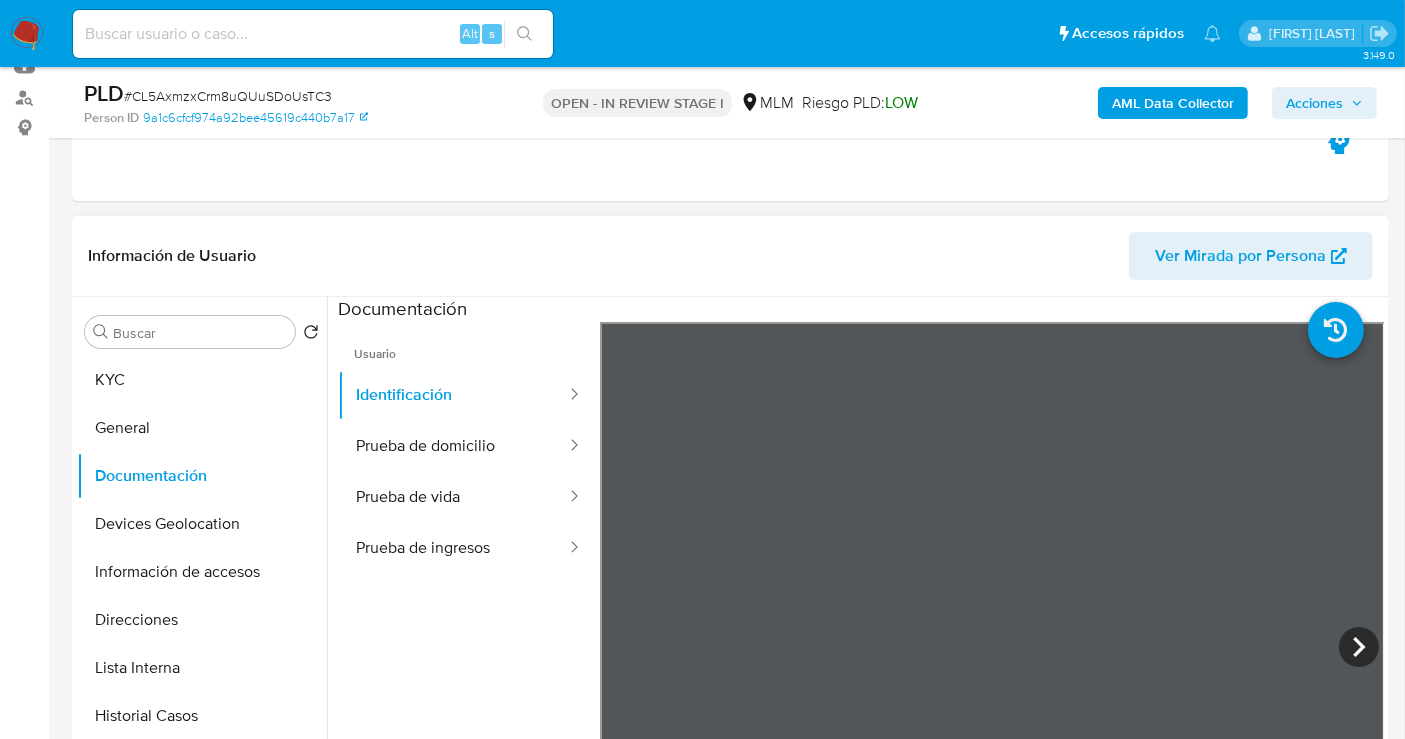 click at bounding box center [861, 629] 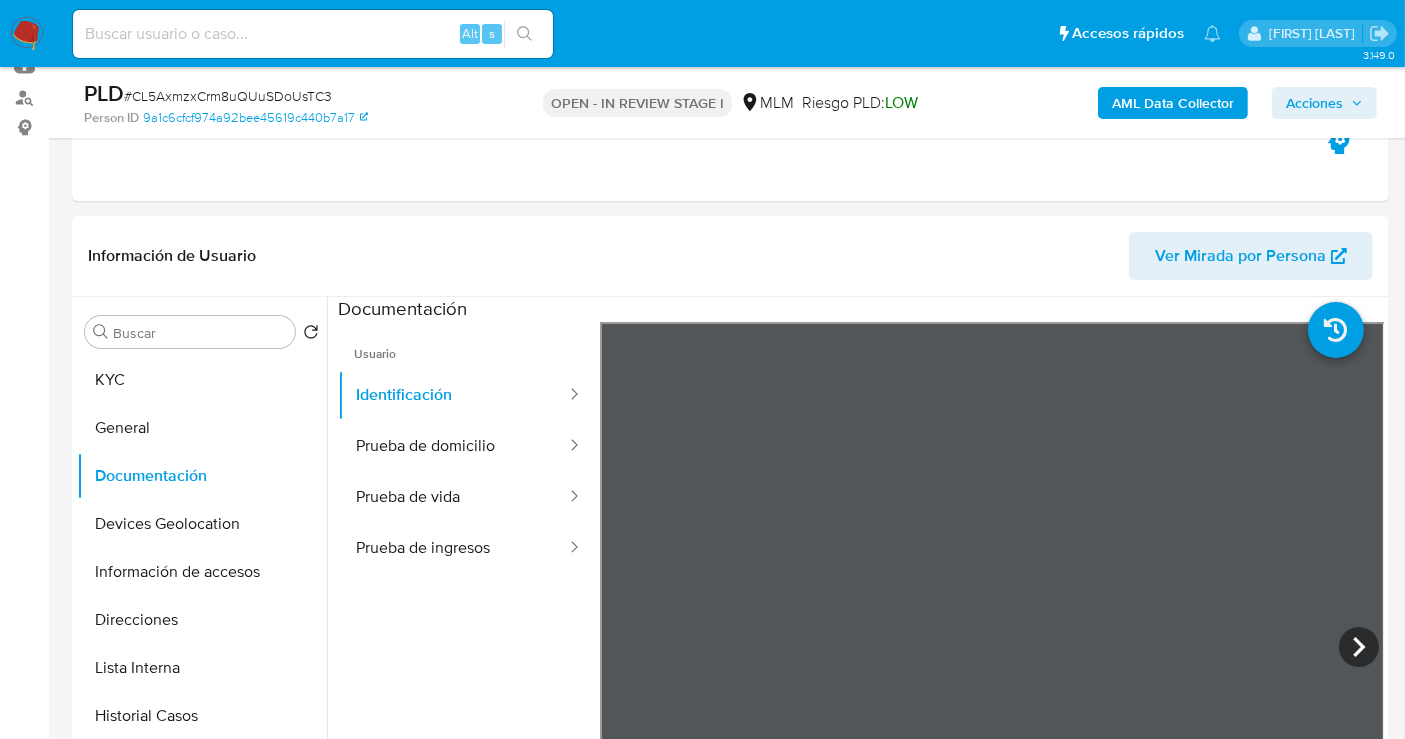 type 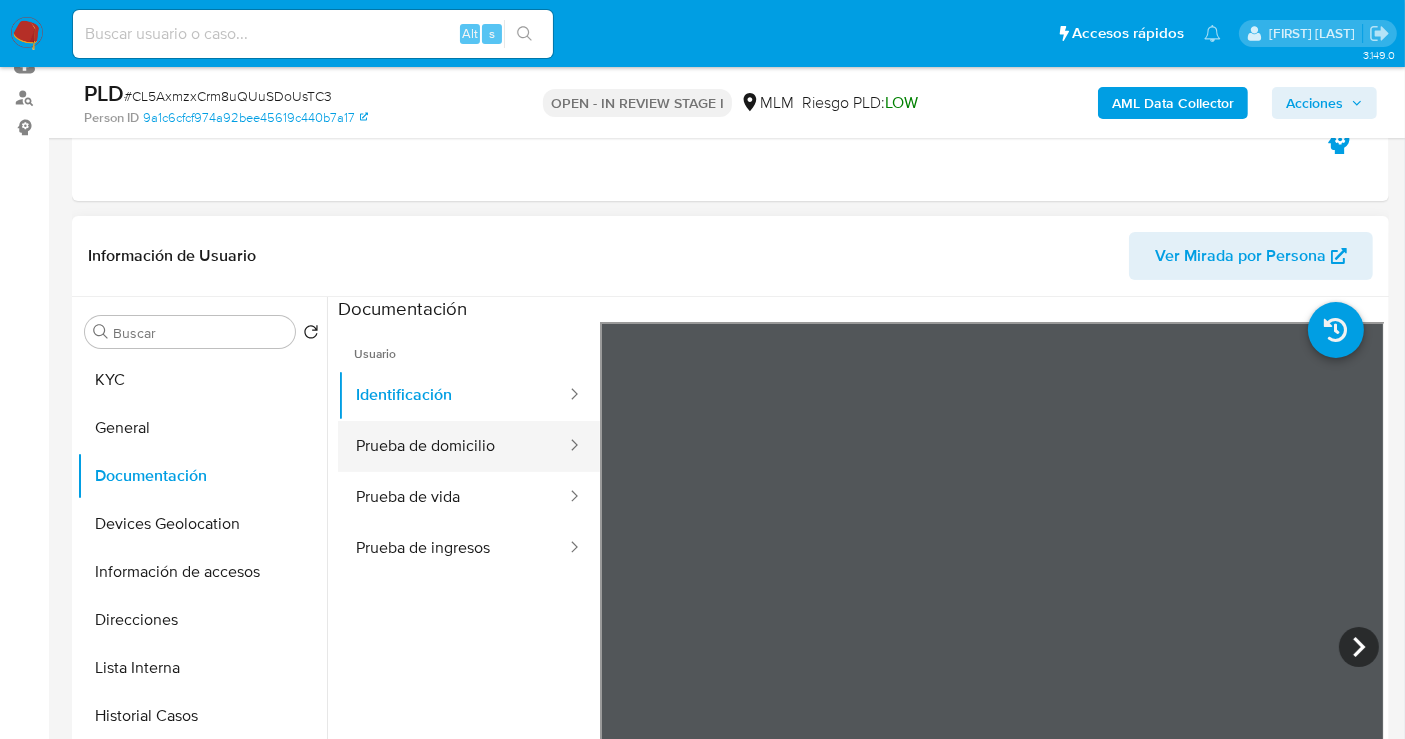 click on "Prueba de domicilio" at bounding box center (453, 446) 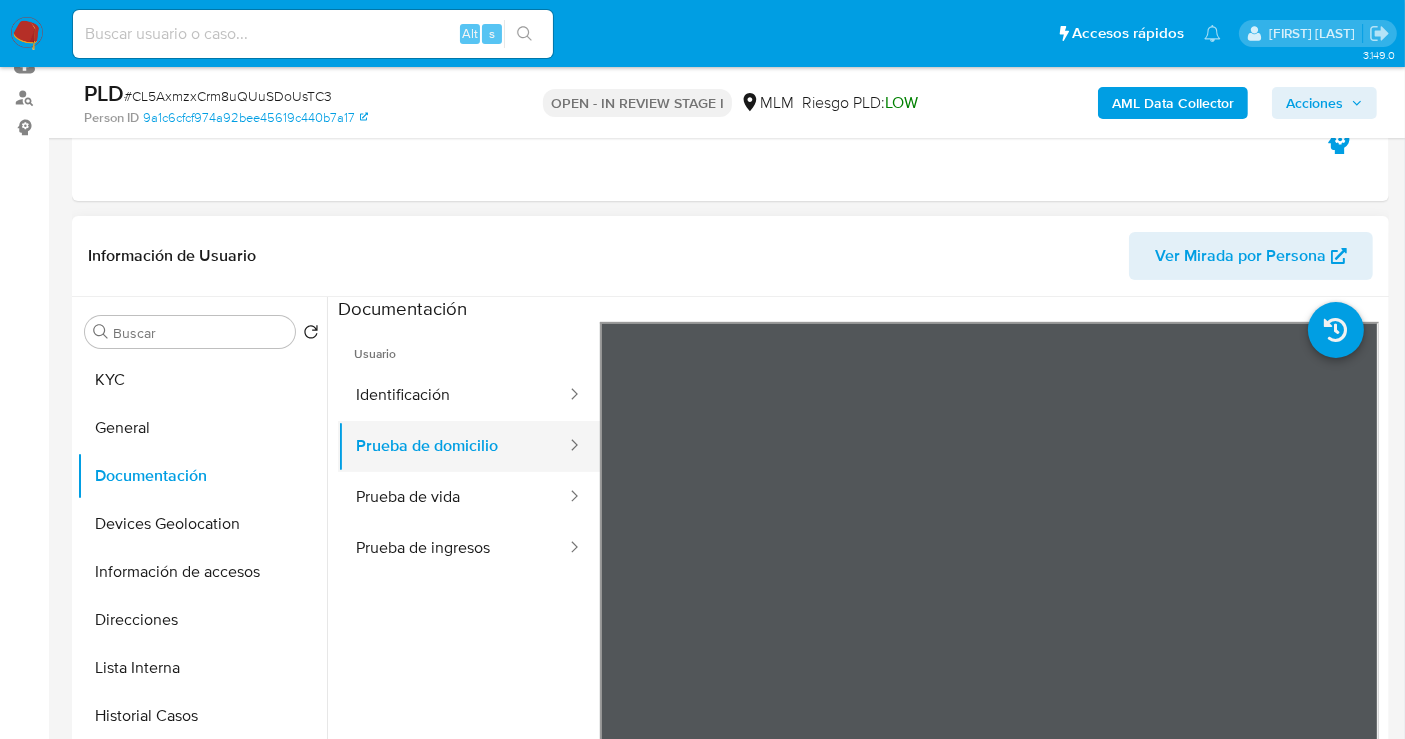 scroll, scrollTop: 111, scrollLeft: 0, axis: vertical 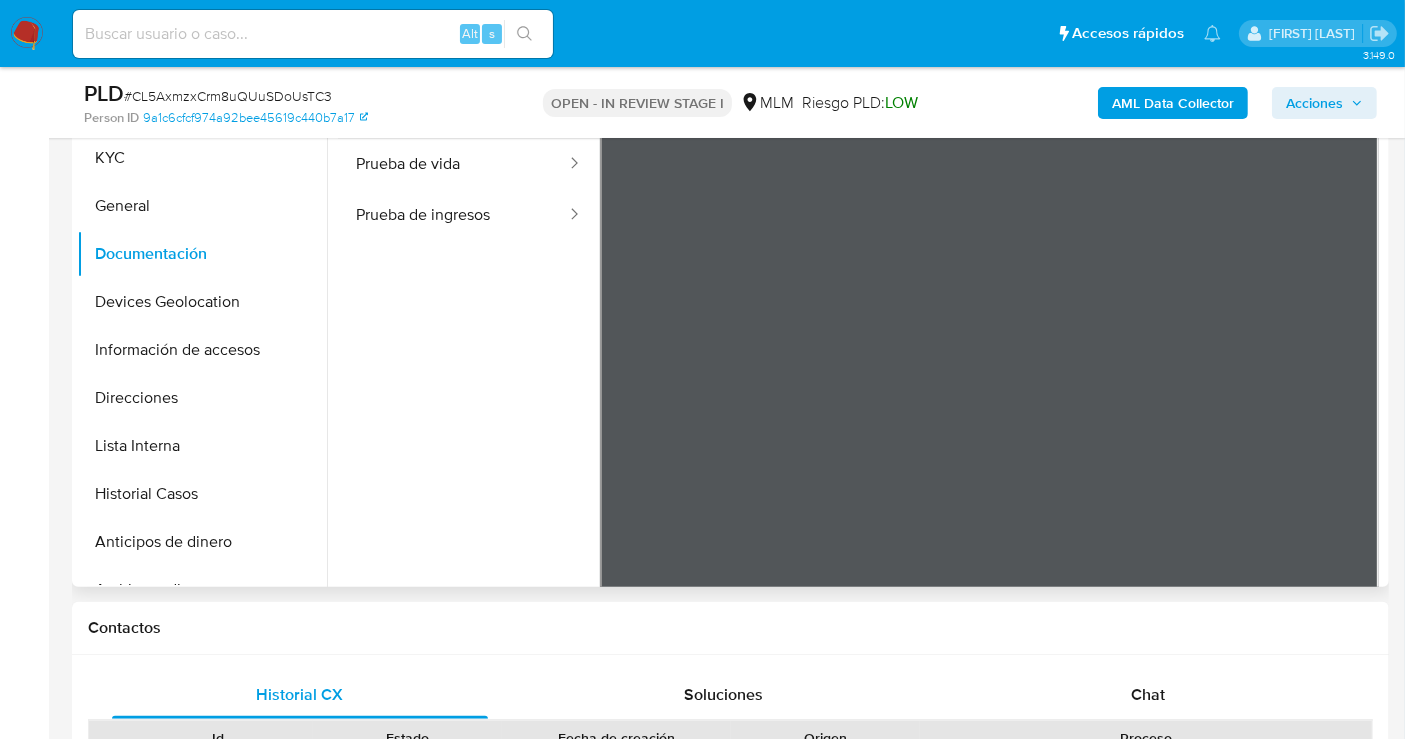 type 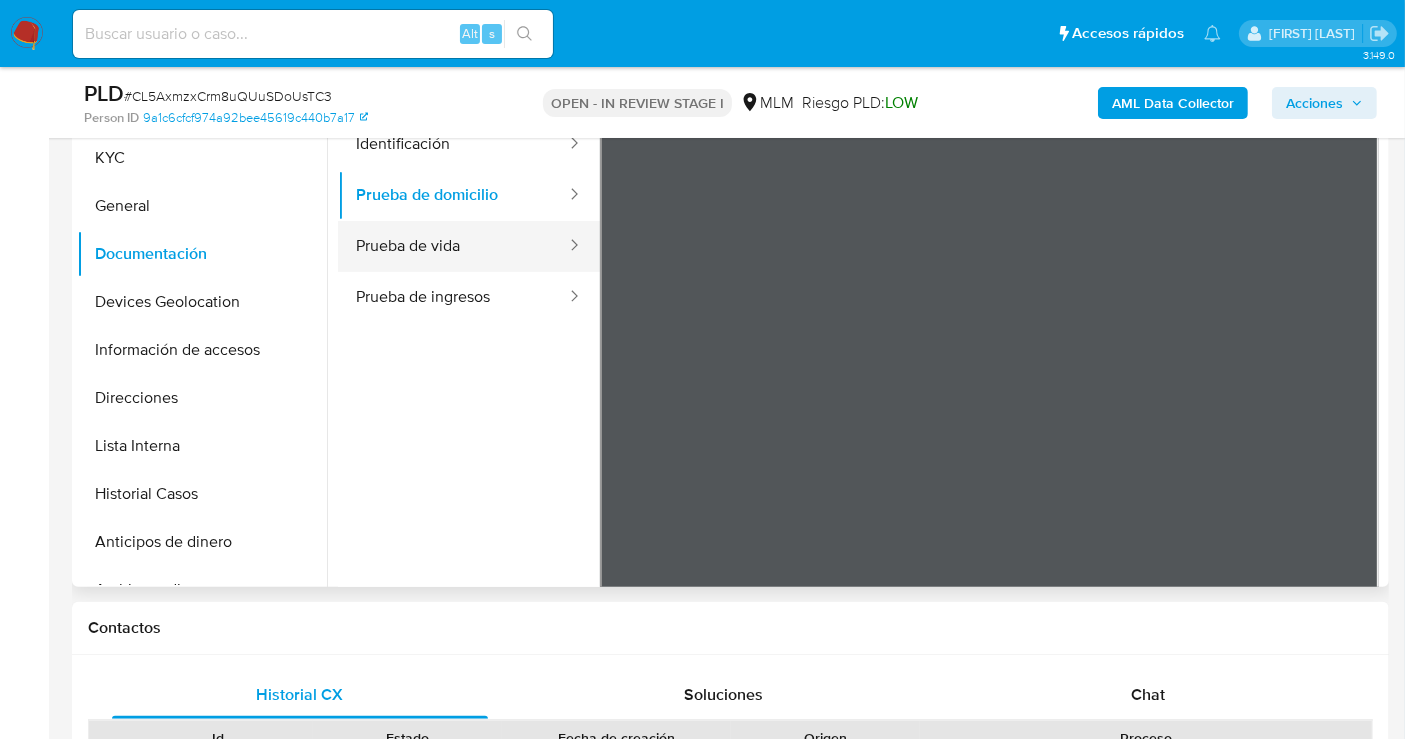 scroll, scrollTop: 0, scrollLeft: 0, axis: both 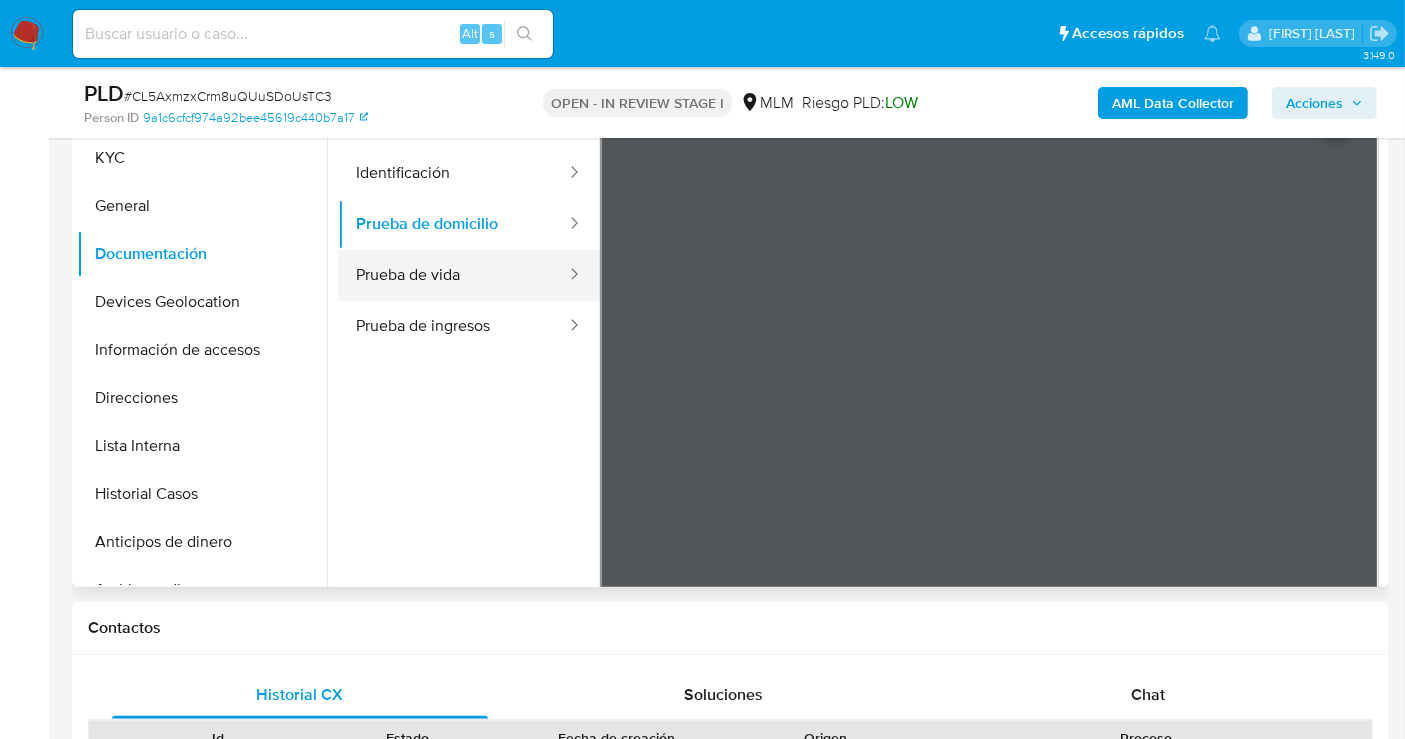 click on "Prueba de vida" at bounding box center [453, 275] 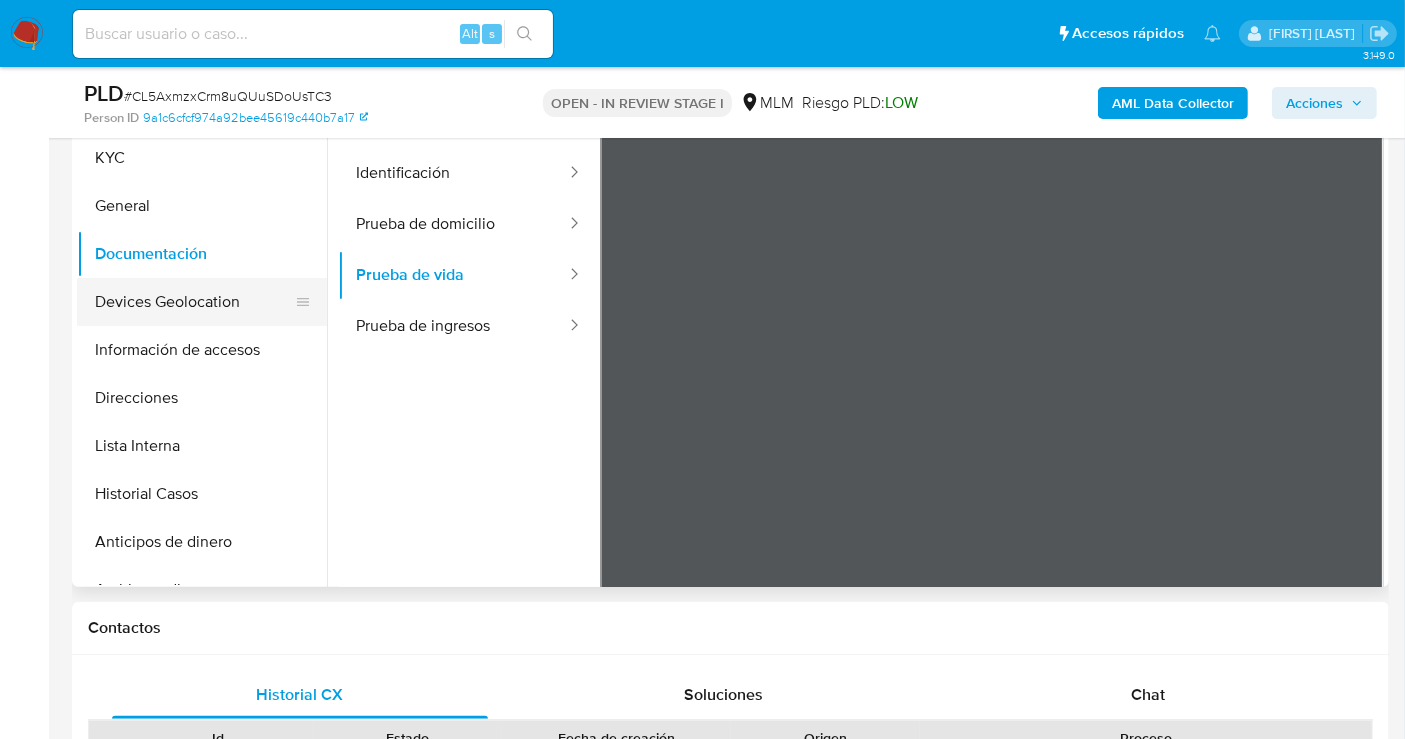 click on "Devices Geolocation" at bounding box center [194, 302] 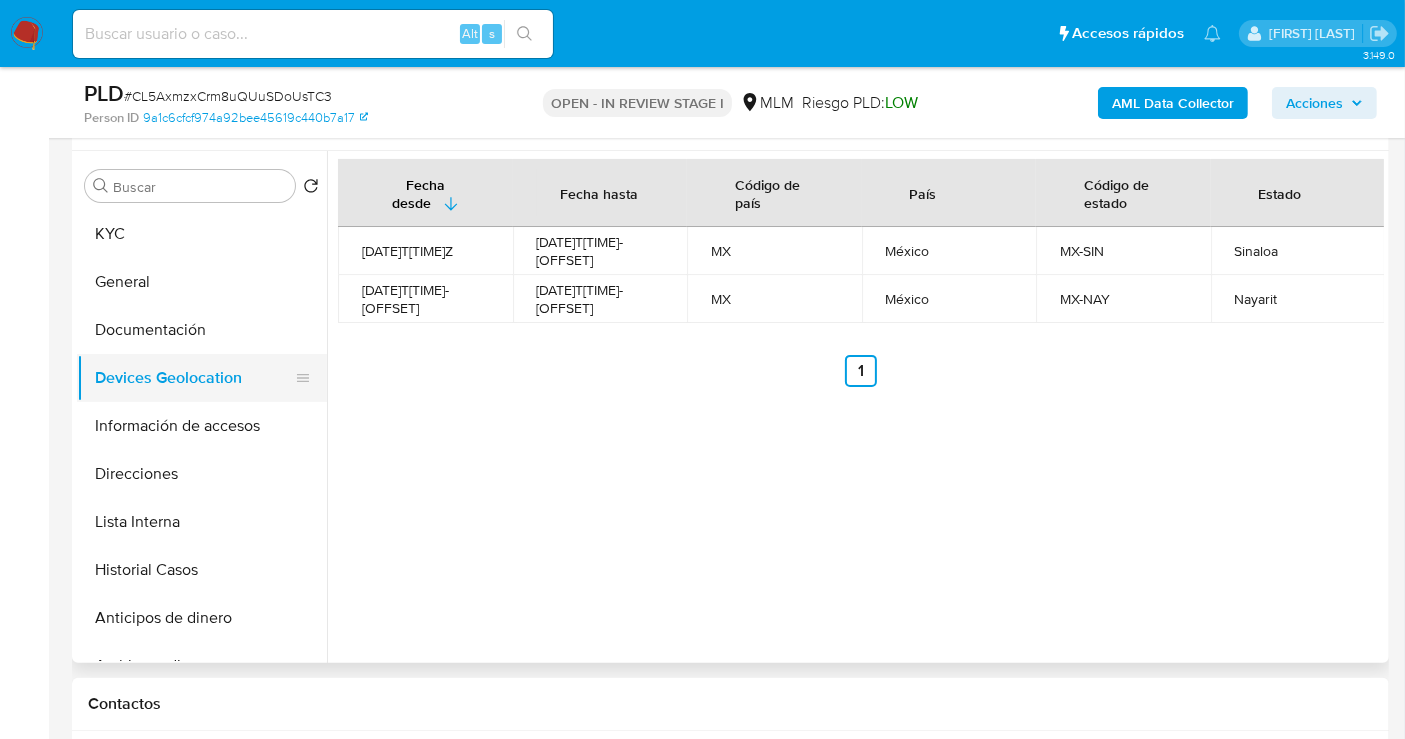 scroll, scrollTop: 333, scrollLeft: 0, axis: vertical 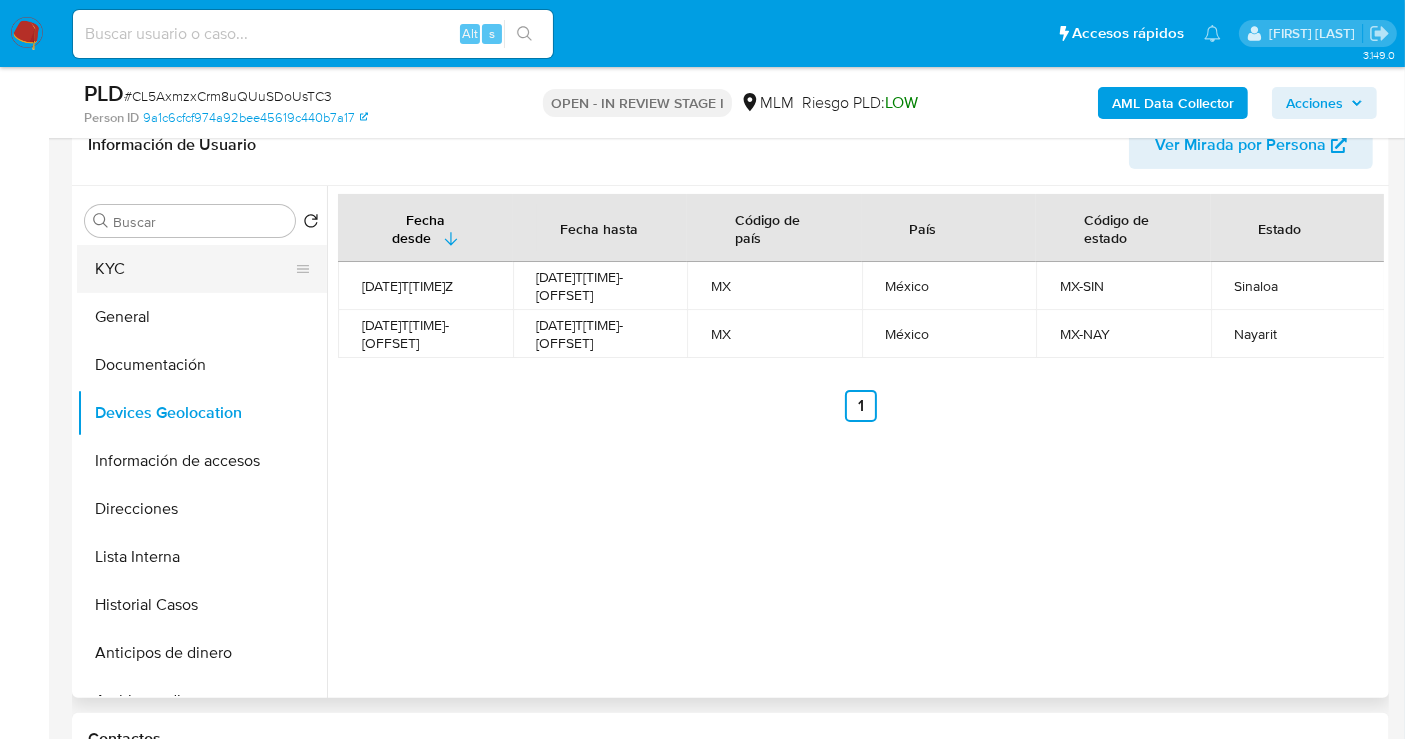 click on "KYC" at bounding box center [194, 269] 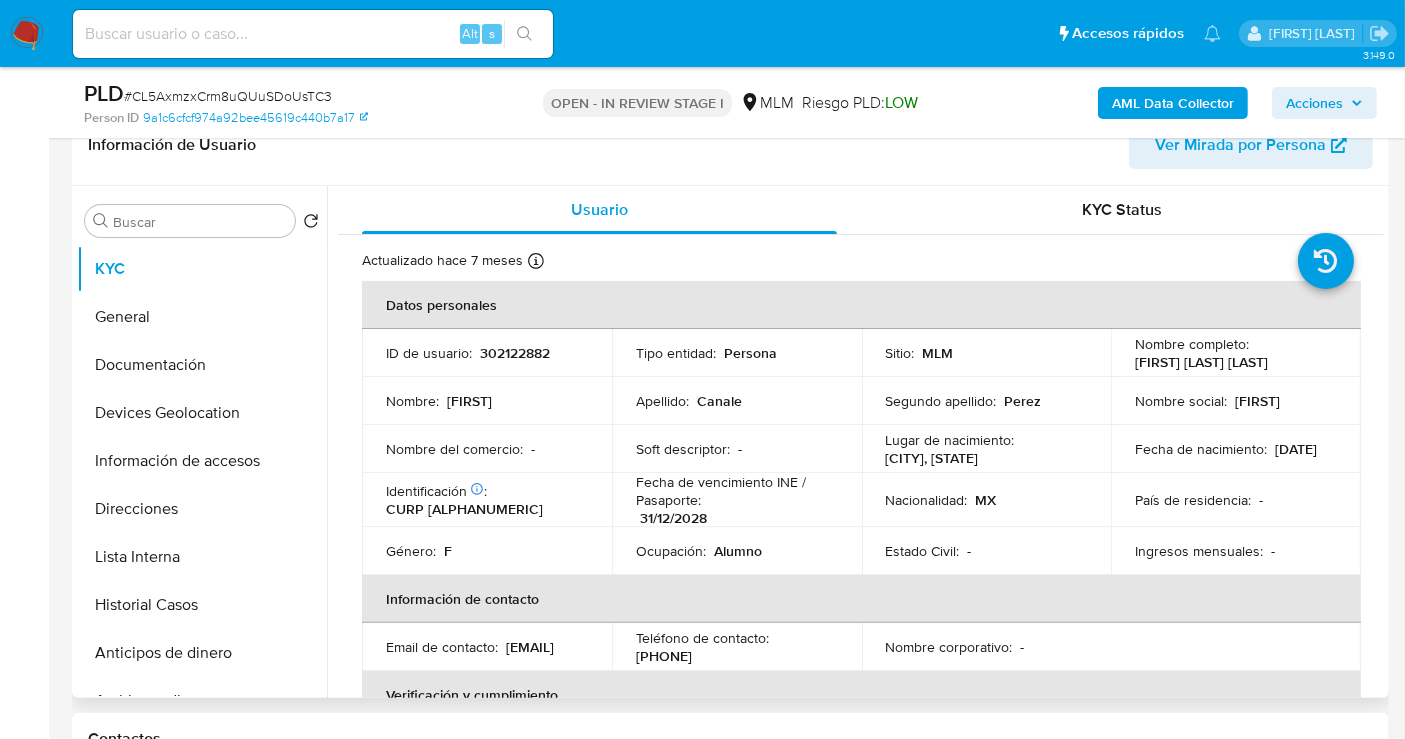 drag, startPoint x: 555, startPoint y: 662, endPoint x: 374, endPoint y: 654, distance: 181.17671 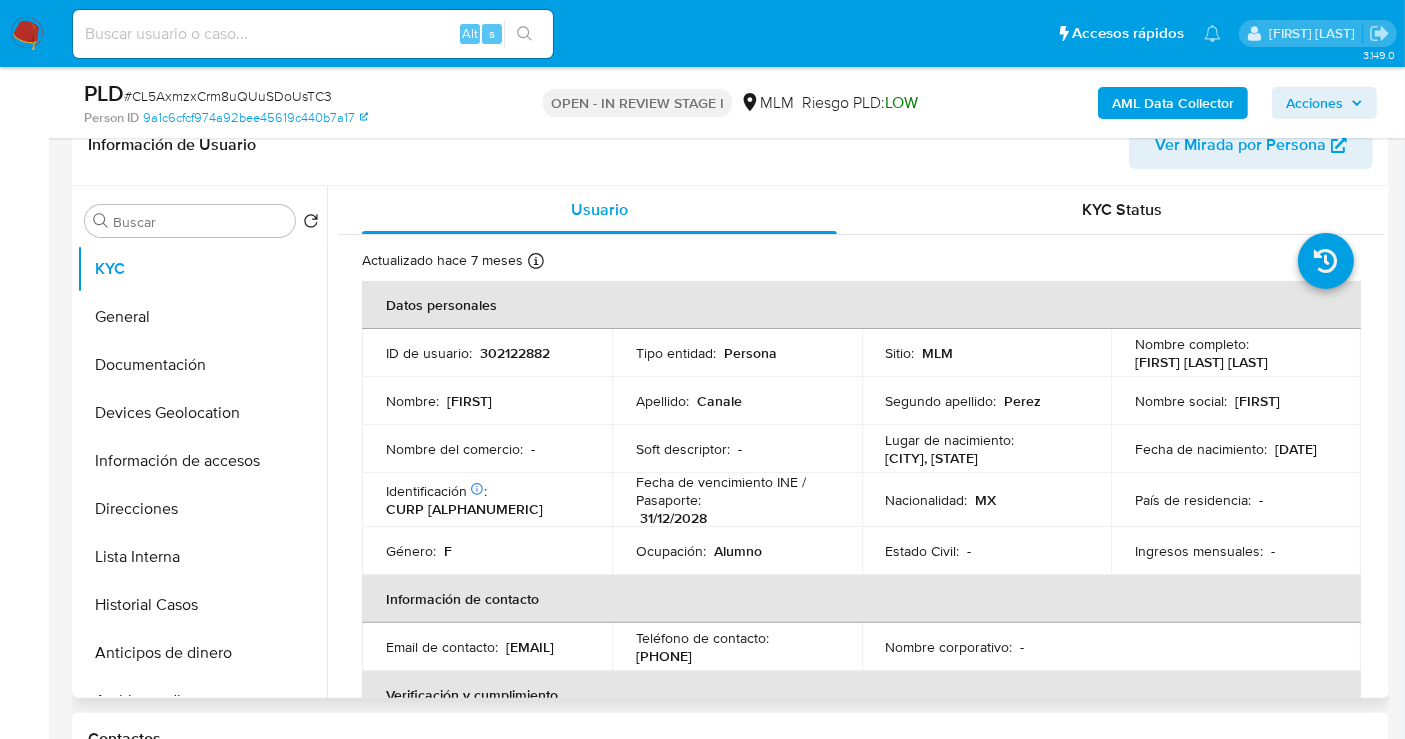 drag, startPoint x: 742, startPoint y: 653, endPoint x: 625, endPoint y: 656, distance: 117.03845 